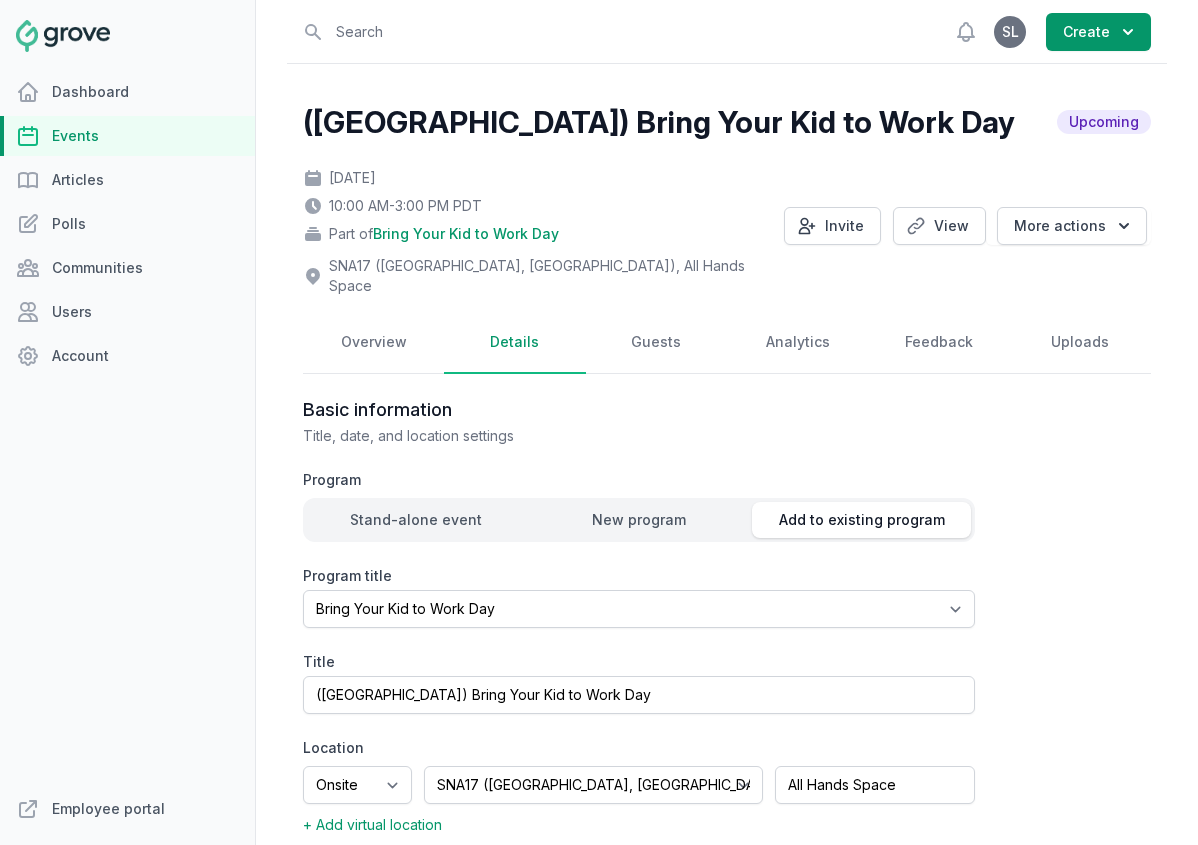 select on "89" 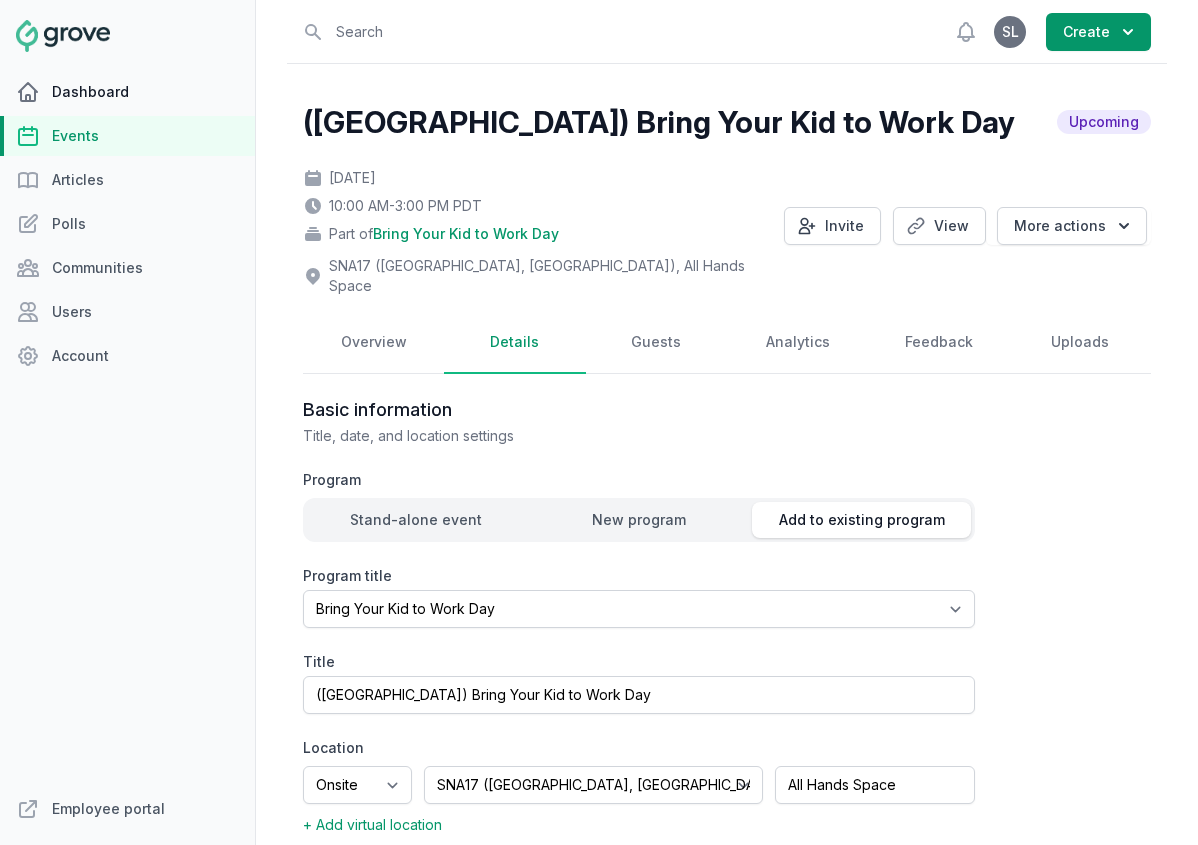 scroll, scrollTop: 0, scrollLeft: 0, axis: both 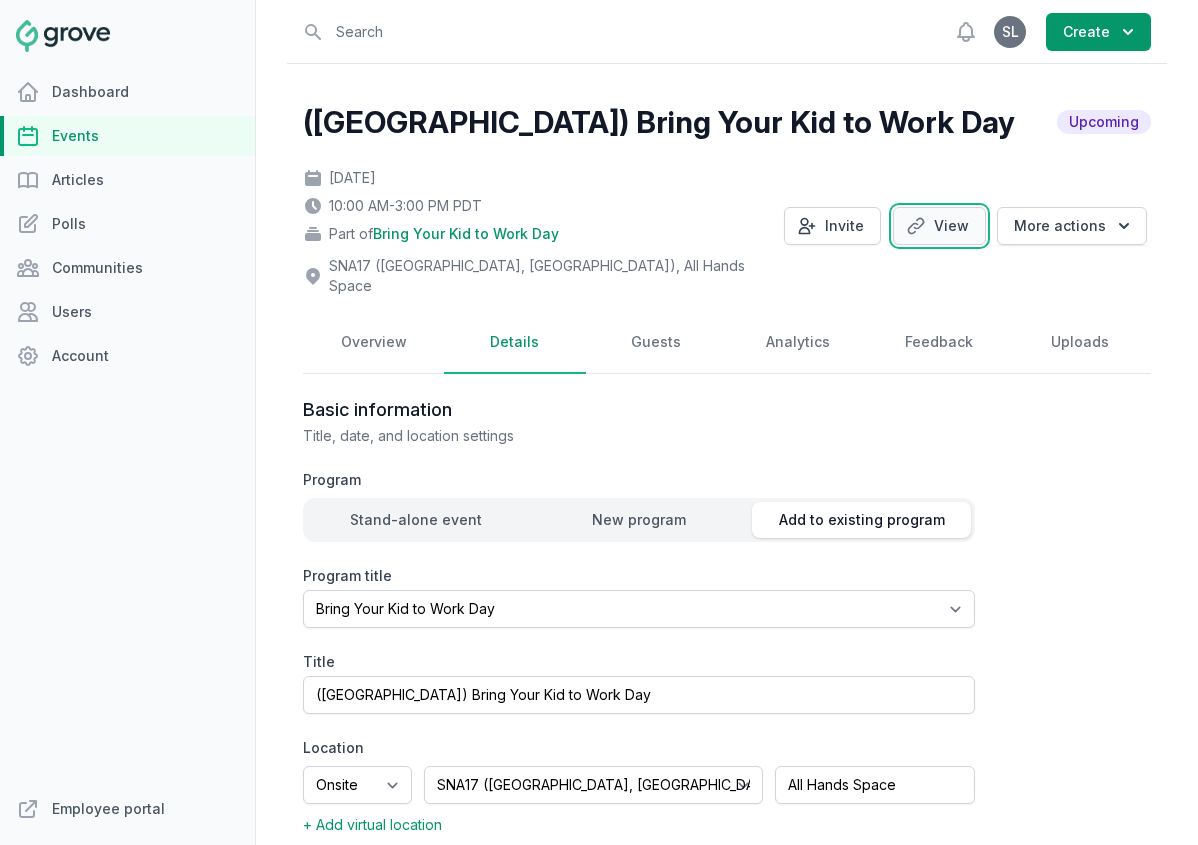 click on "View" at bounding box center (939, 226) 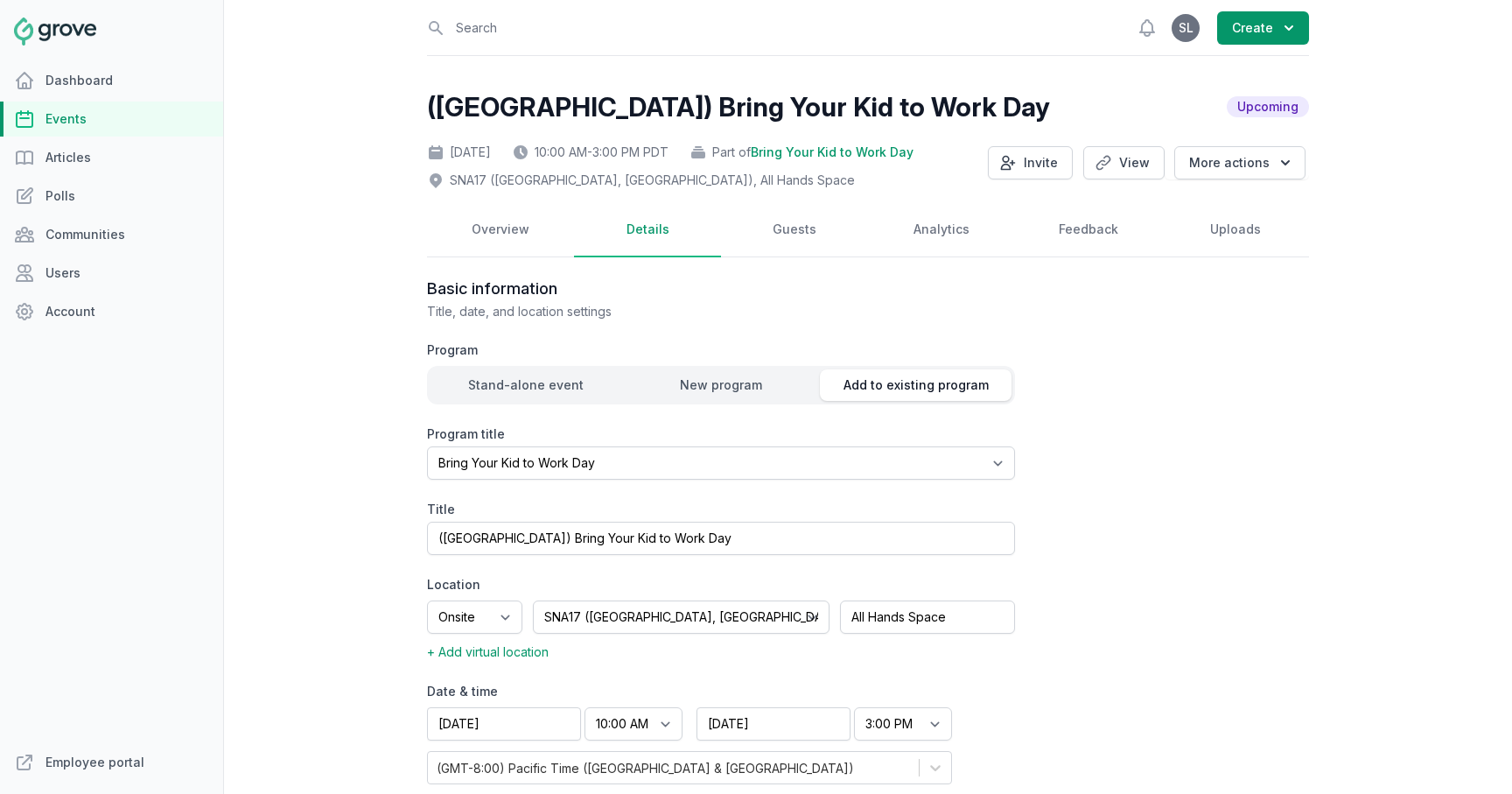 click on "Events" at bounding box center [111, 119] 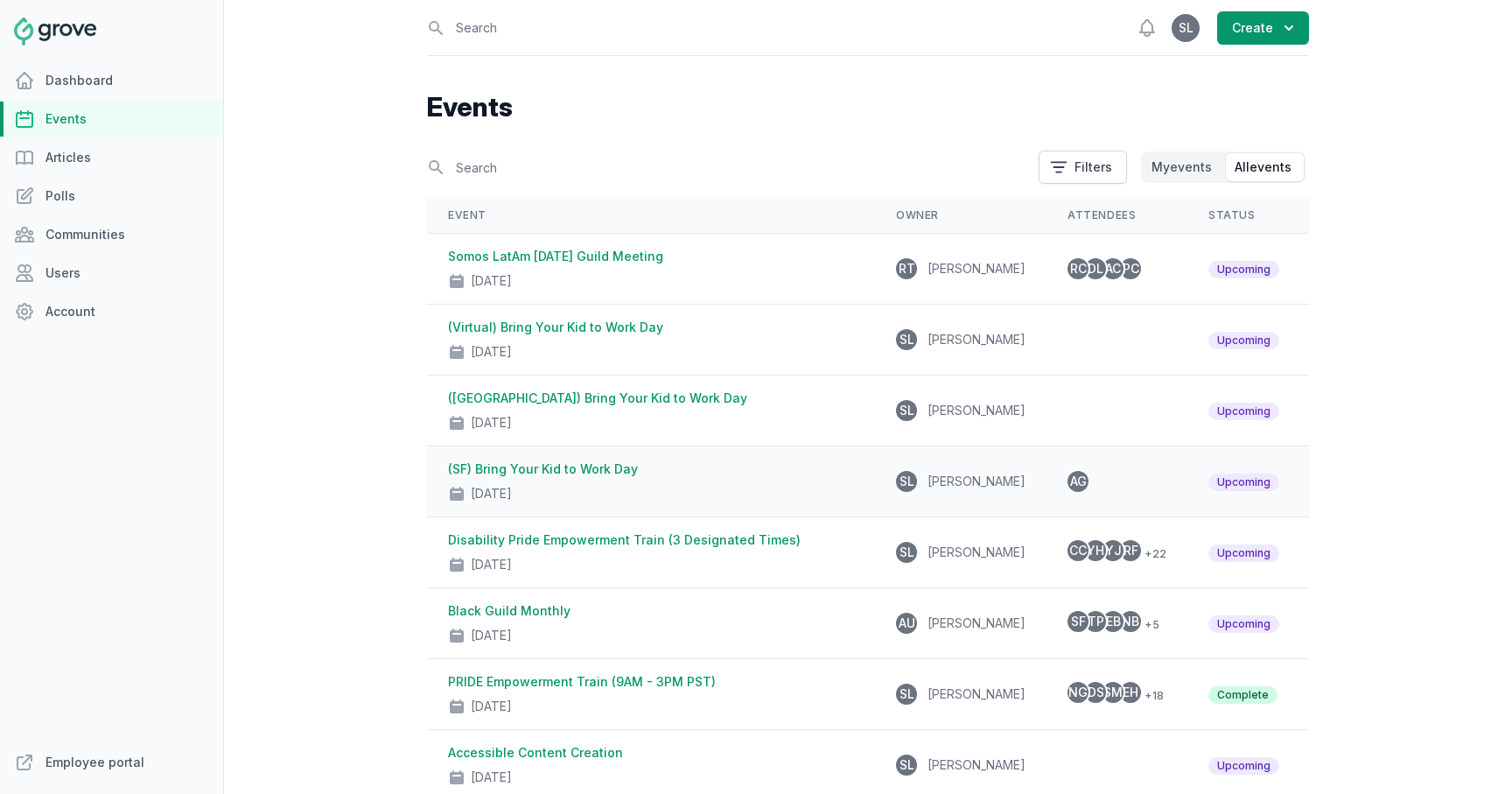 click on "[DATE]" at bounding box center [651, 490] 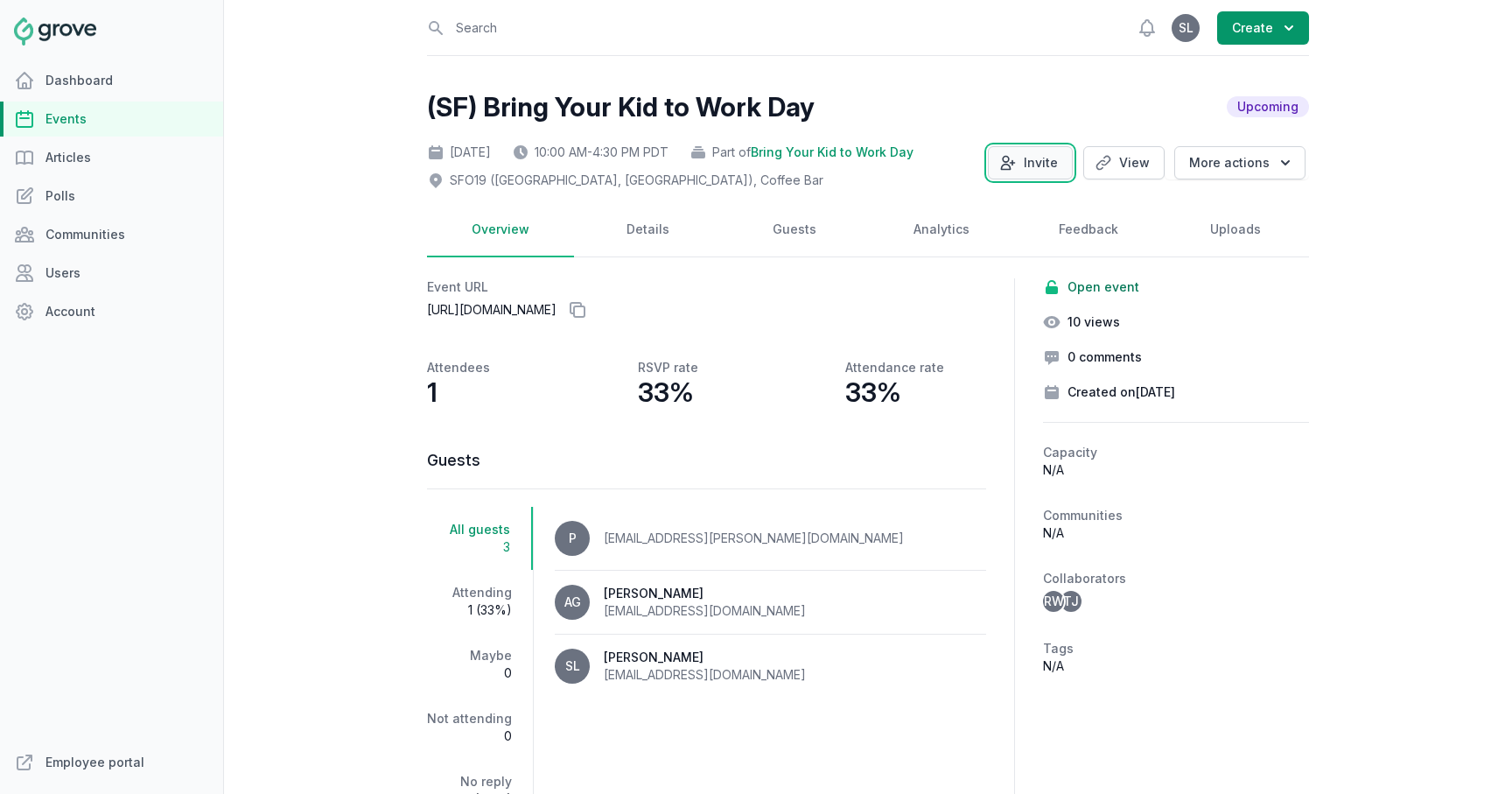 click on "Invite" at bounding box center (1030, 163) 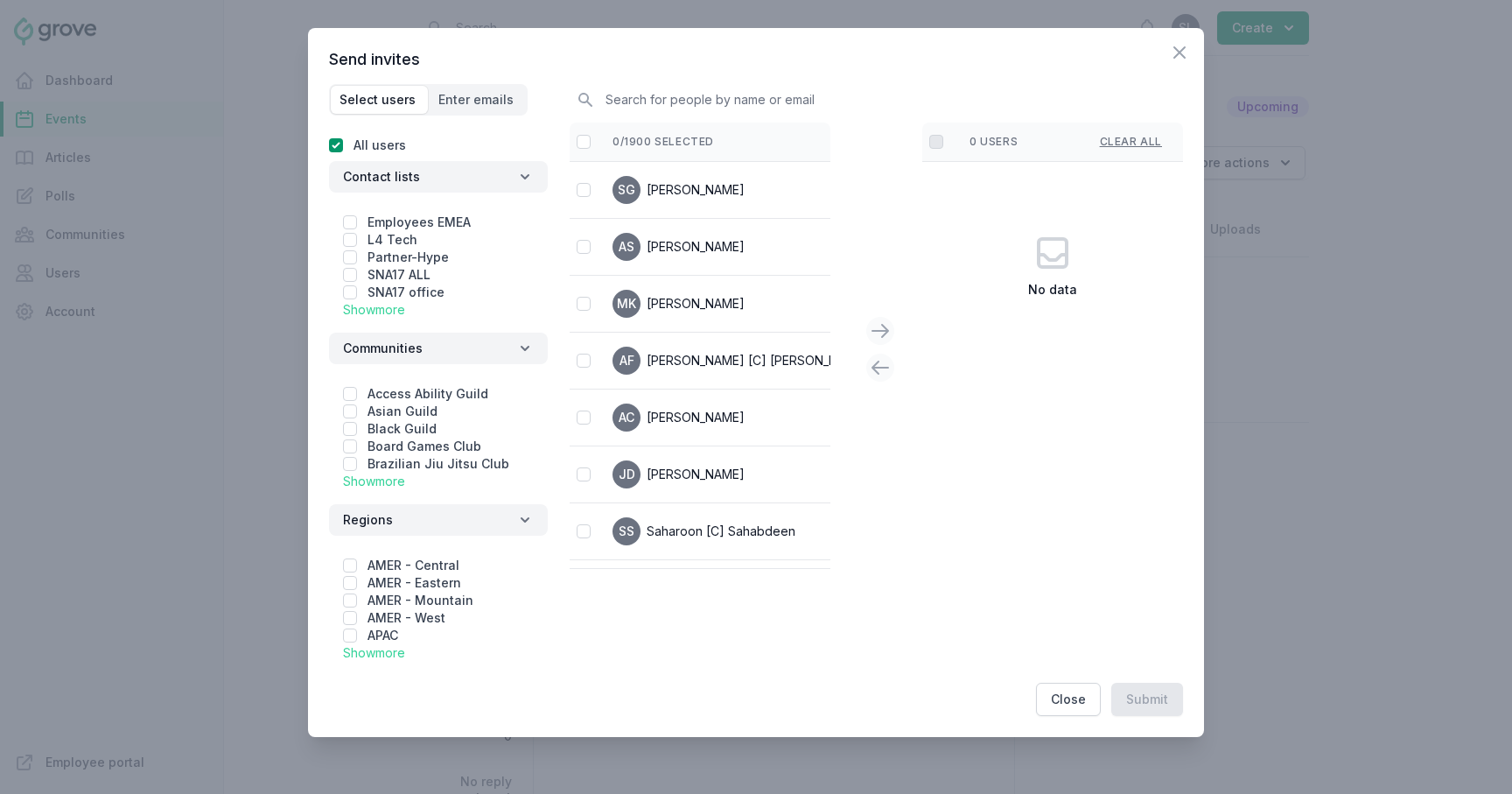 click on "Show  more" at bounding box center (374, 481) 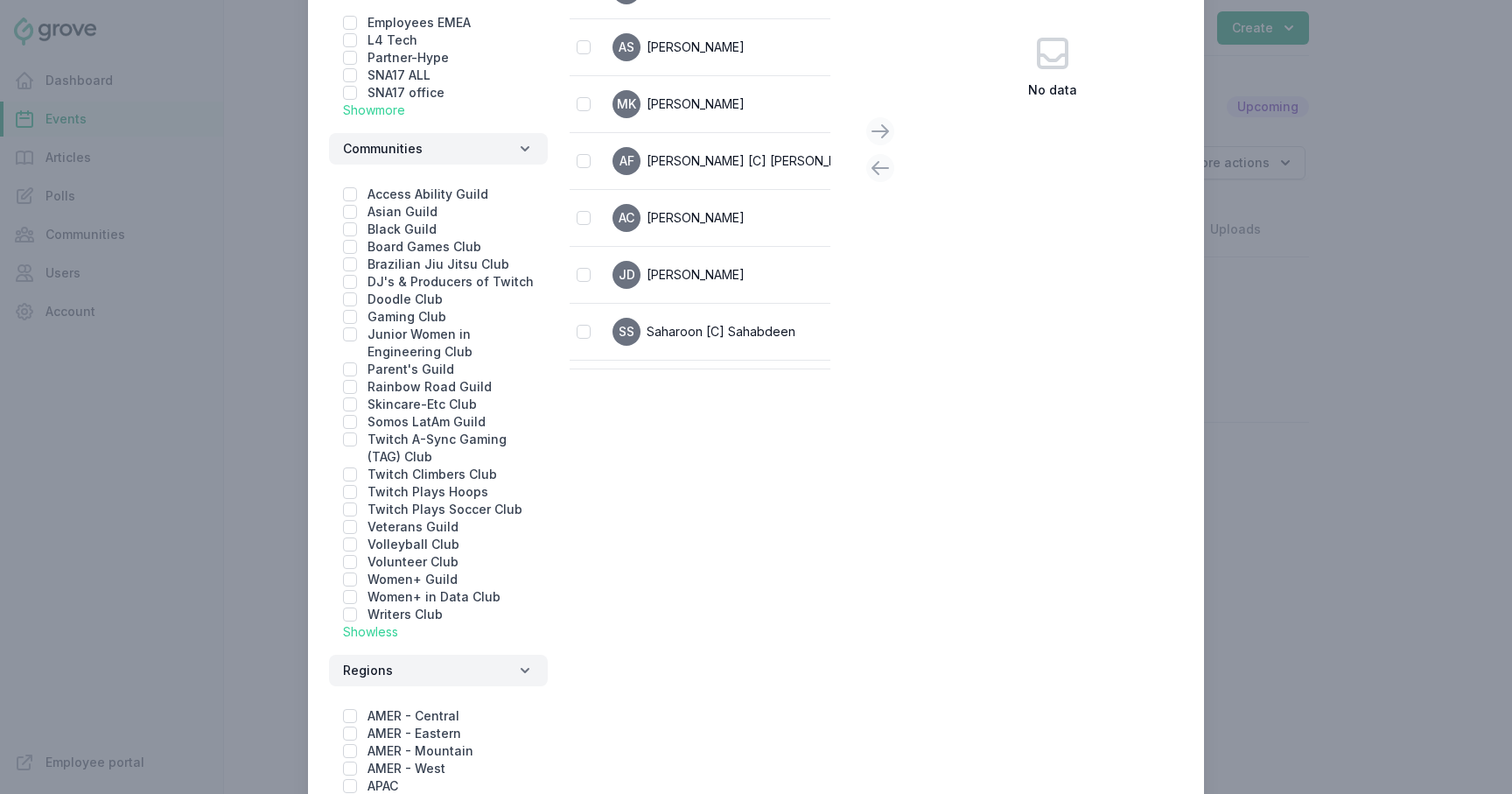 scroll, scrollTop: 228, scrollLeft: 0, axis: vertical 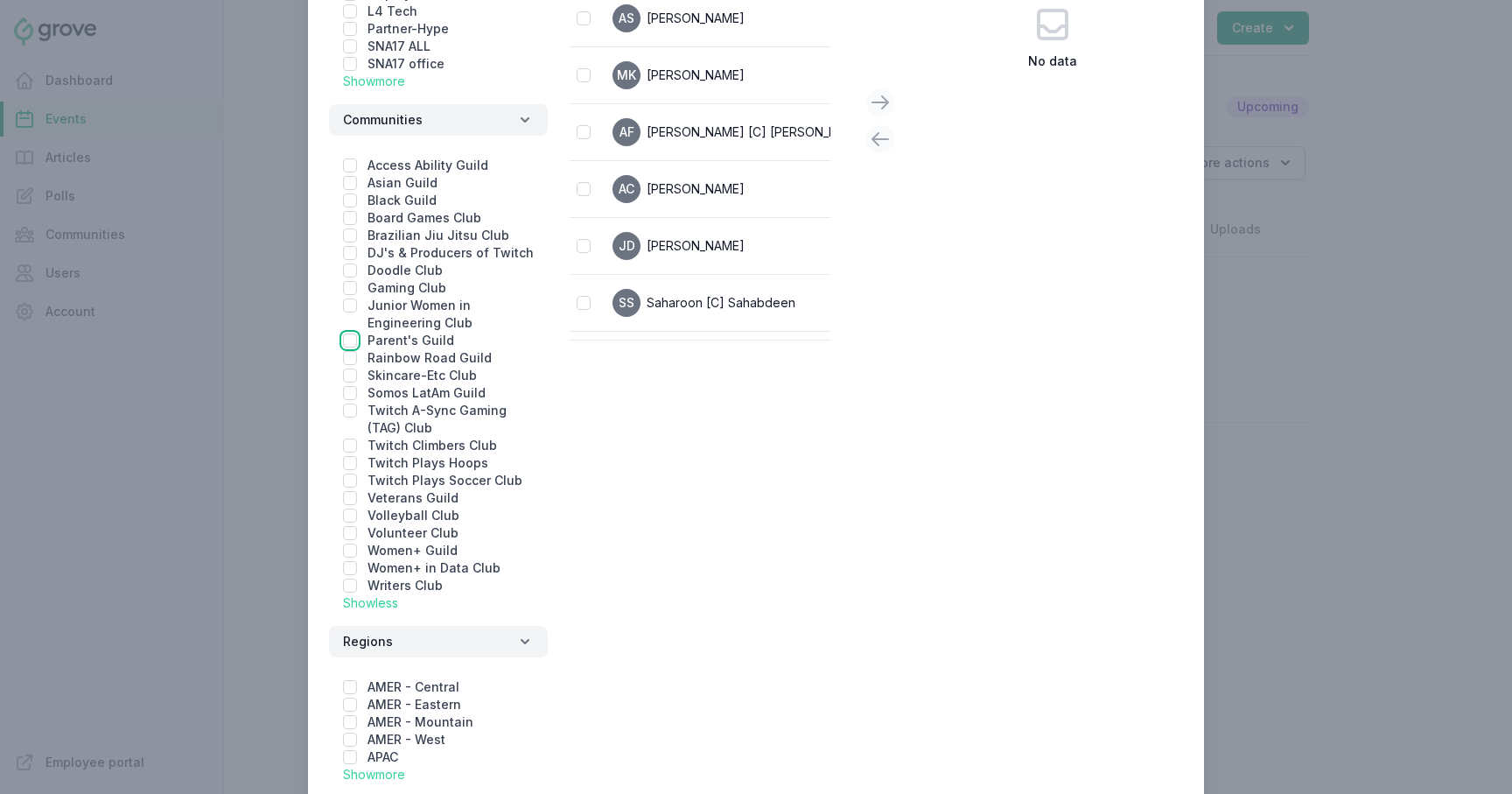 click at bounding box center [350, 341] 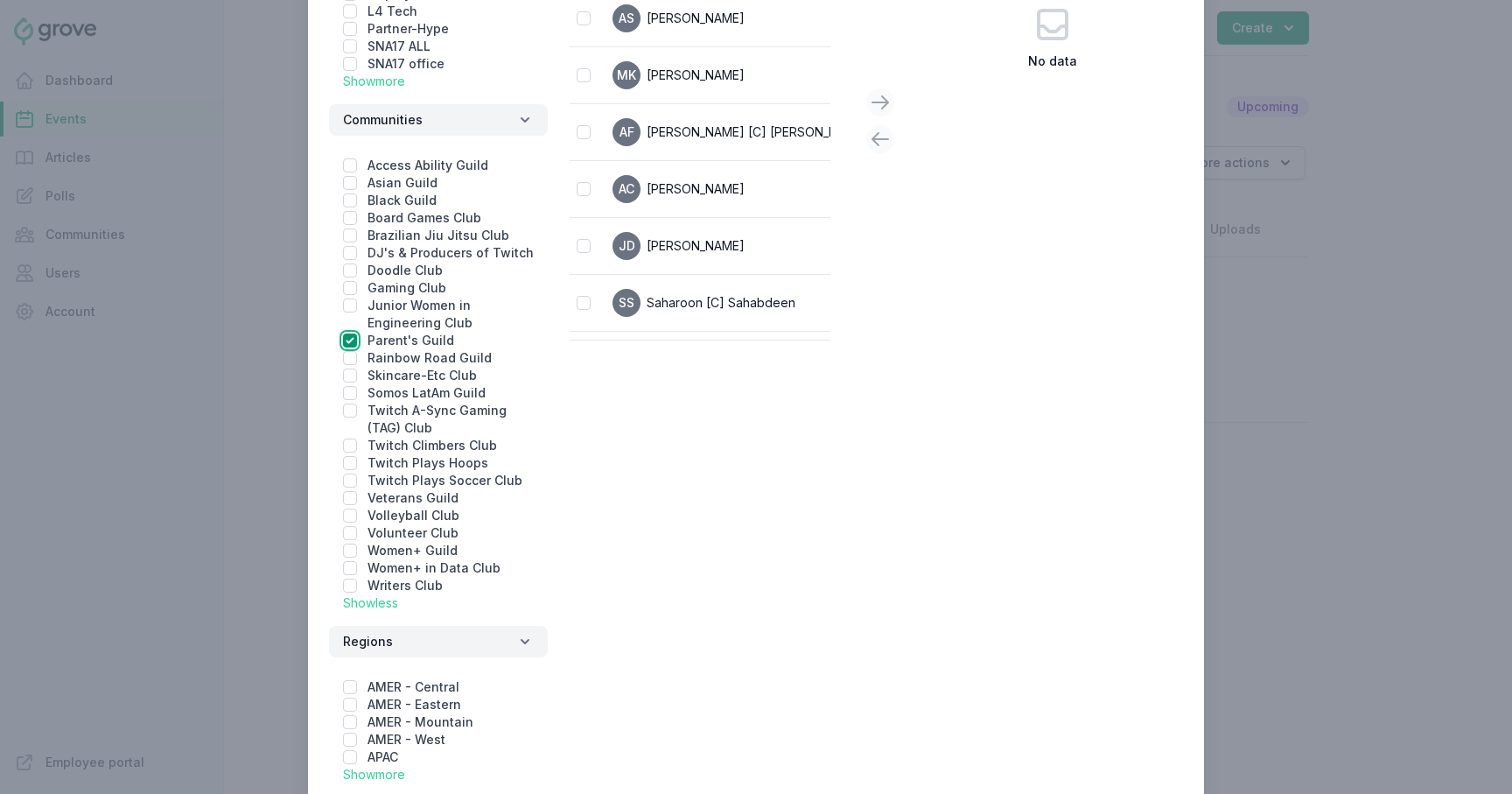 checkbox on "true" 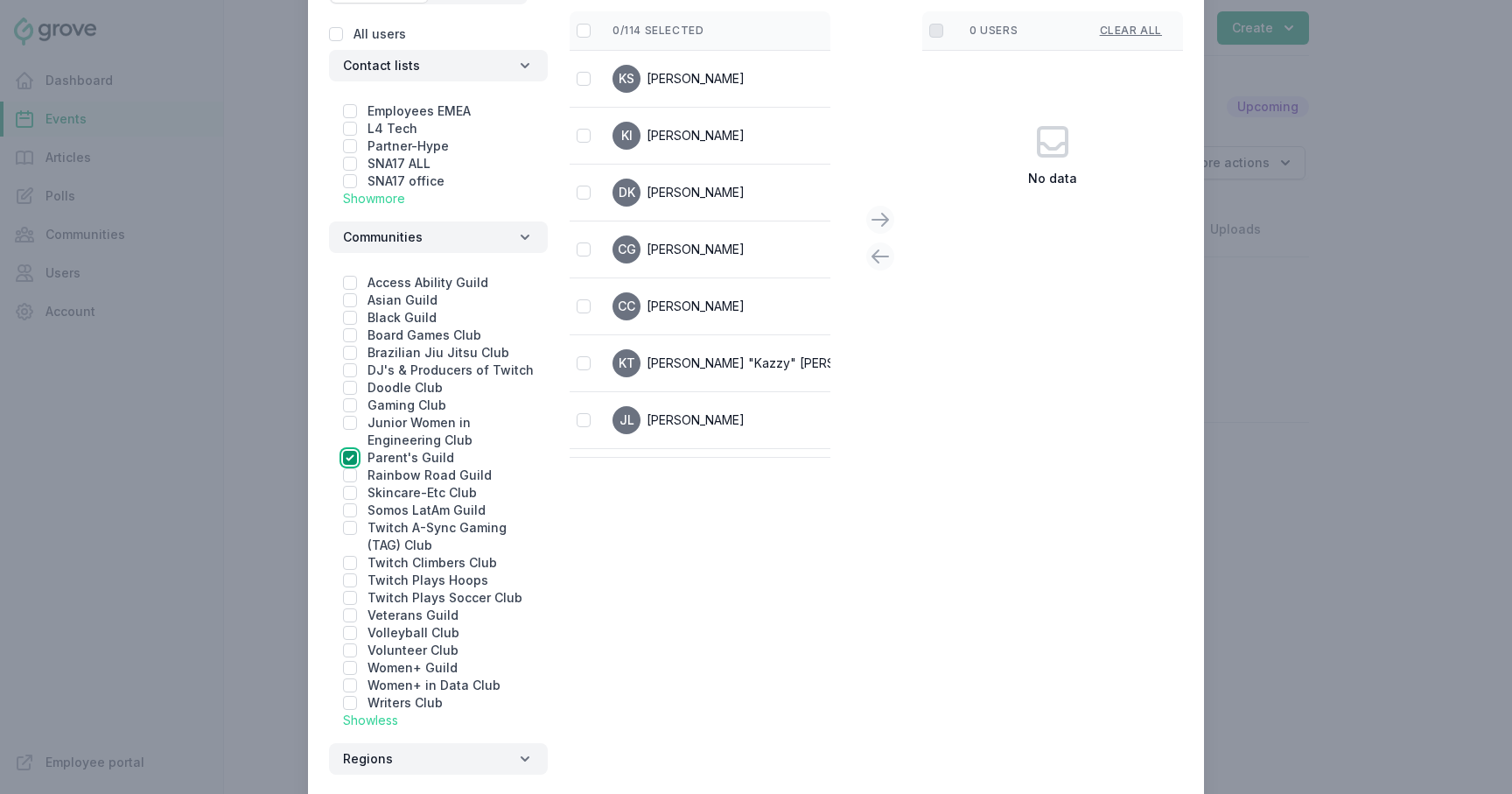 scroll, scrollTop: 0, scrollLeft: 0, axis: both 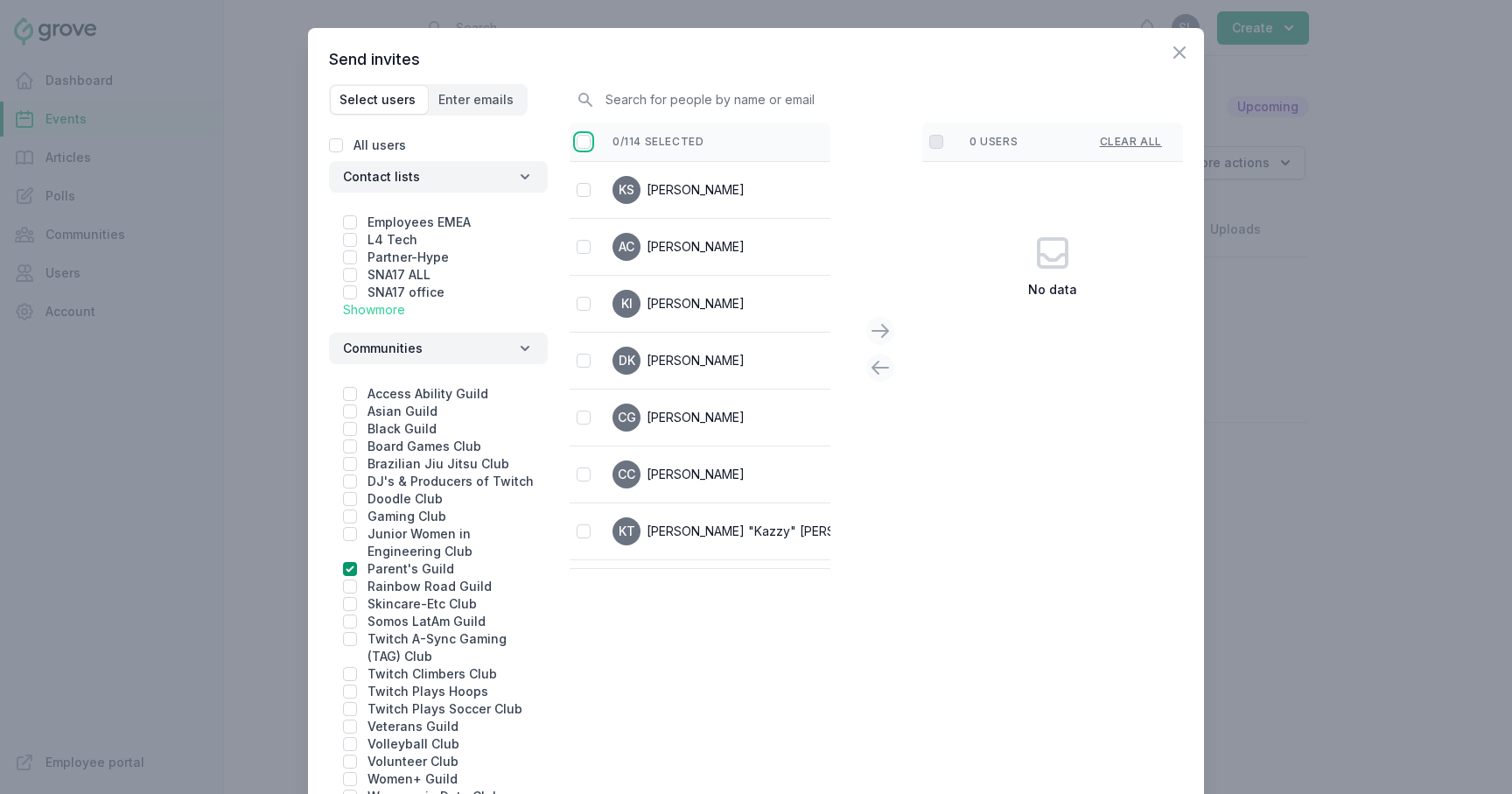 click at bounding box center [584, 142] 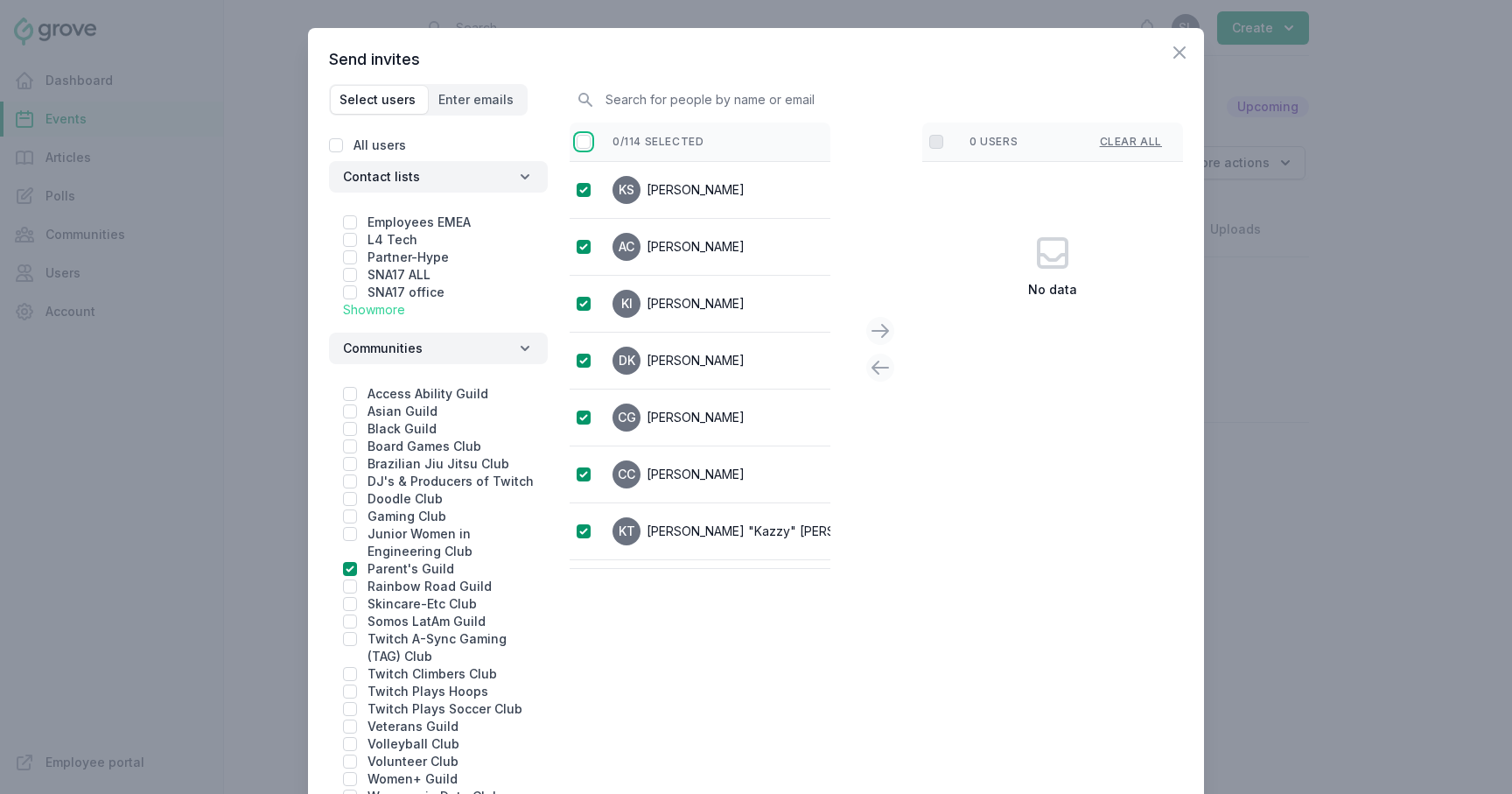 checkbox on "false" 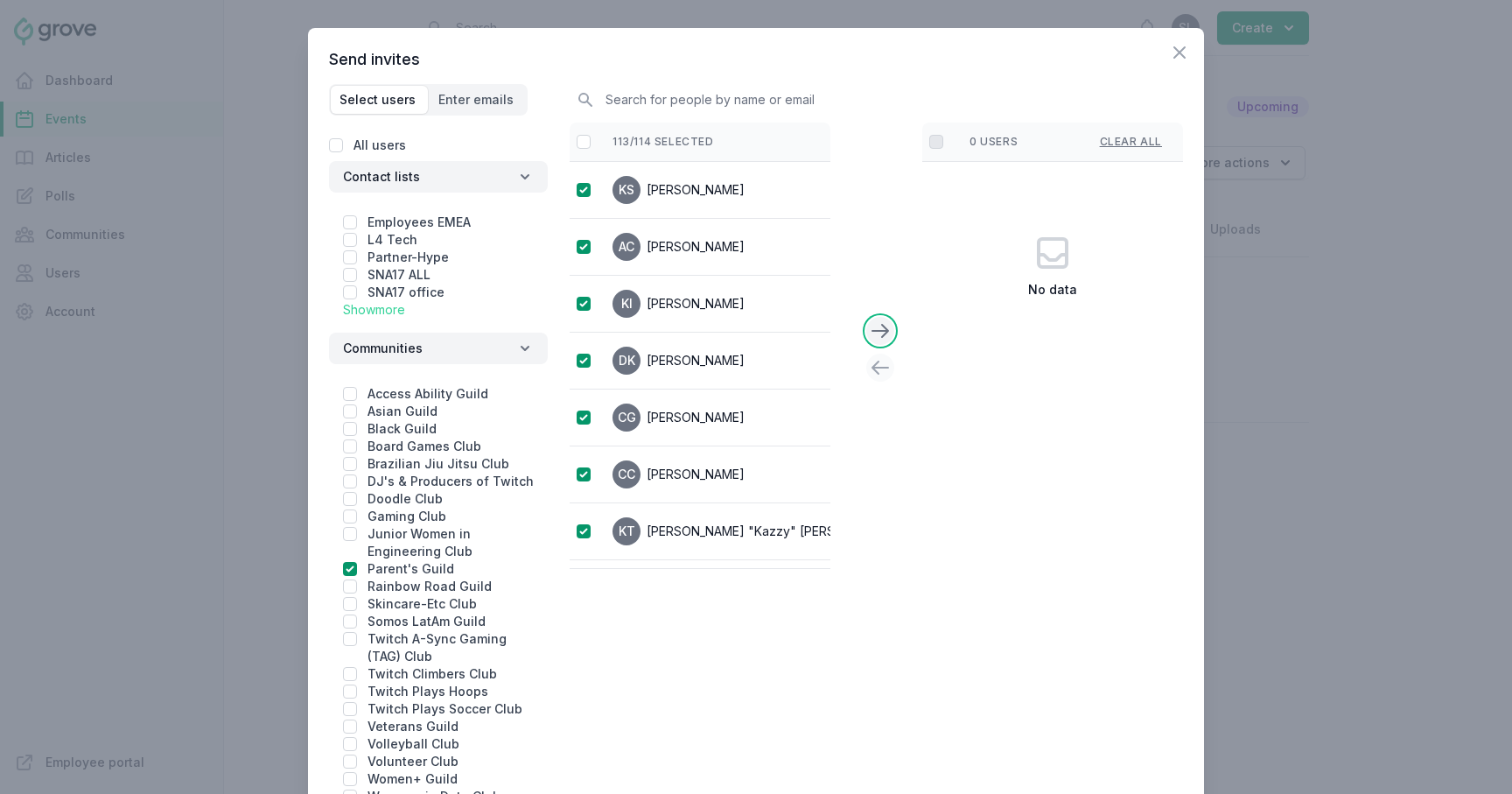 click 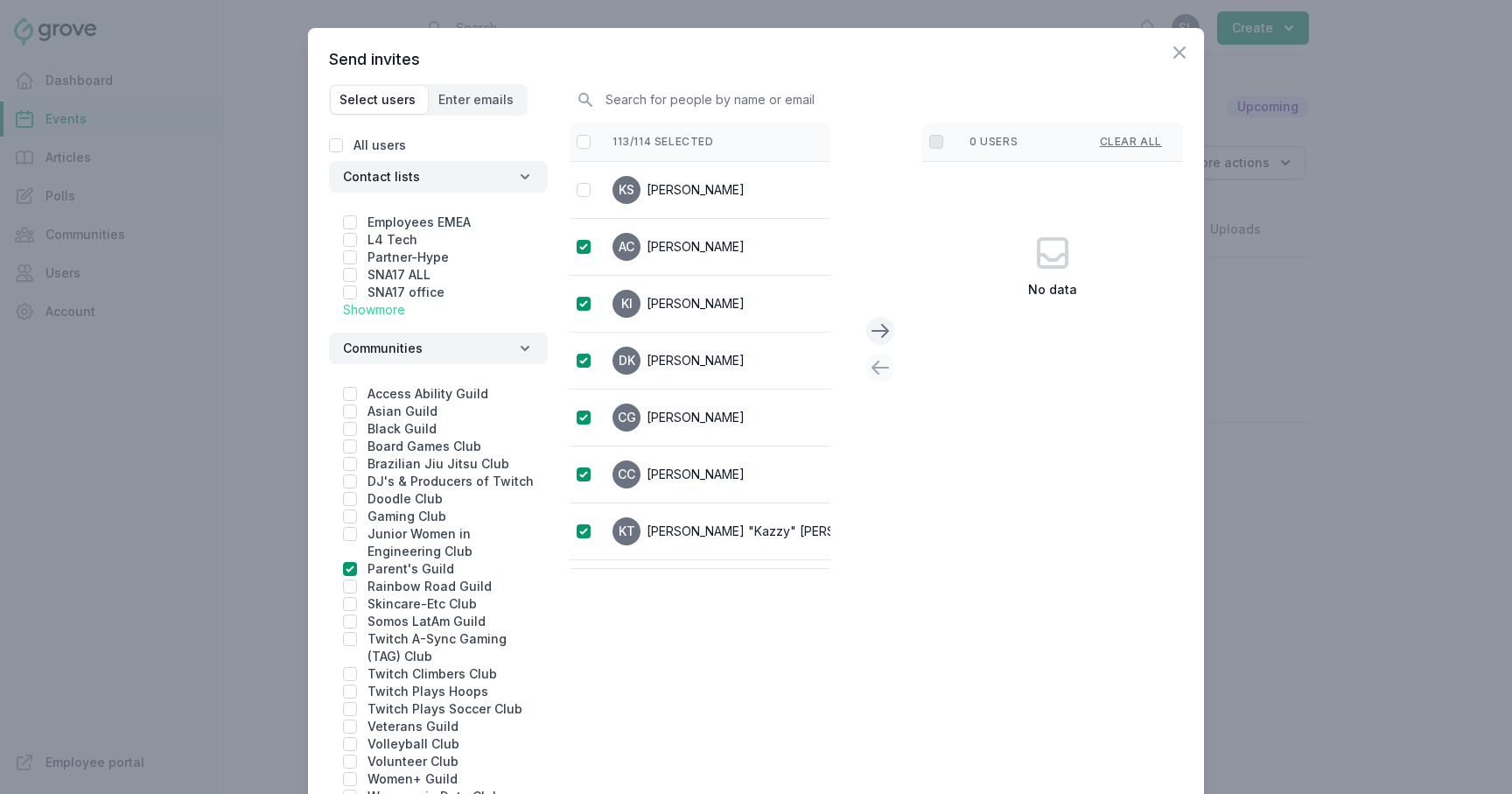 checkbox on "false" 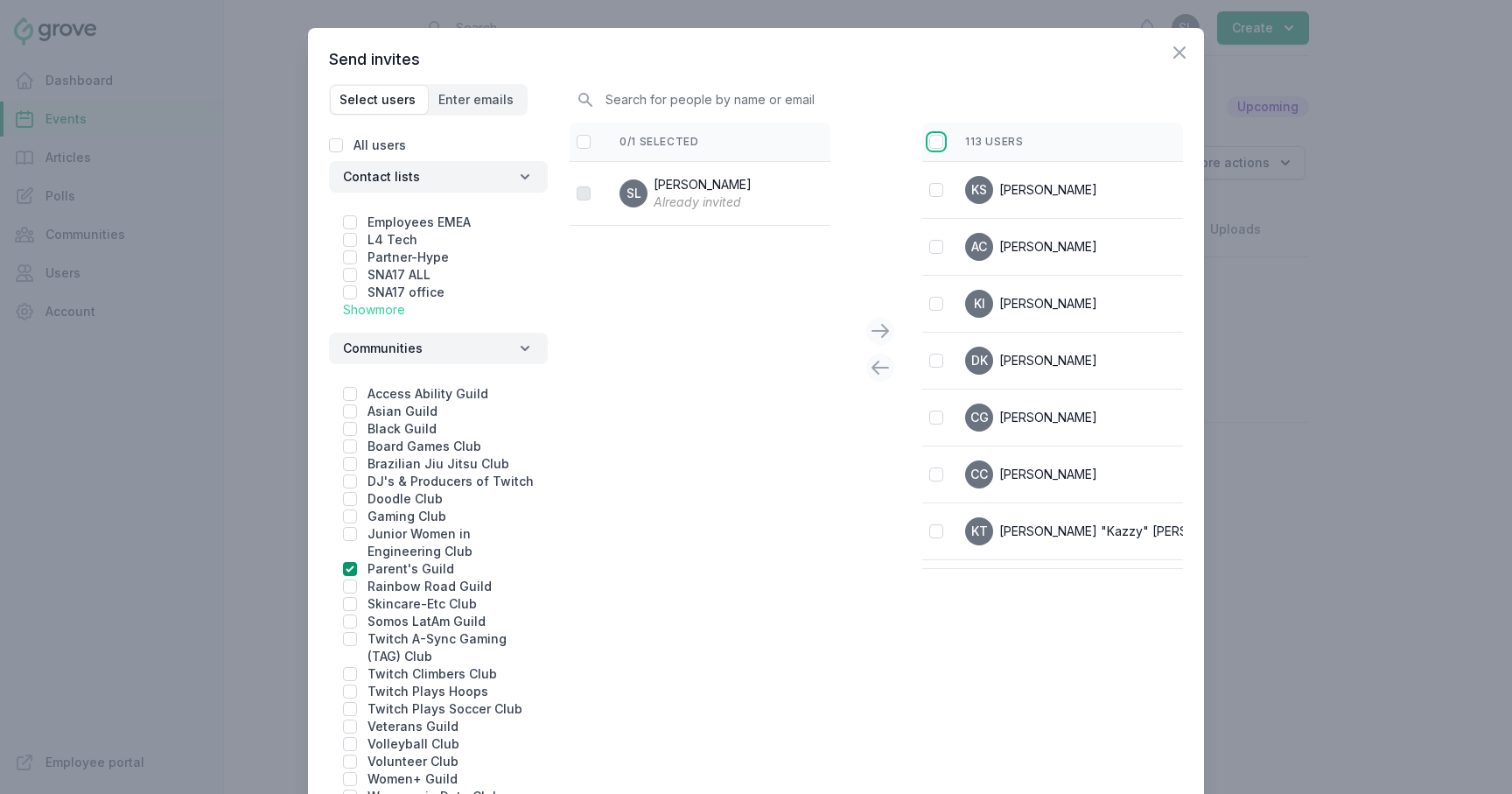 click at bounding box center [936, 142] 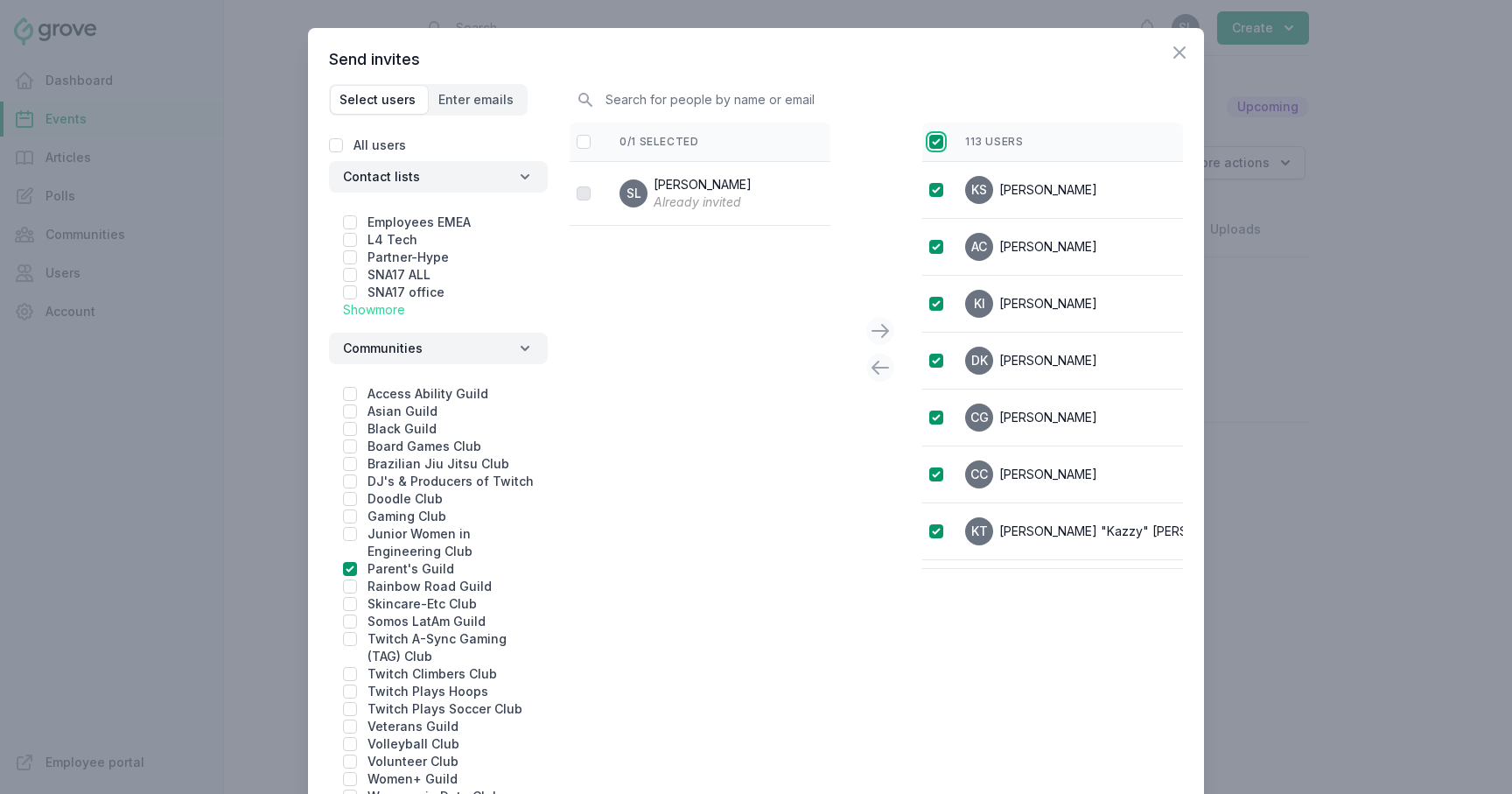 checkbox on "true" 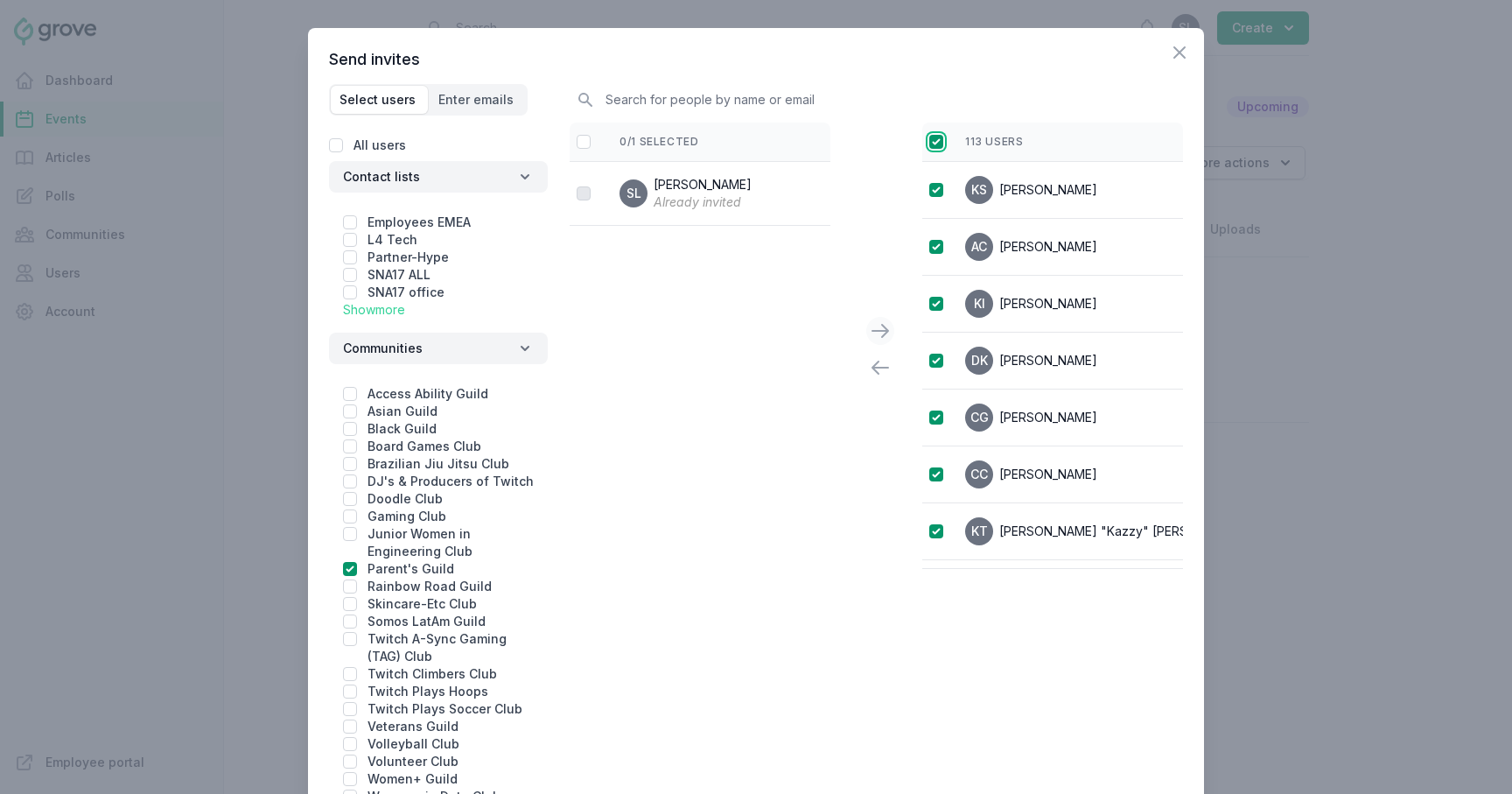 scroll, scrollTop: 321, scrollLeft: 0, axis: vertical 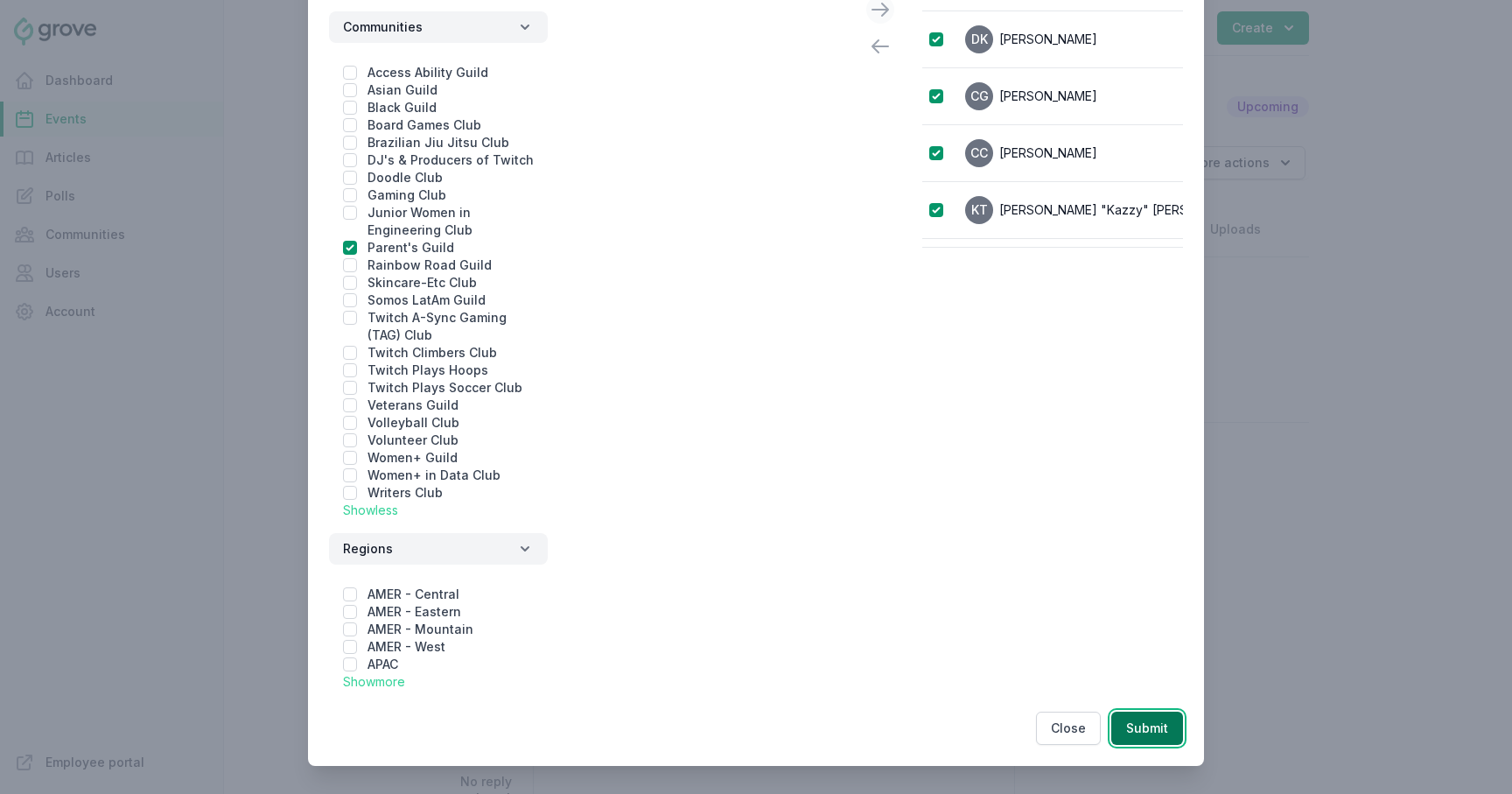click on "Submit" at bounding box center [1147, 728] 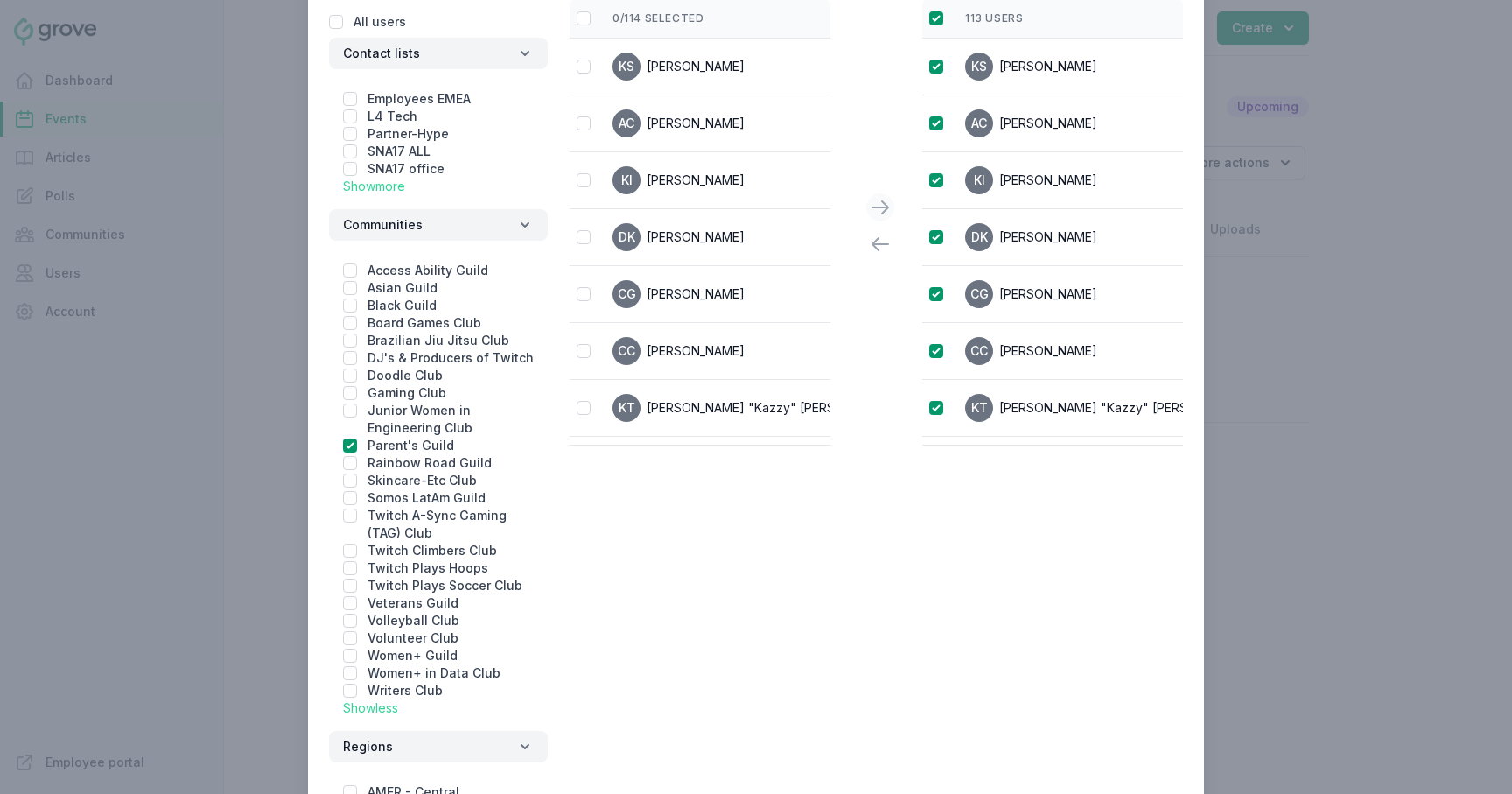 scroll, scrollTop: 0, scrollLeft: 0, axis: both 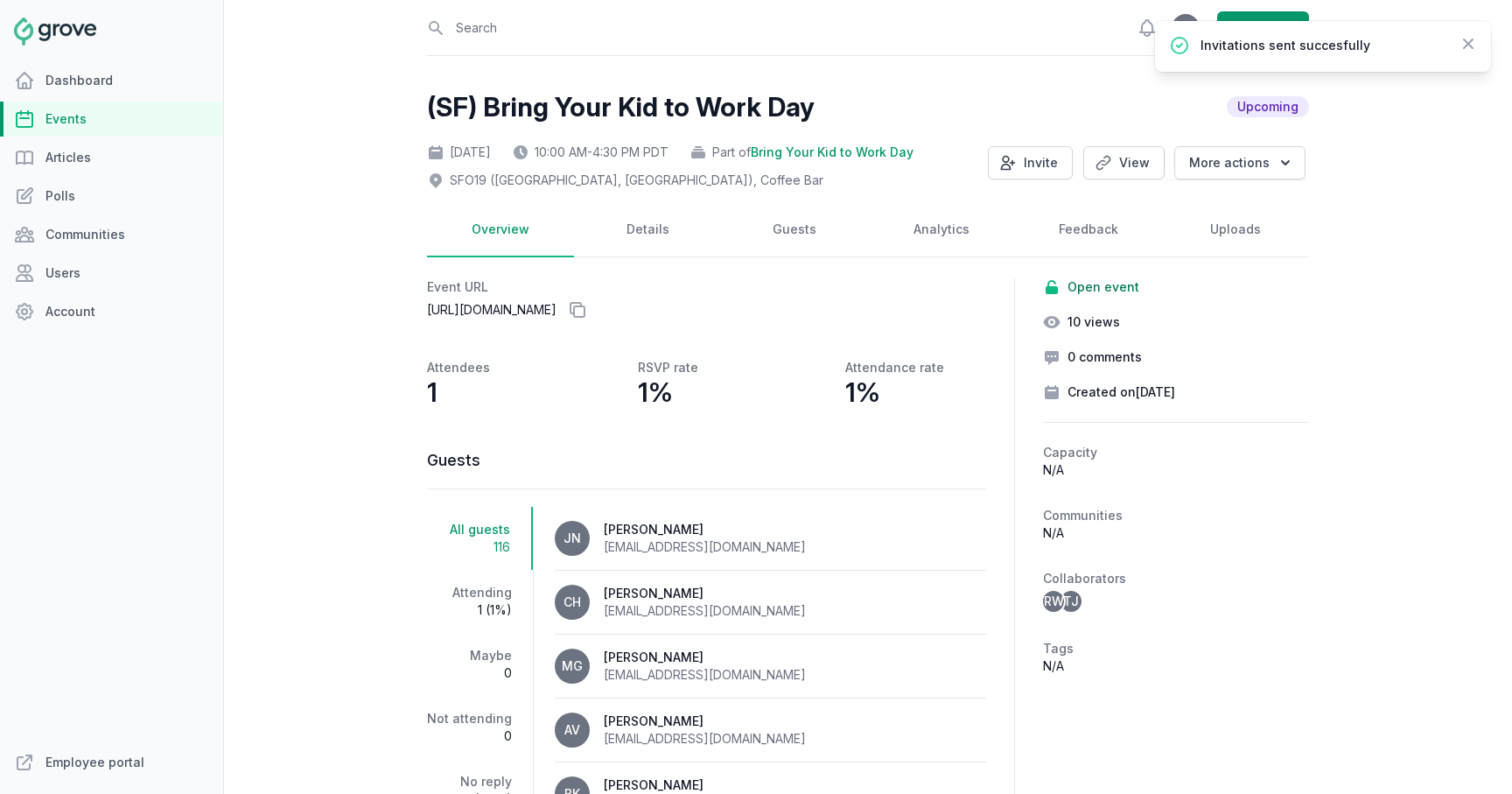 click on "Events" at bounding box center [111, 119] 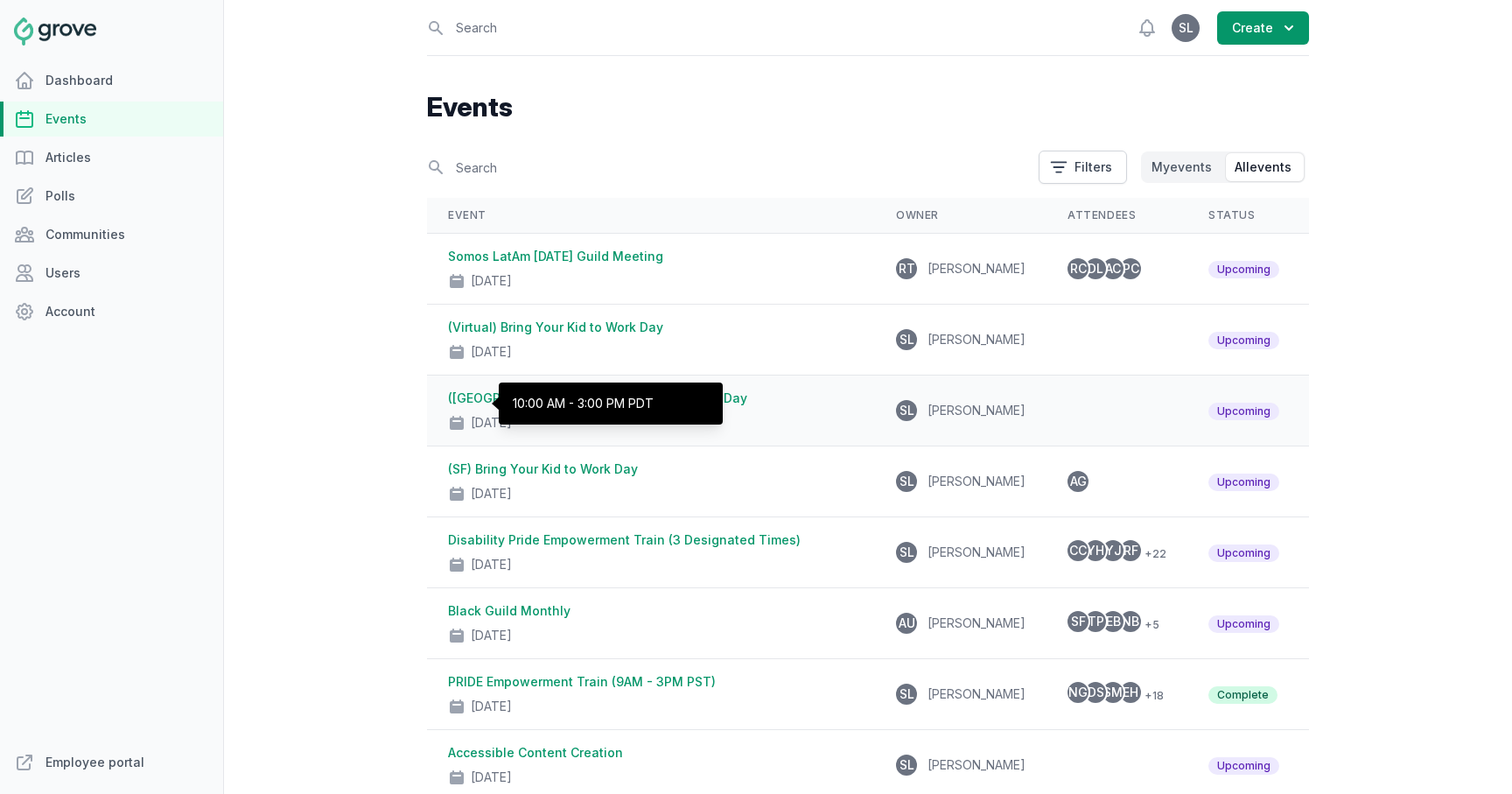 click on "10:00 AM - 3:00 PM PDT" at bounding box center [611, 404] 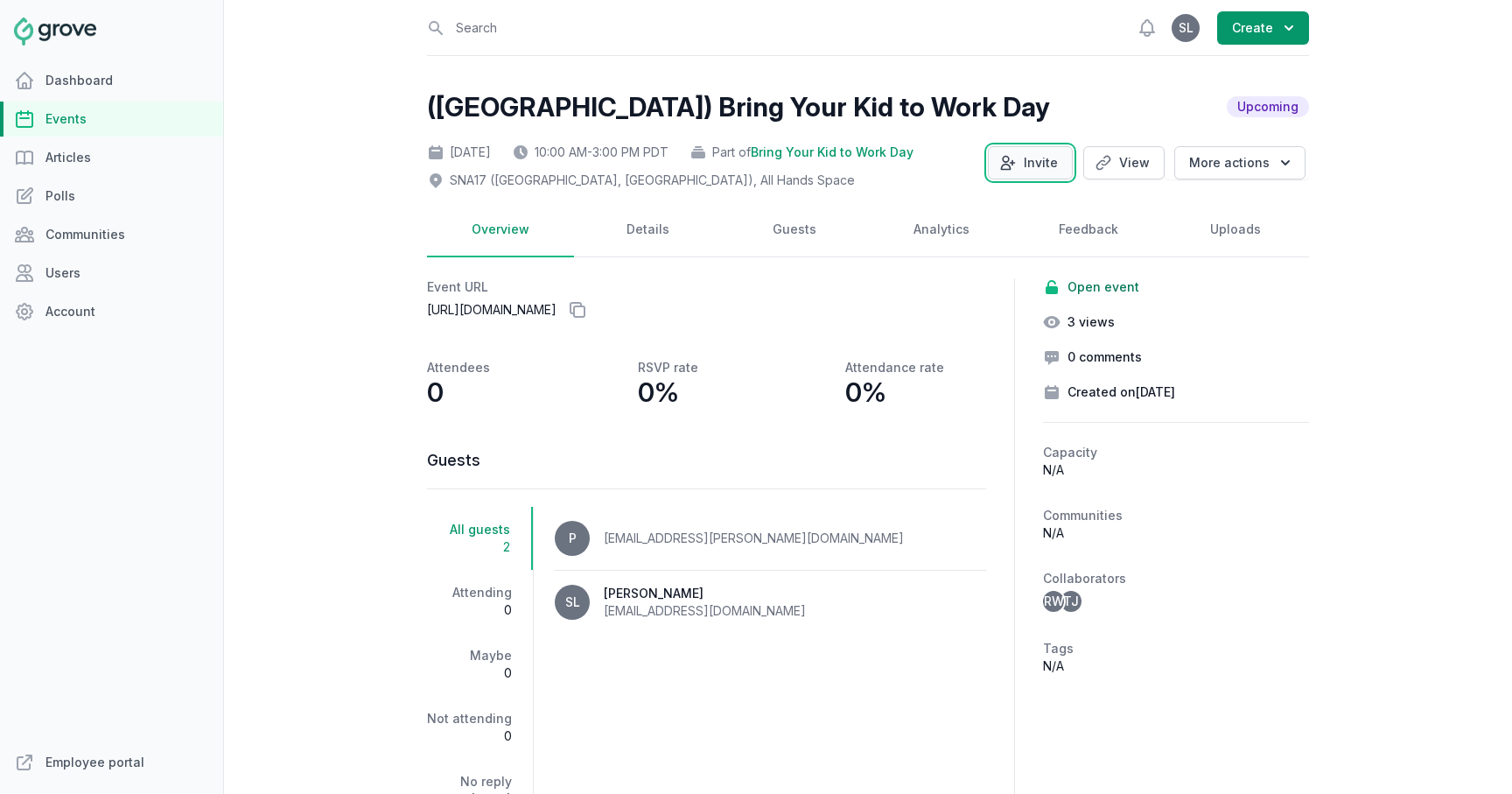 click on "Invite" at bounding box center [1030, 163] 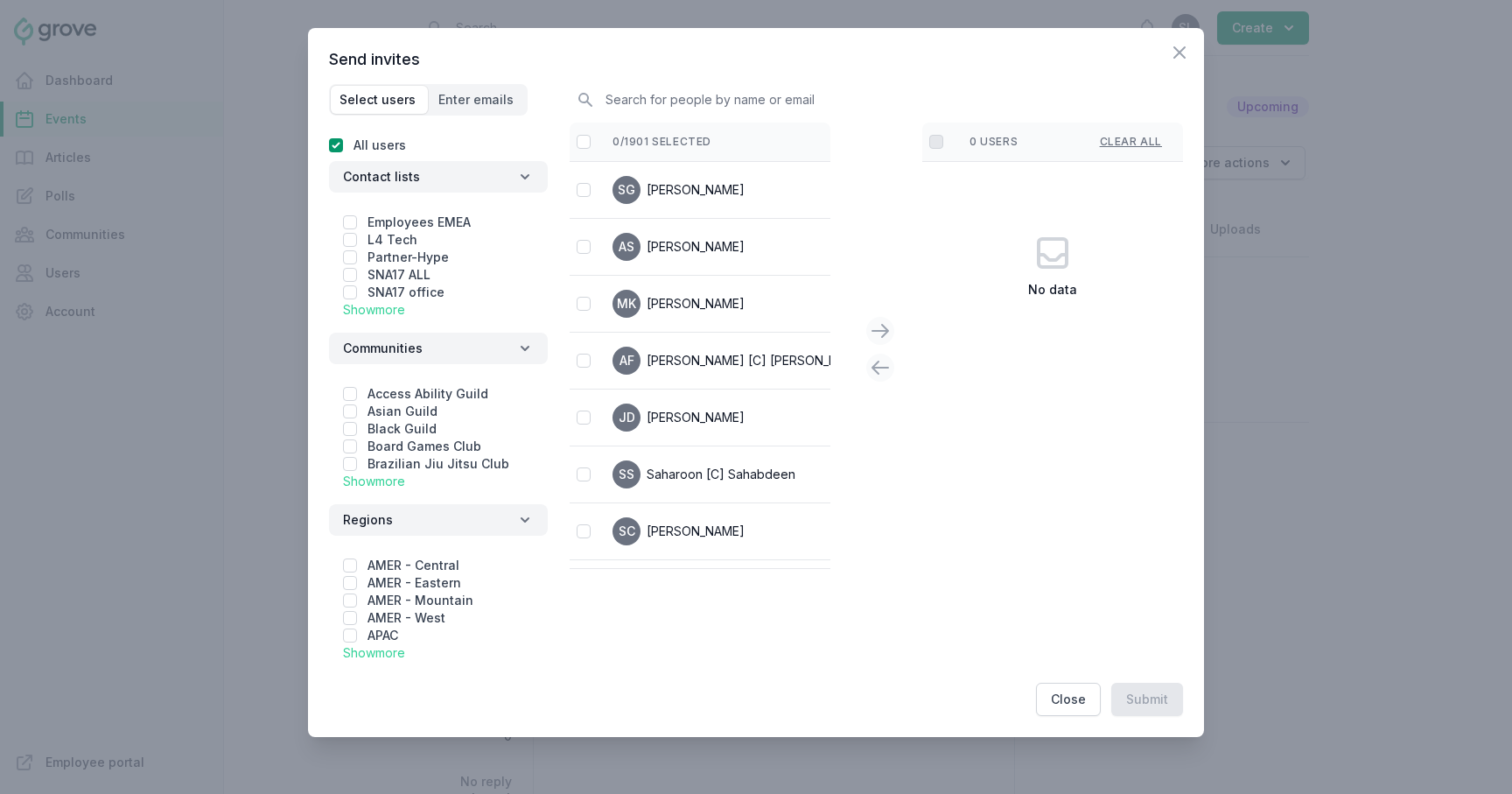click on "Show  more" at bounding box center (374, 481) 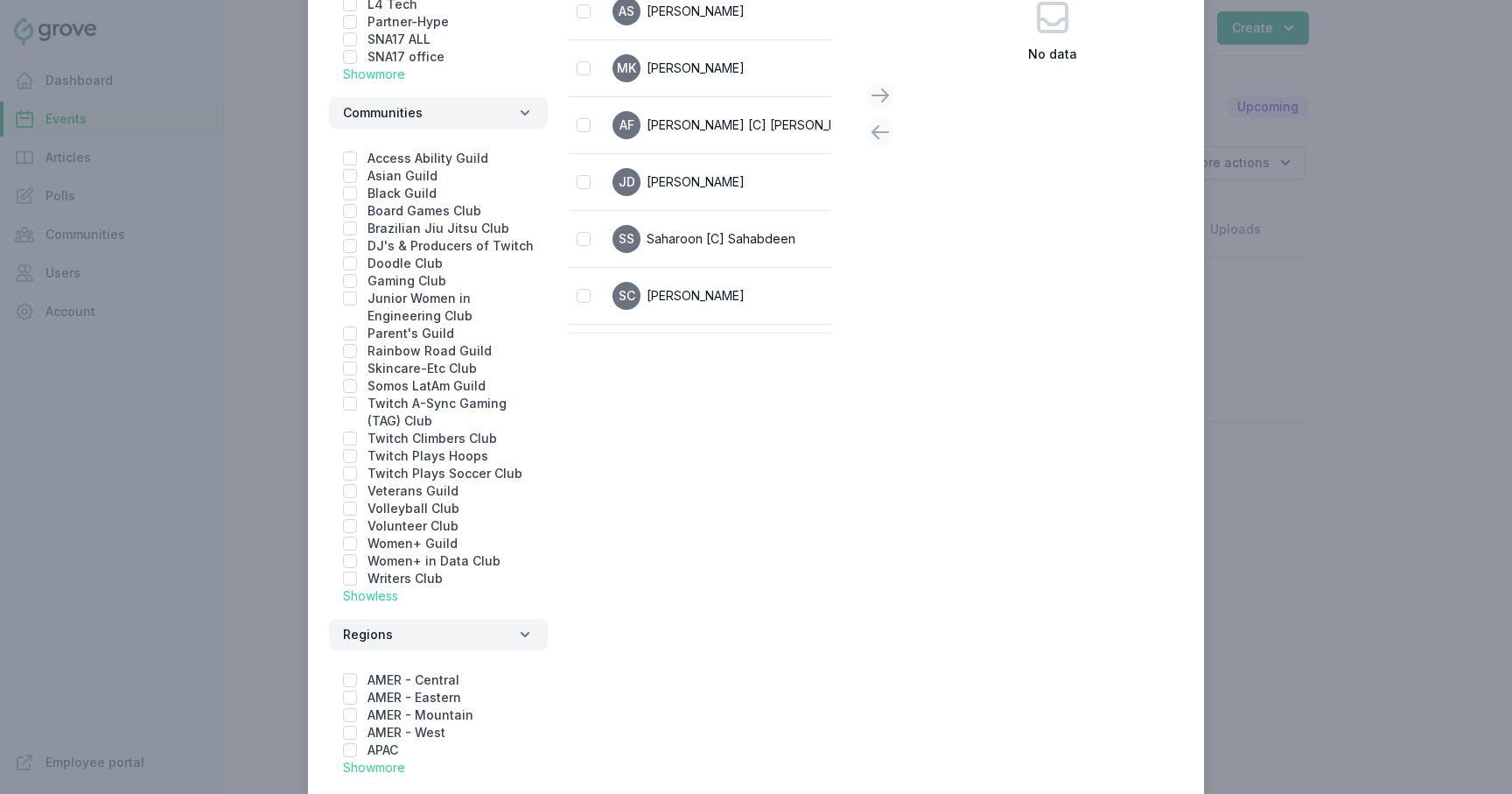 scroll, scrollTop: 251, scrollLeft: 0, axis: vertical 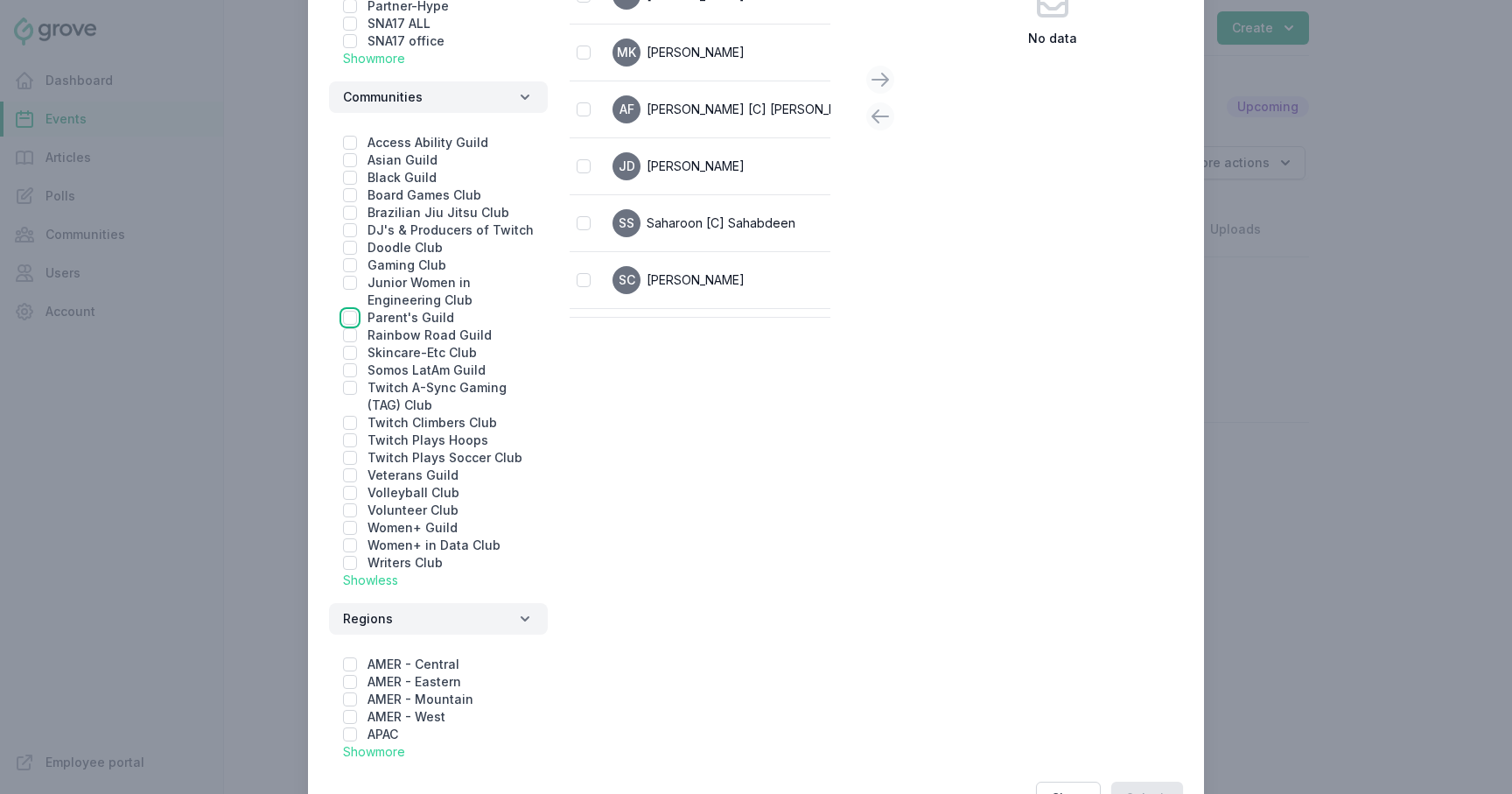click at bounding box center (350, 318) 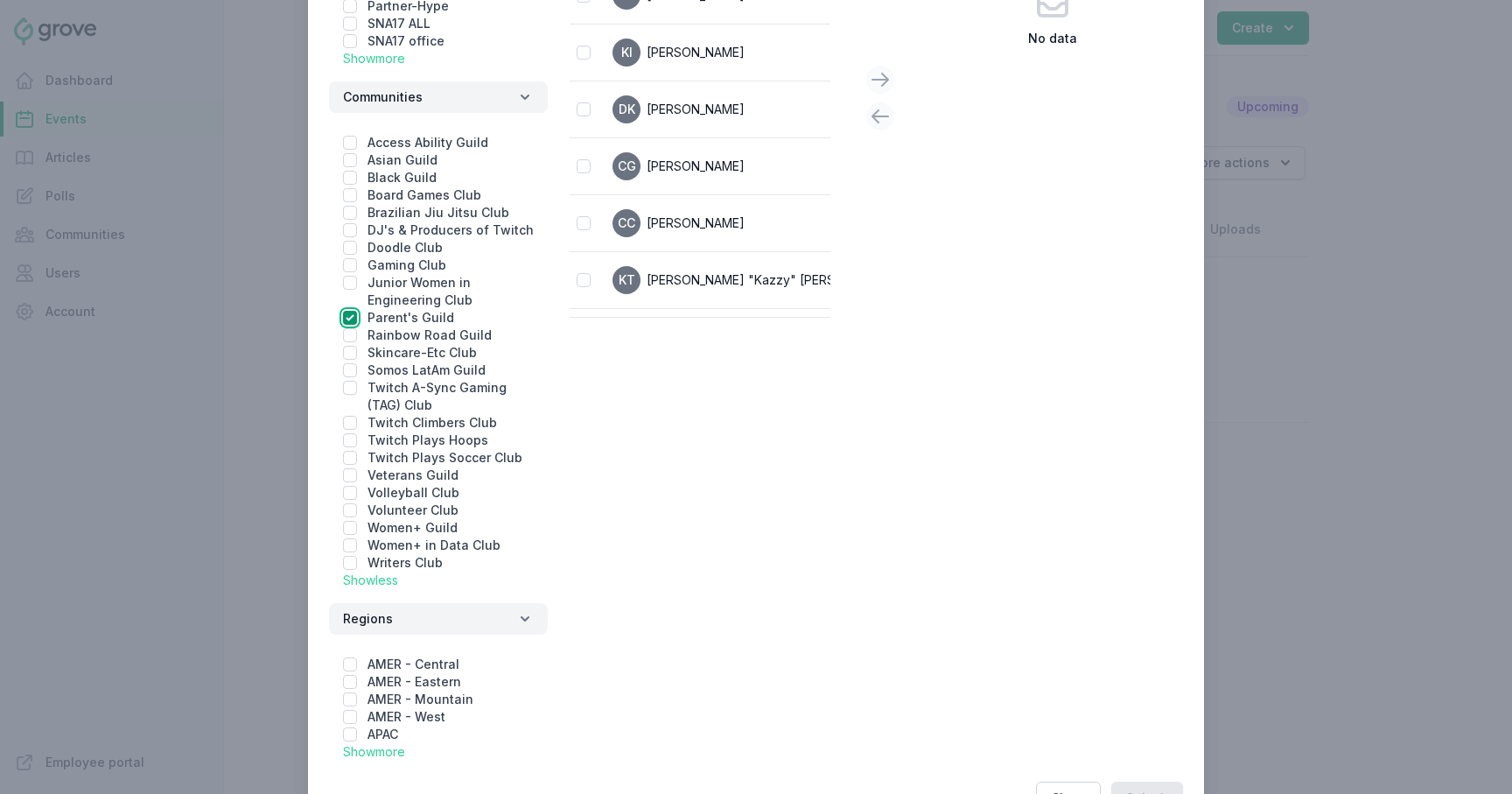 scroll, scrollTop: 0, scrollLeft: 0, axis: both 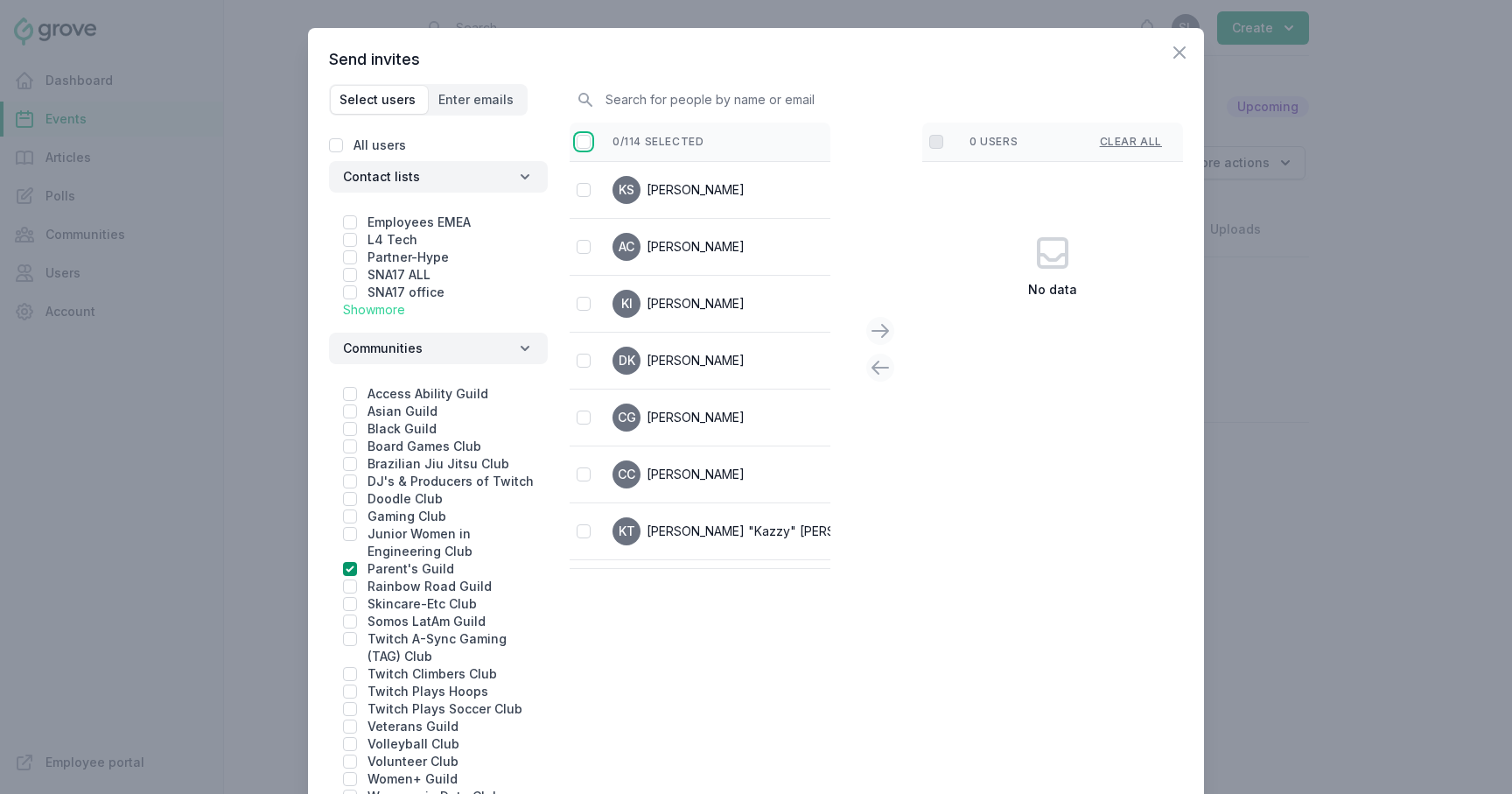 click at bounding box center (584, 142) 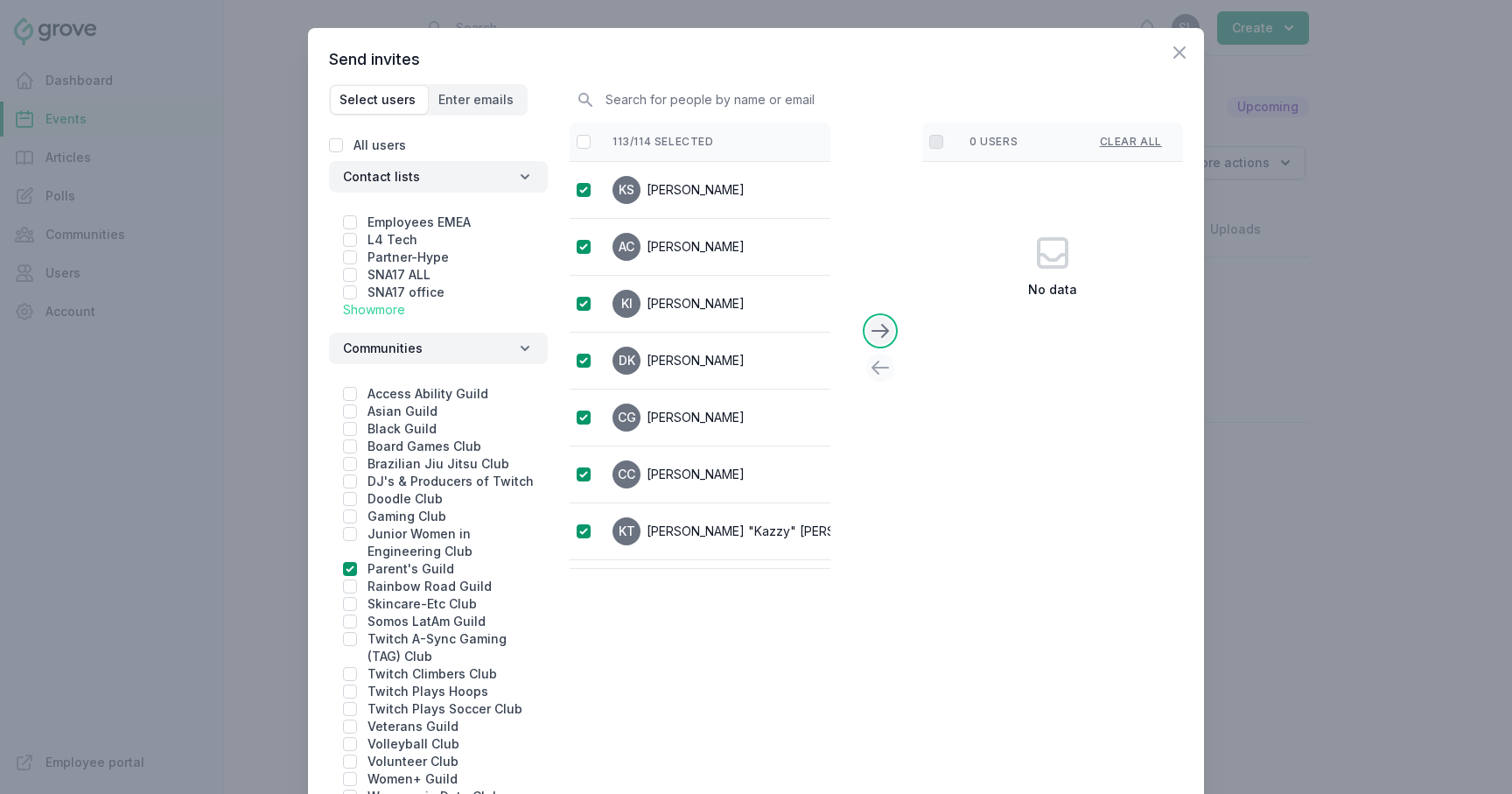 click 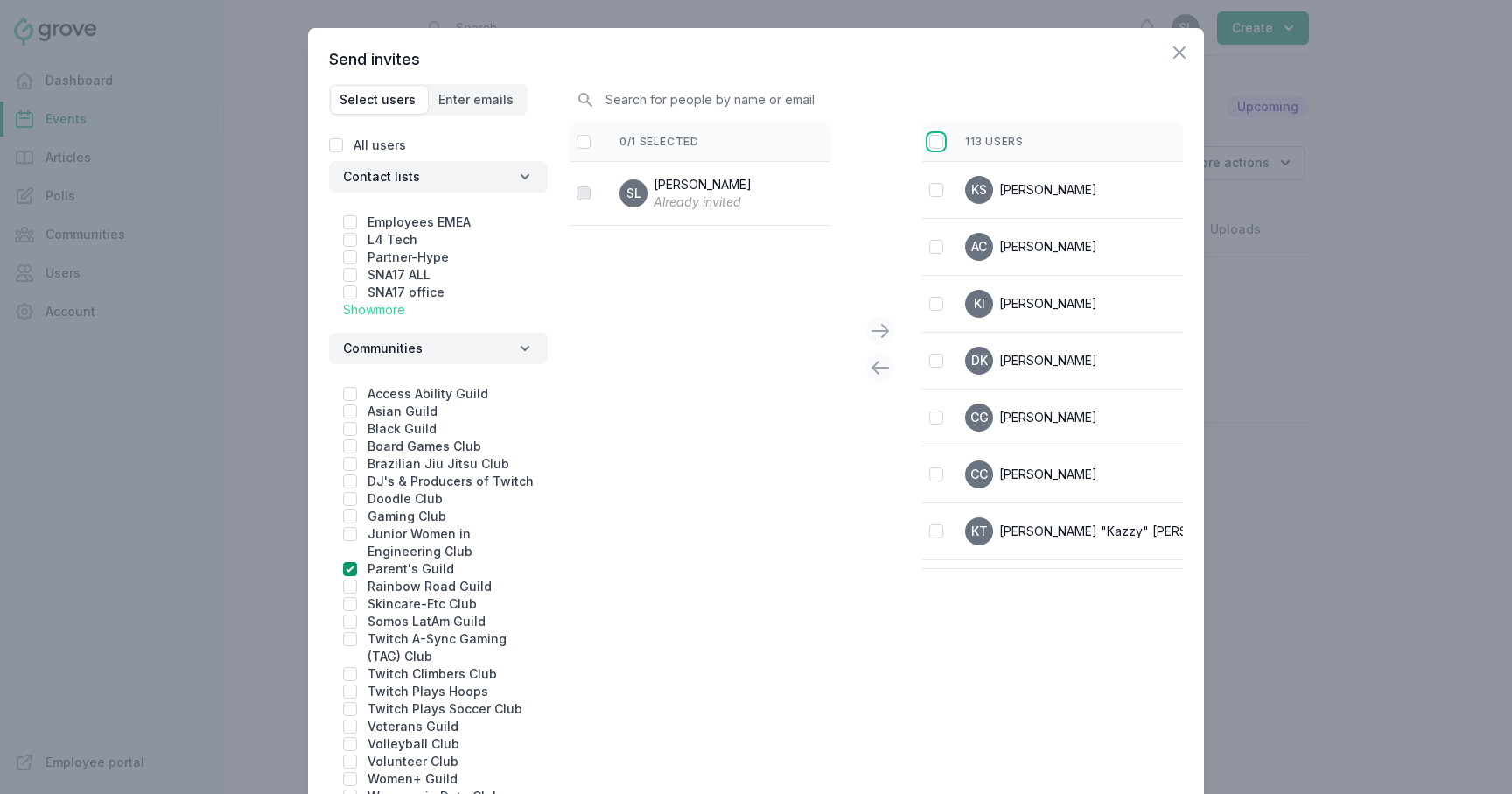 click at bounding box center [936, 142] 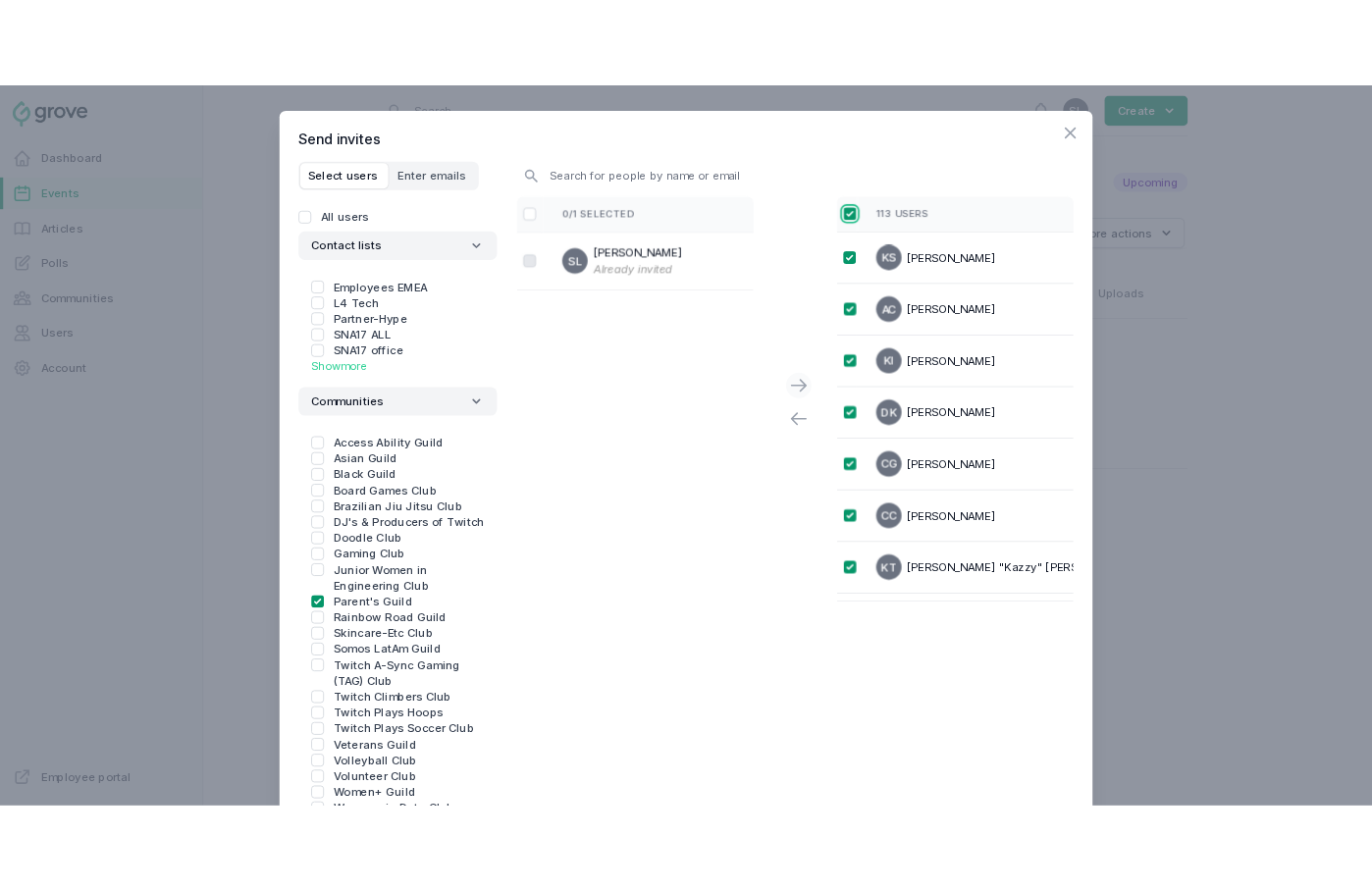scroll, scrollTop: 360, scrollLeft: 0, axis: vertical 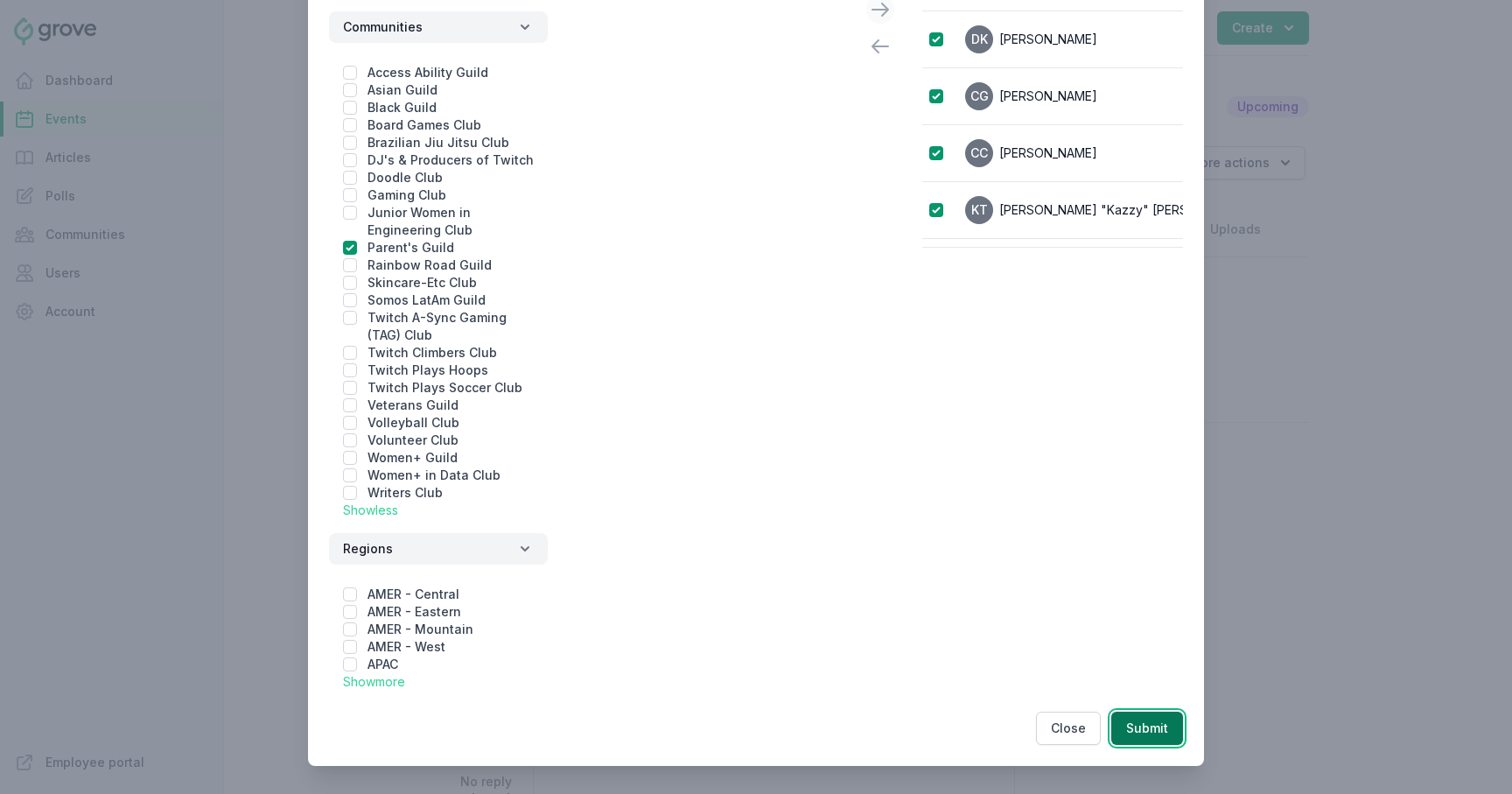 click on "Submit" at bounding box center [1147, 728] 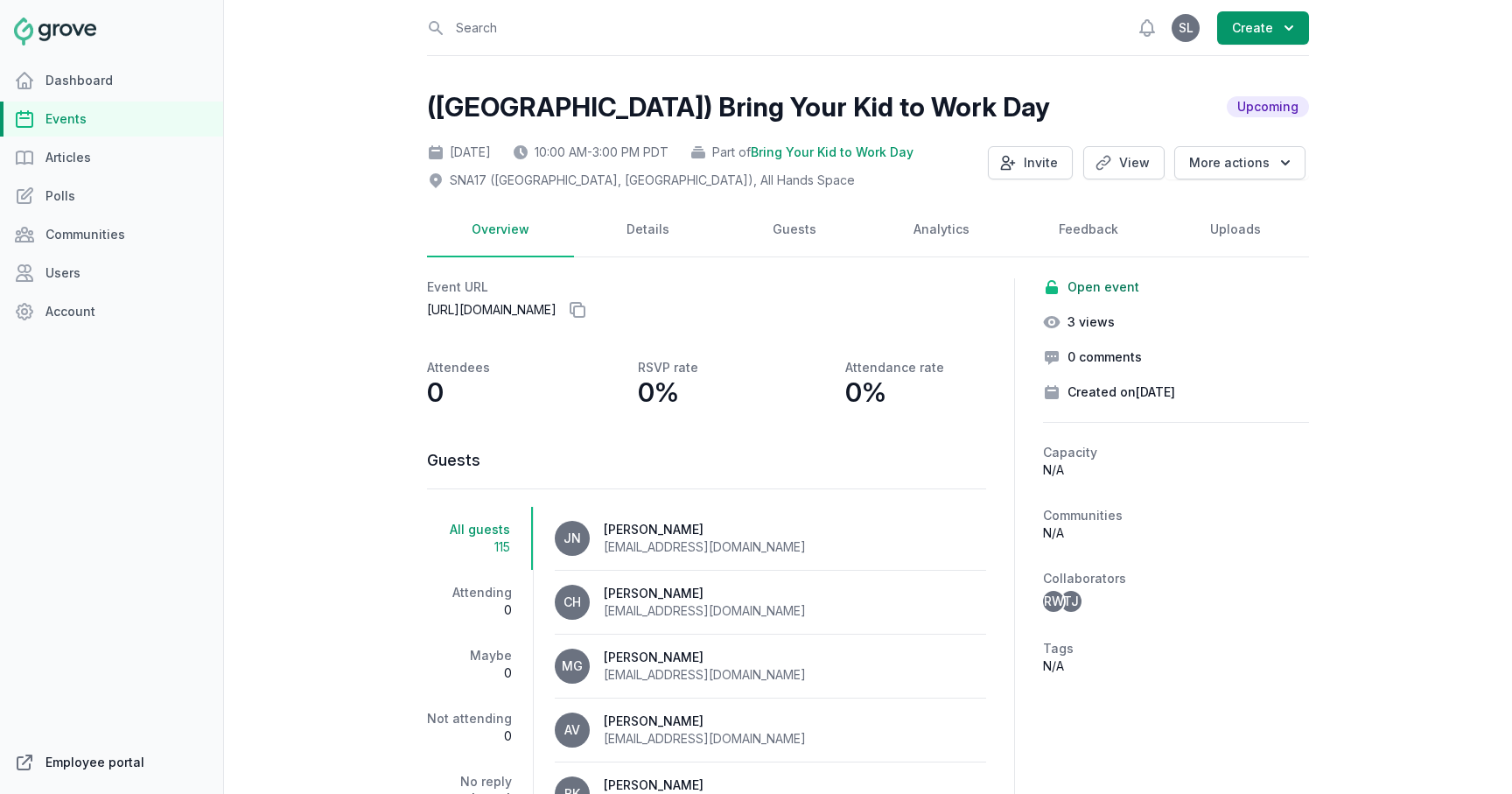 click on "Employee portal" 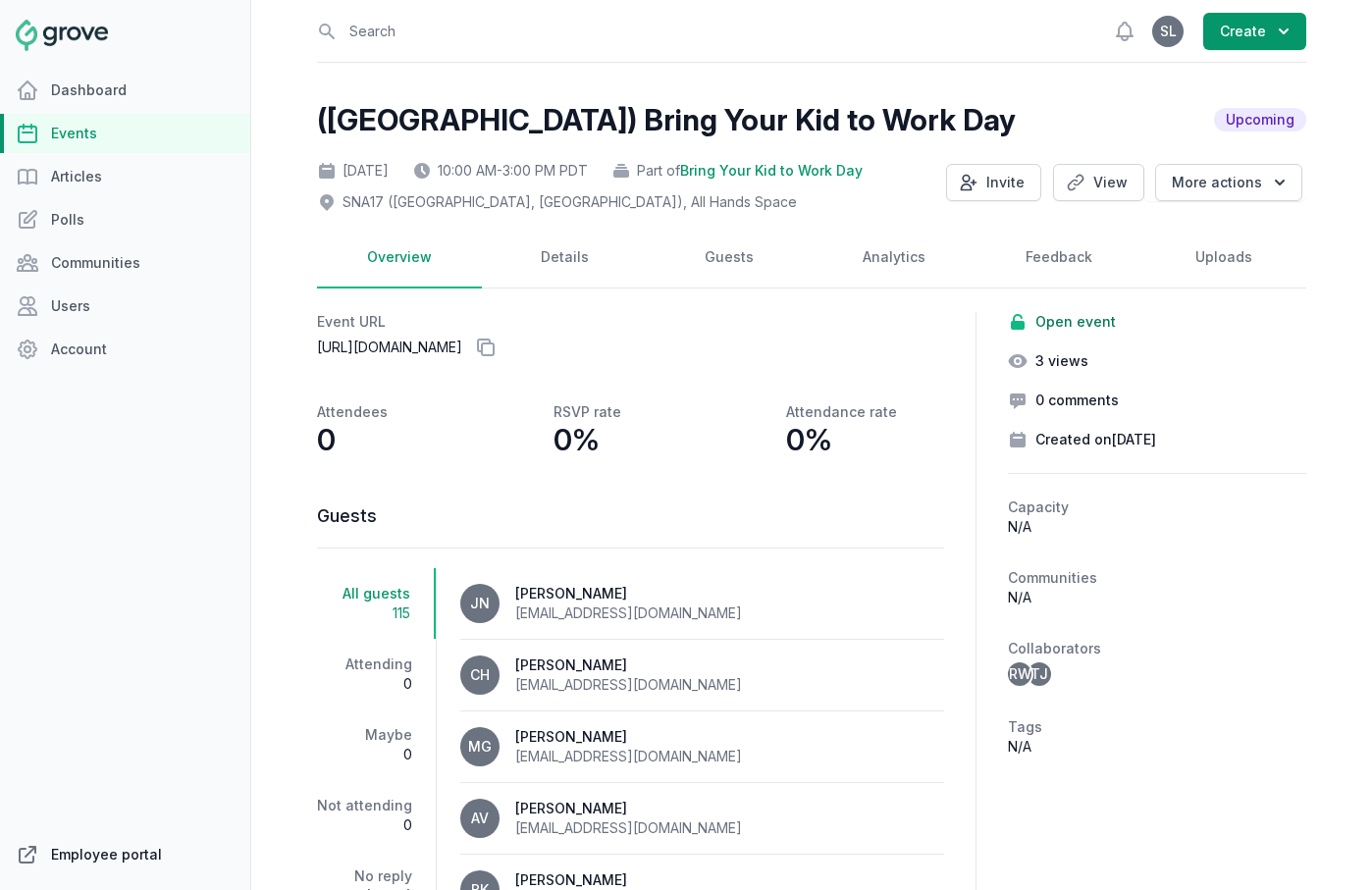 click on "Employee portal" 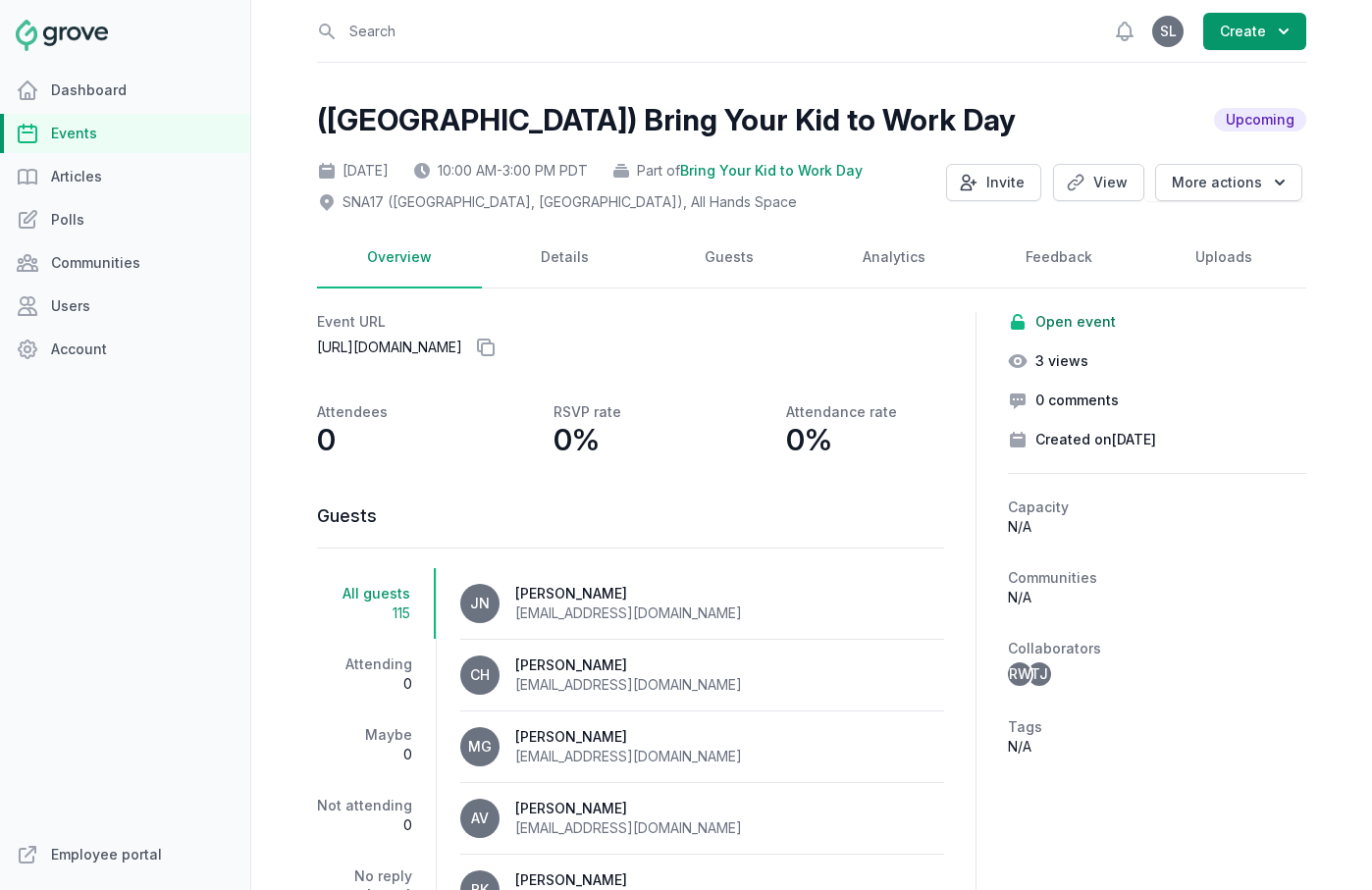 click on "Events" at bounding box center (125, 133) 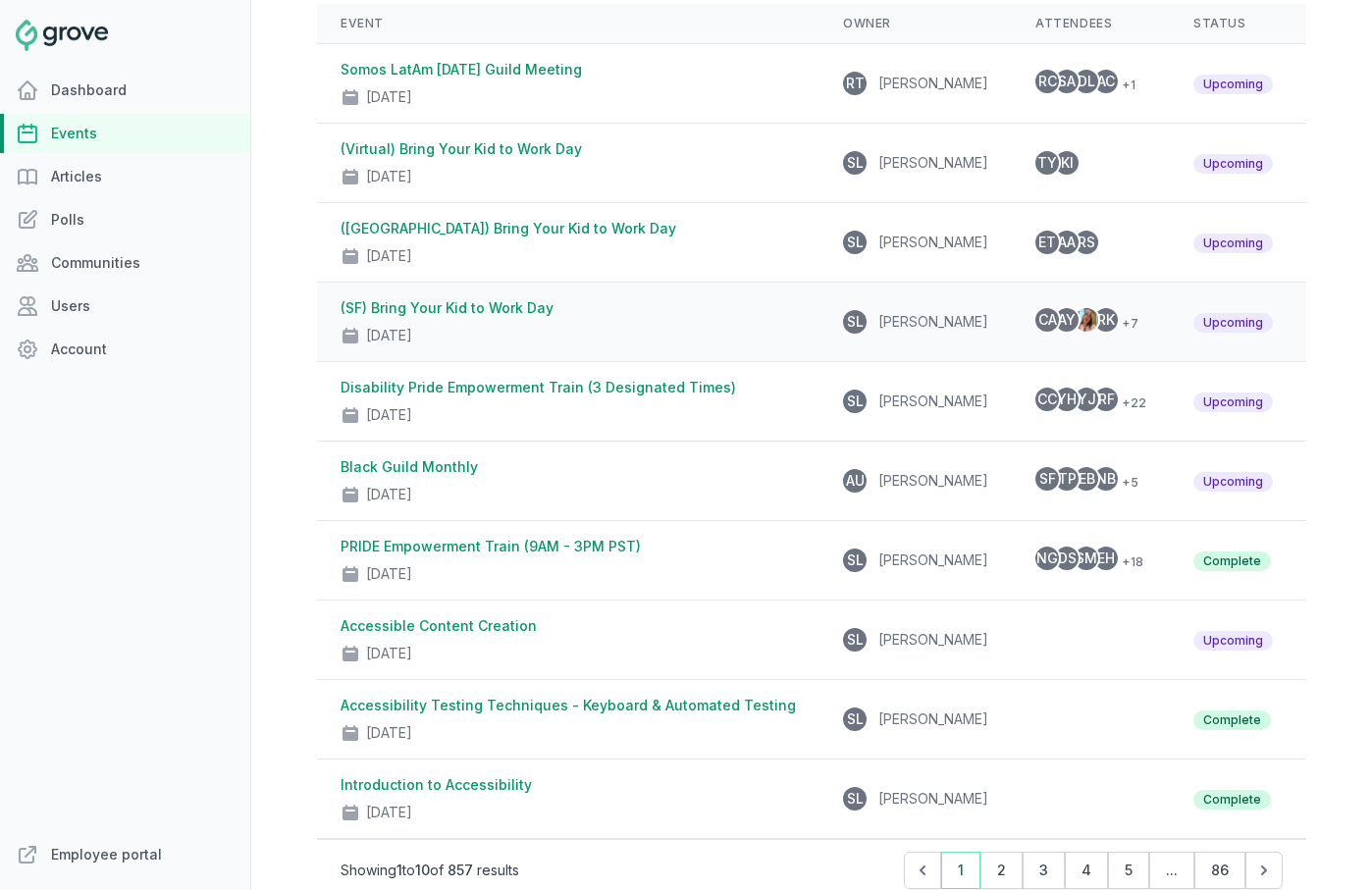 scroll, scrollTop: 0, scrollLeft: 0, axis: both 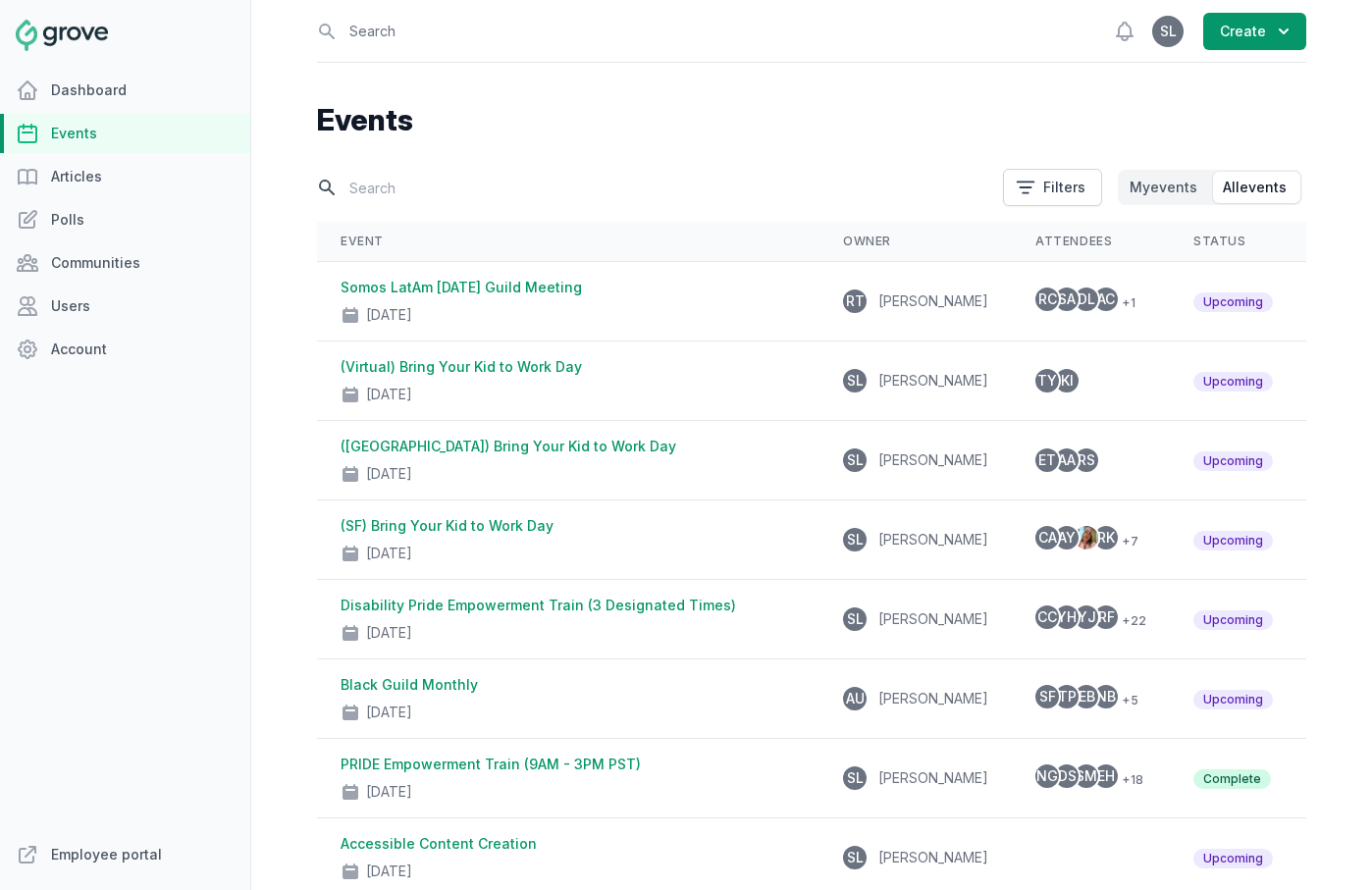 click at bounding box center (654, 187) 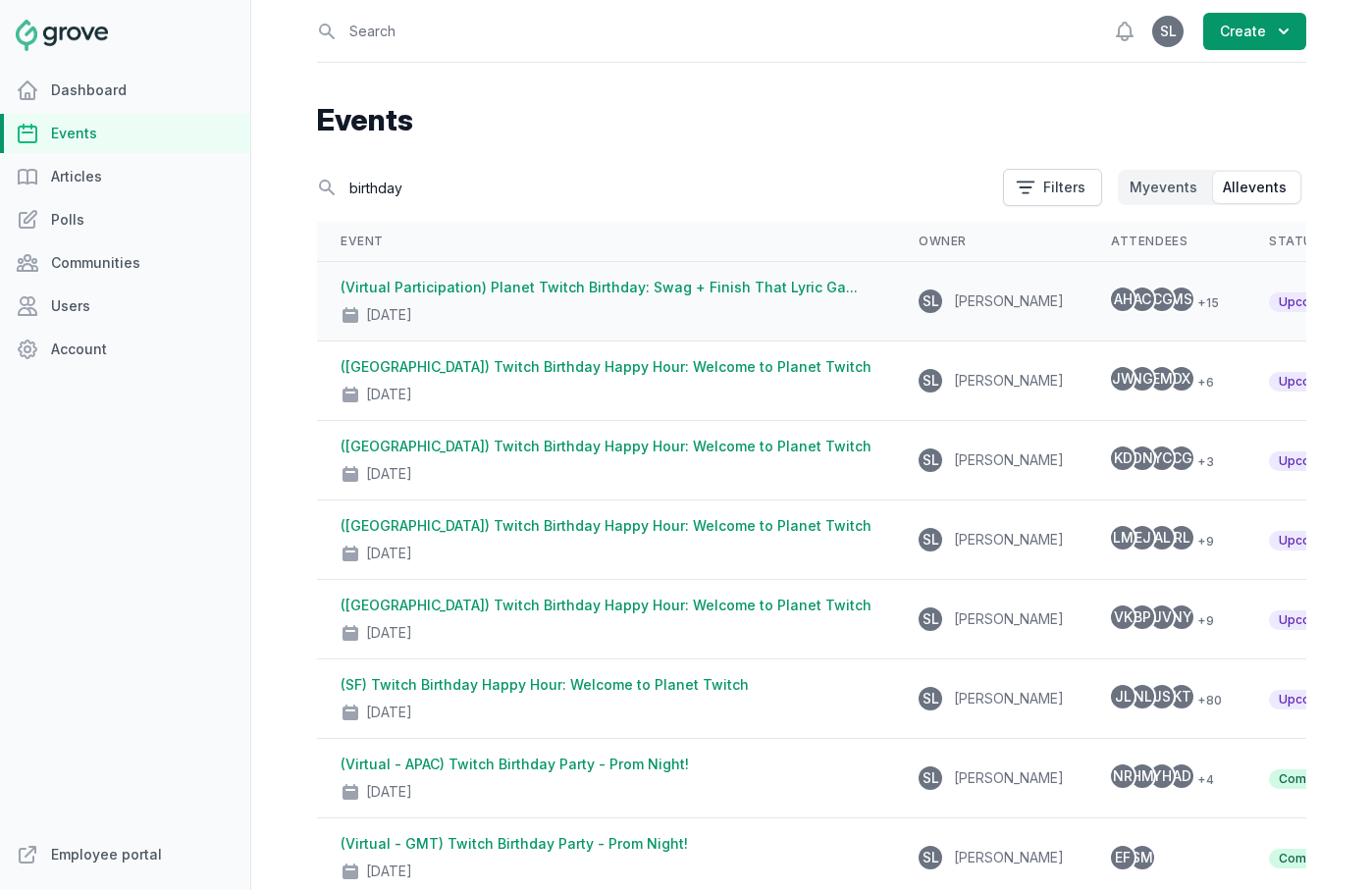 click on "(Virtual Participation) Planet Twitch Birthday: Swag + Finish That Lyric Ga..." at bounding box center (599, 287) 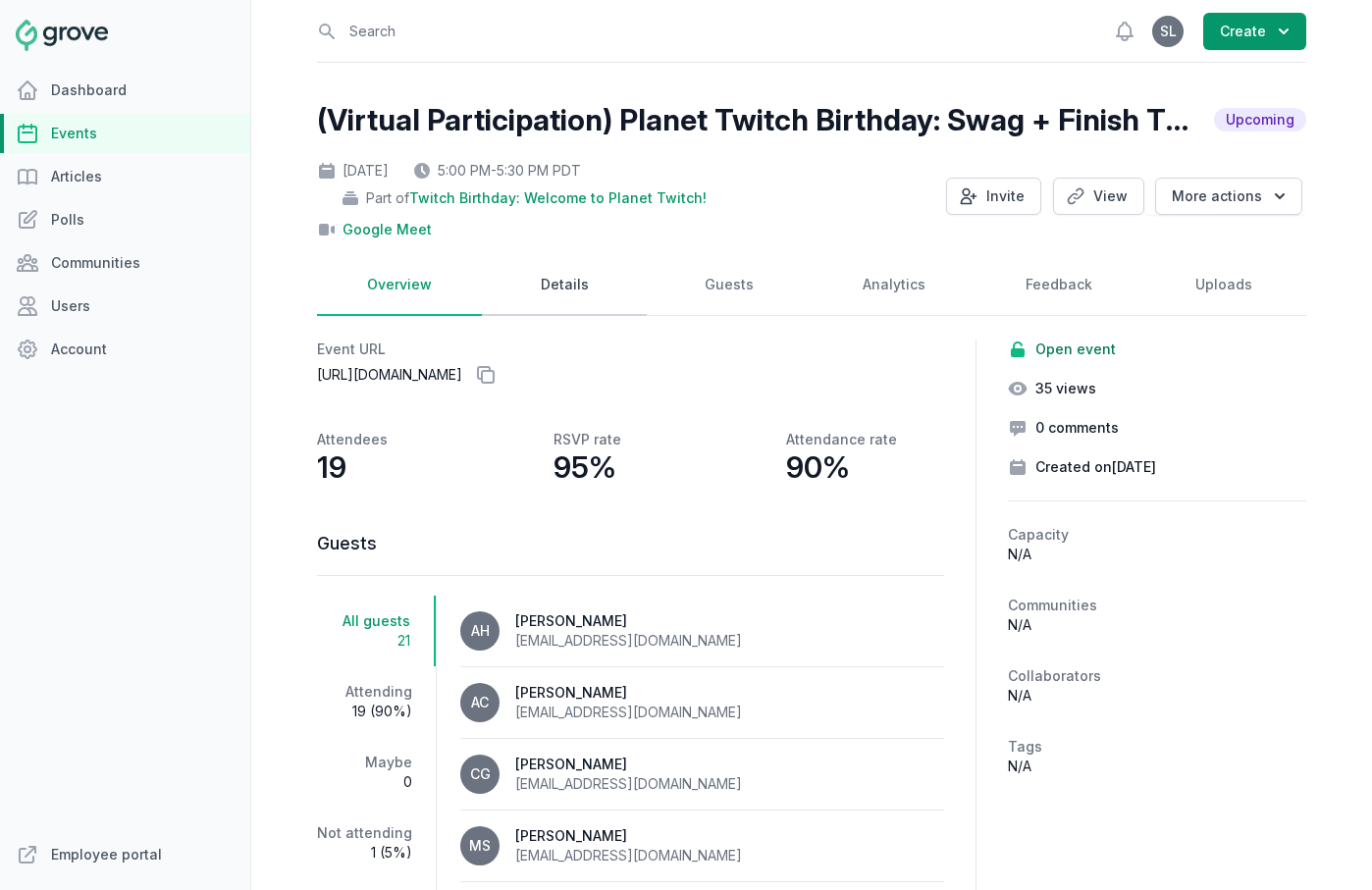 click on "Details" at bounding box center (564, 286) 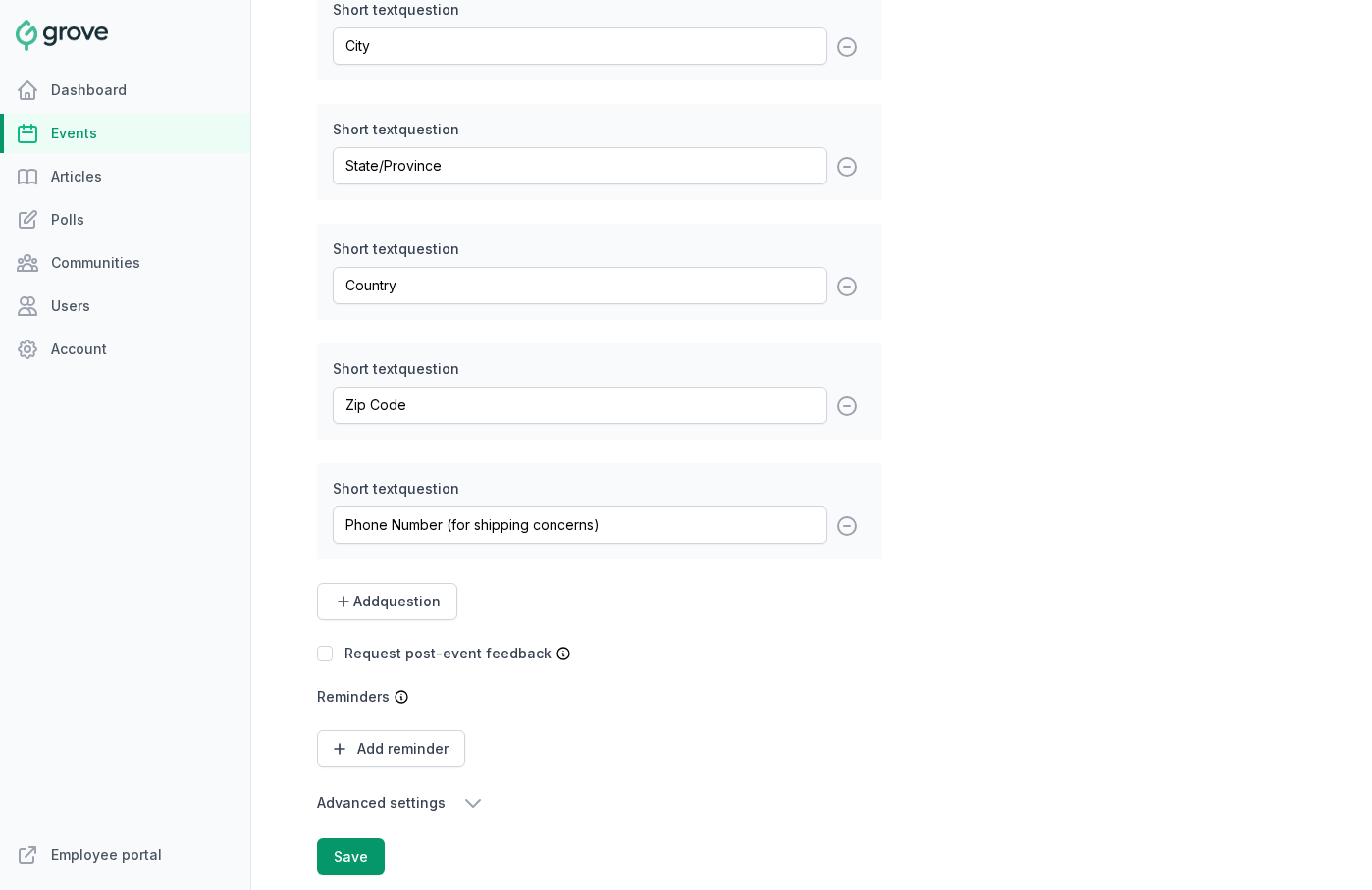 scroll, scrollTop: 3197, scrollLeft: 0, axis: vertical 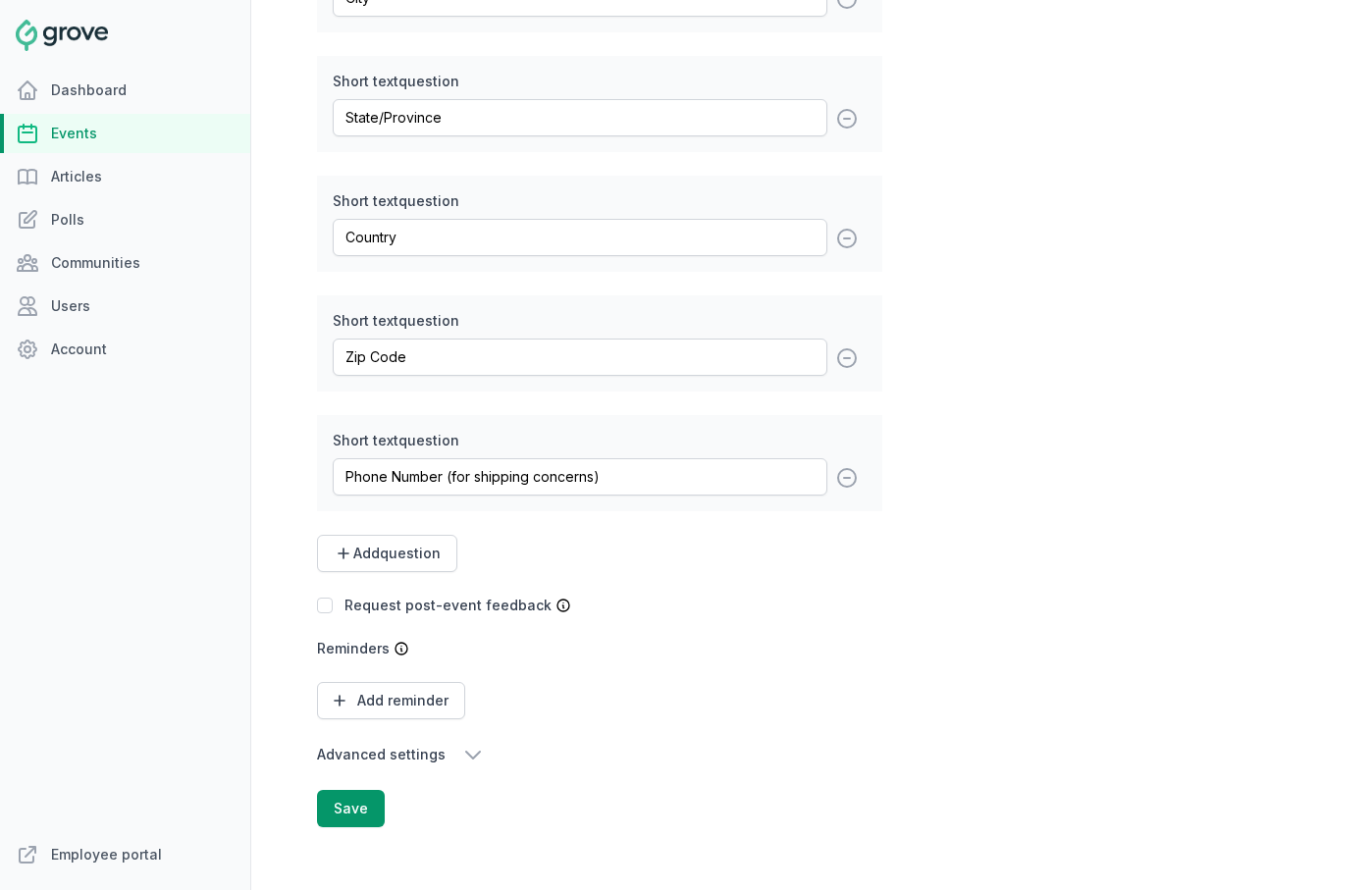click 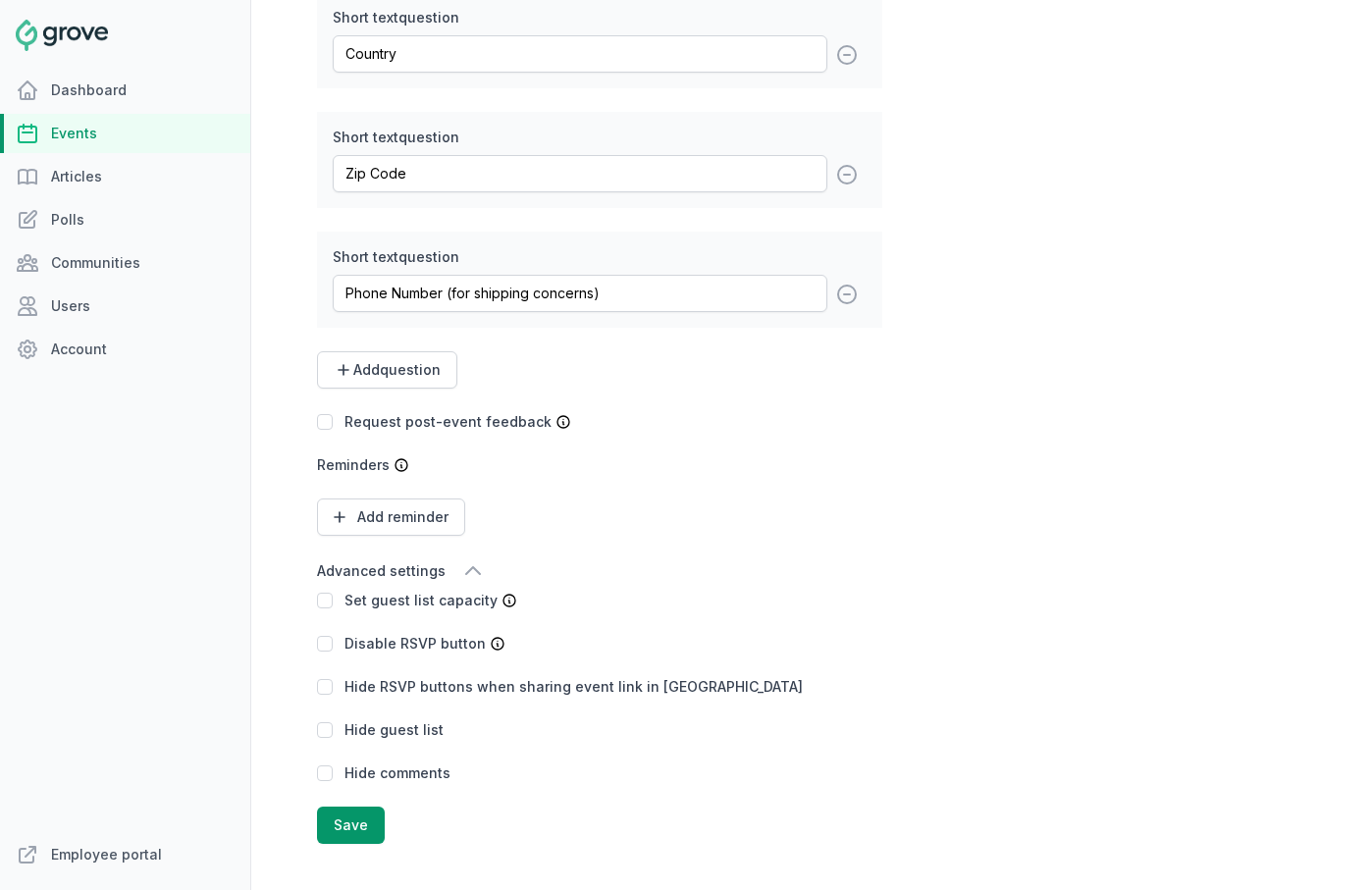 scroll, scrollTop: 3397, scrollLeft: 0, axis: vertical 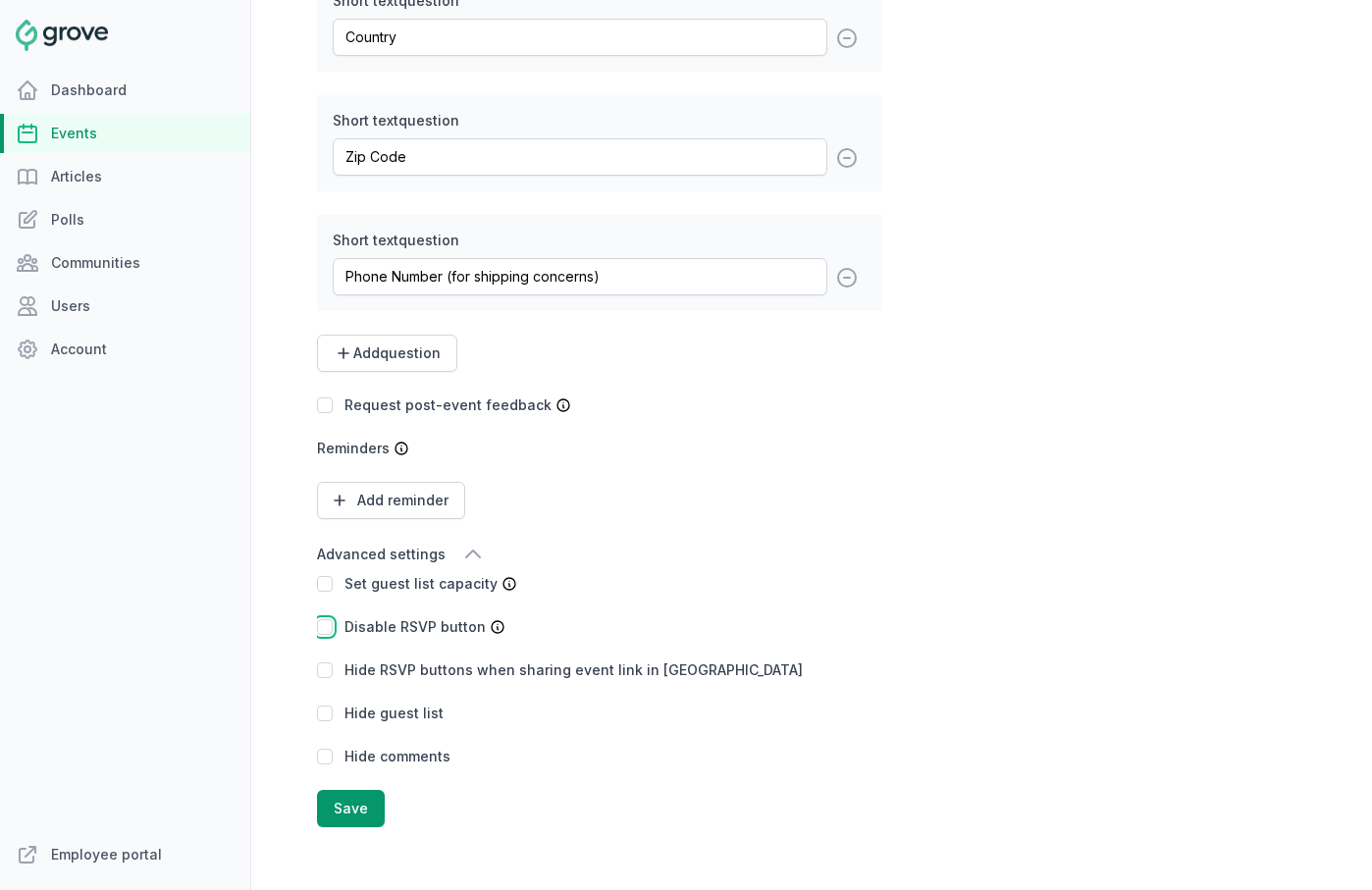 click at bounding box center (325, 627) 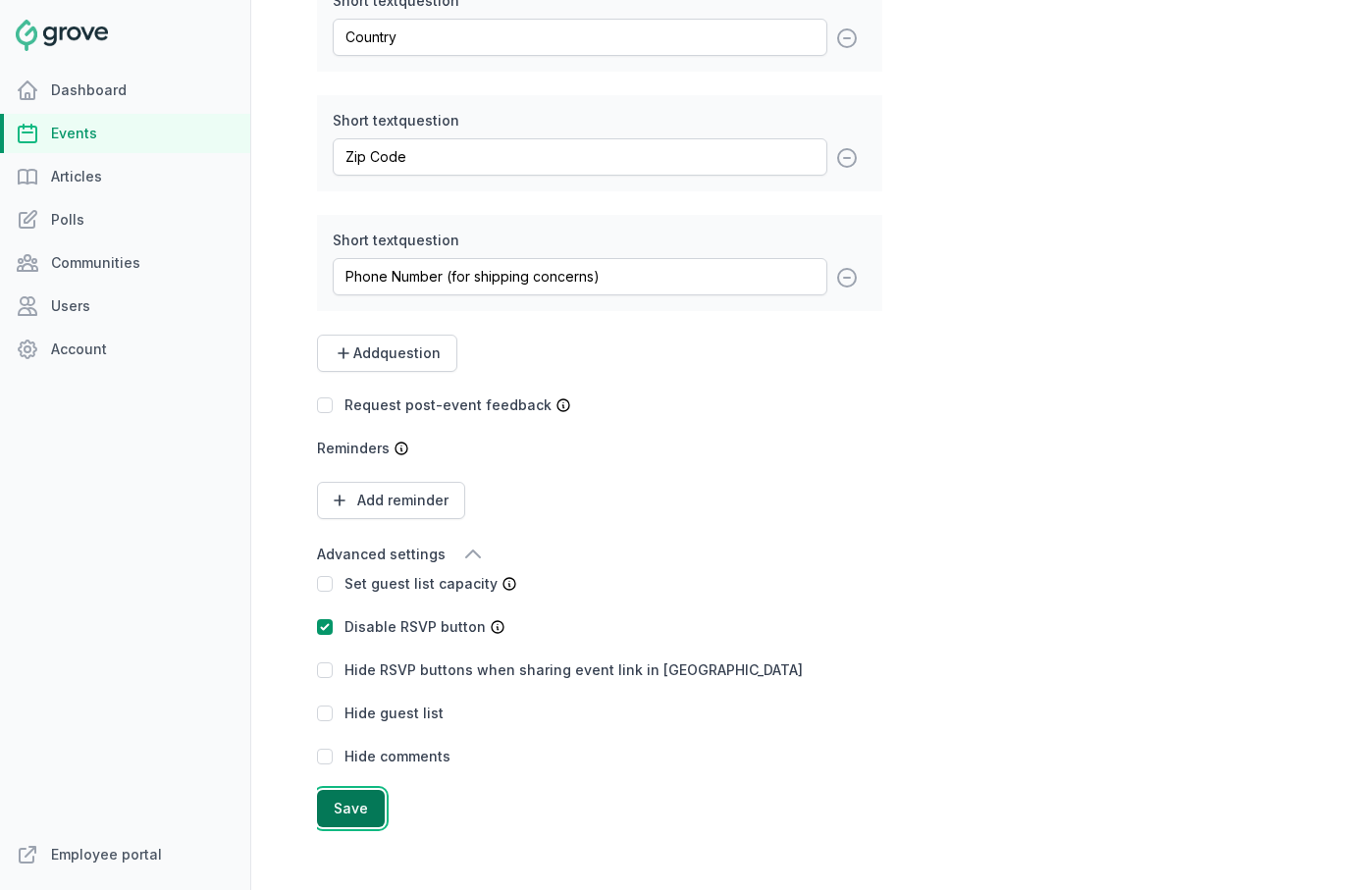 click on "Save" at bounding box center (350, 809) 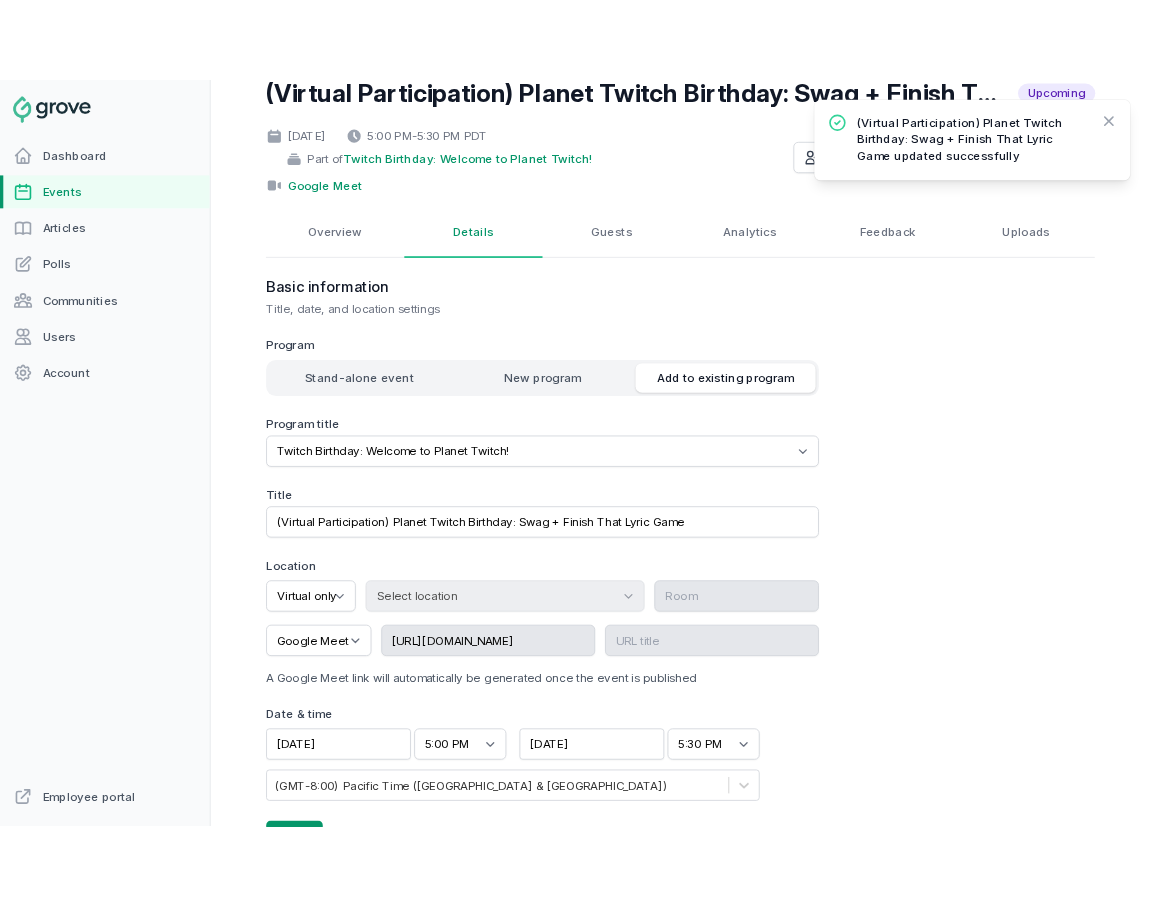 scroll, scrollTop: 0, scrollLeft: 0, axis: both 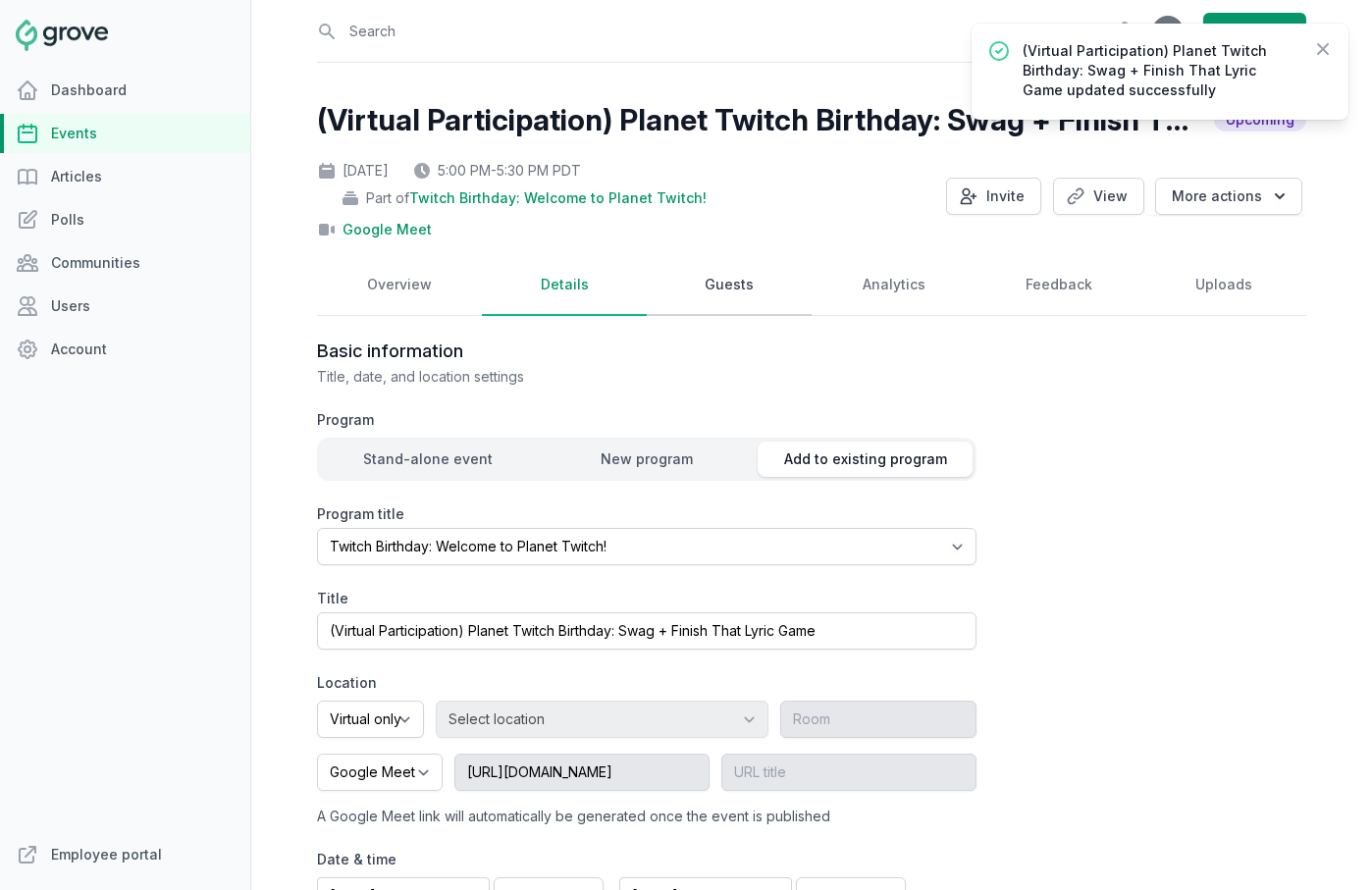 click on "Guests" at bounding box center (729, 286) 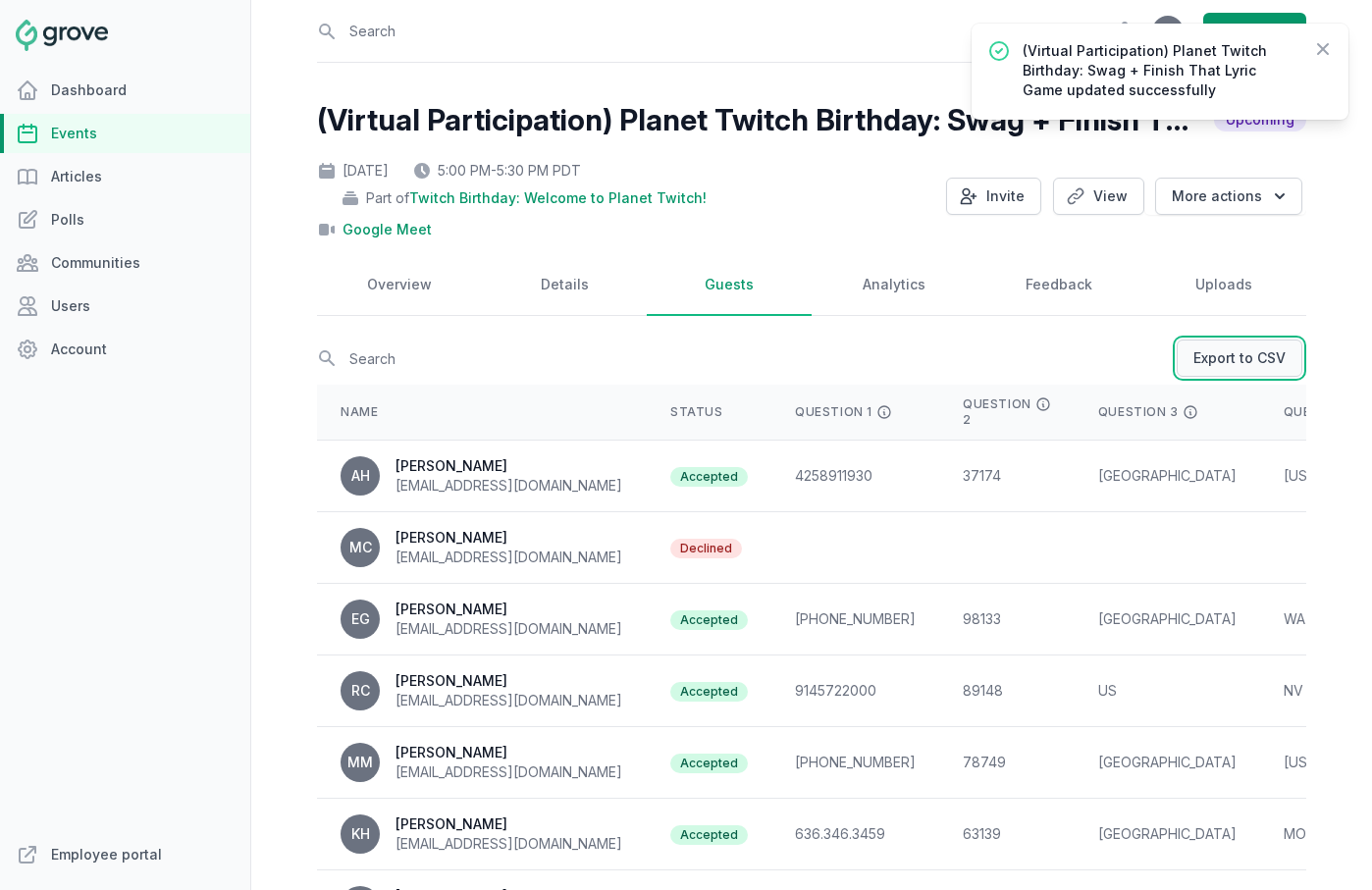 click on "Export to CSV" at bounding box center [1240, 358] 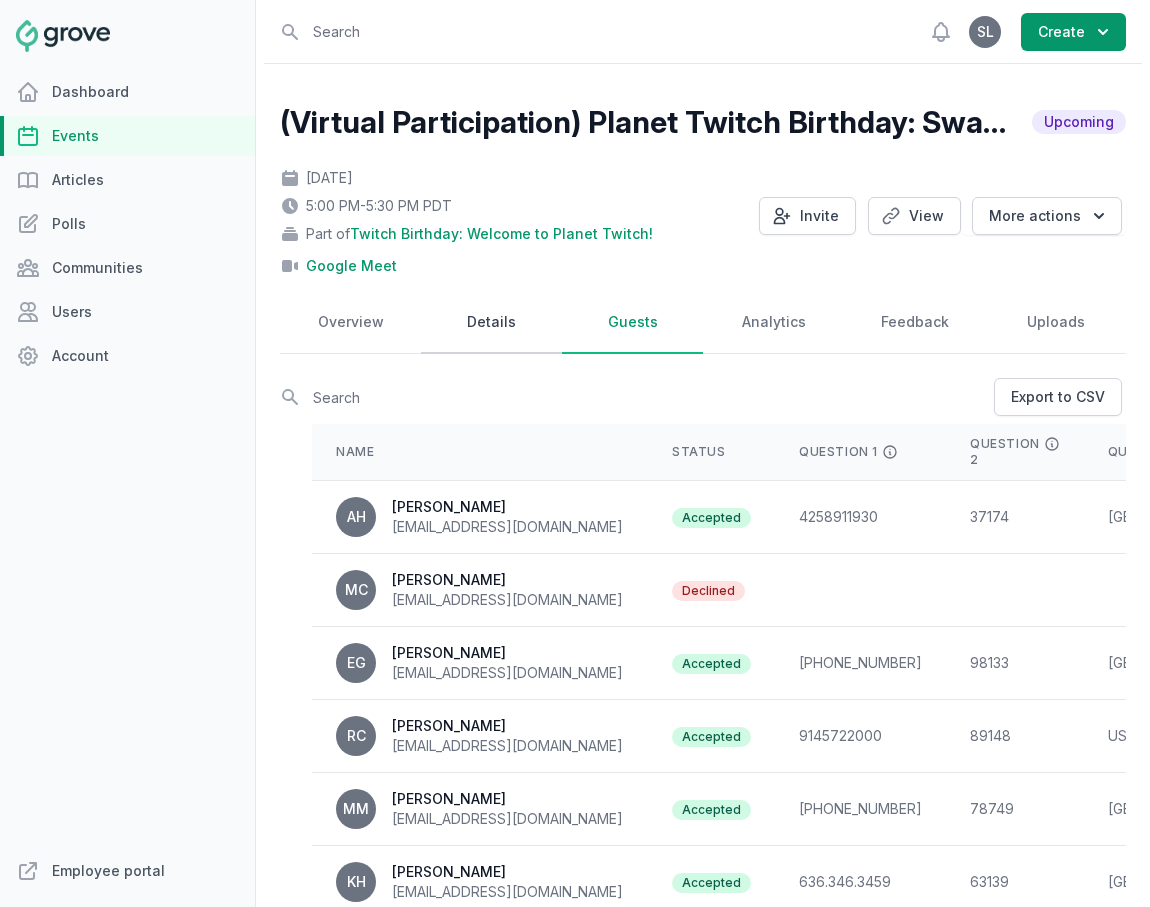 click on "Details" at bounding box center (491, 323) 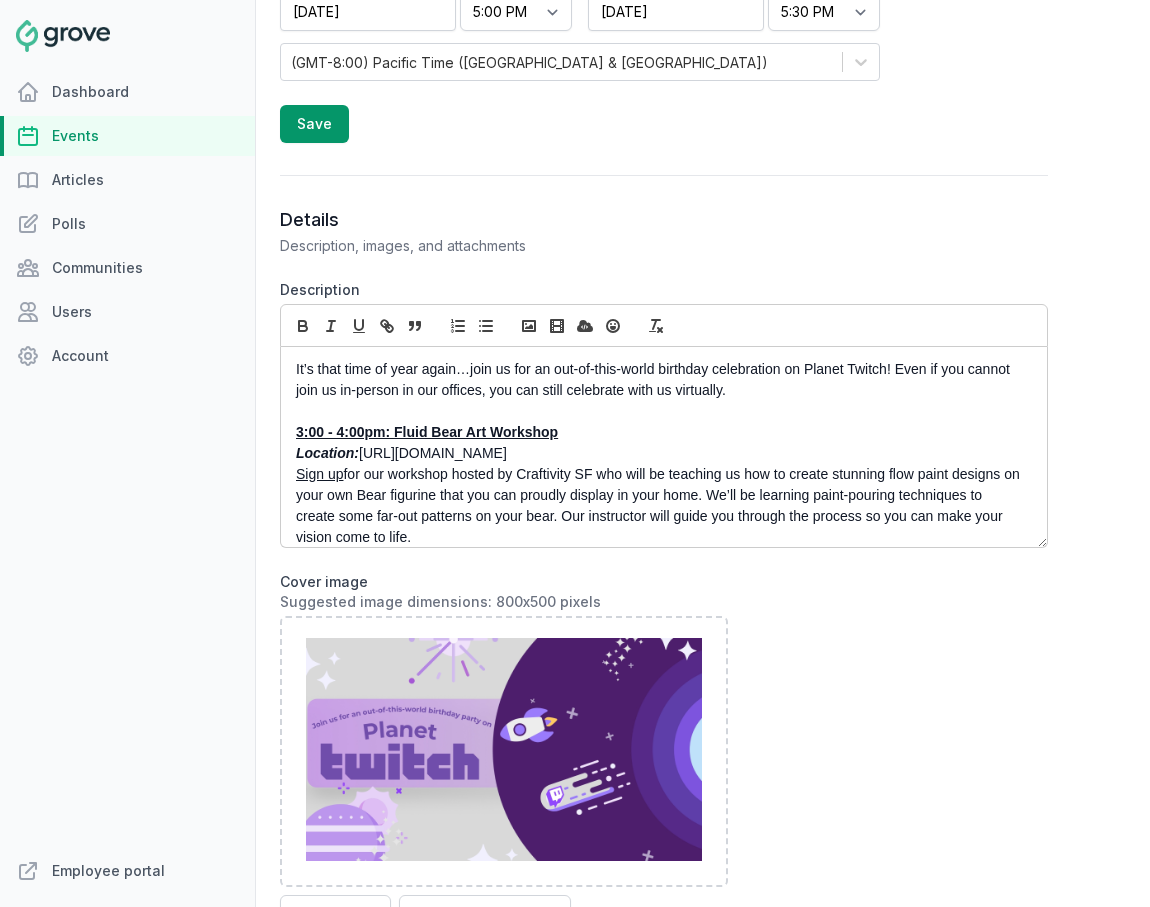 scroll, scrollTop: 898, scrollLeft: 0, axis: vertical 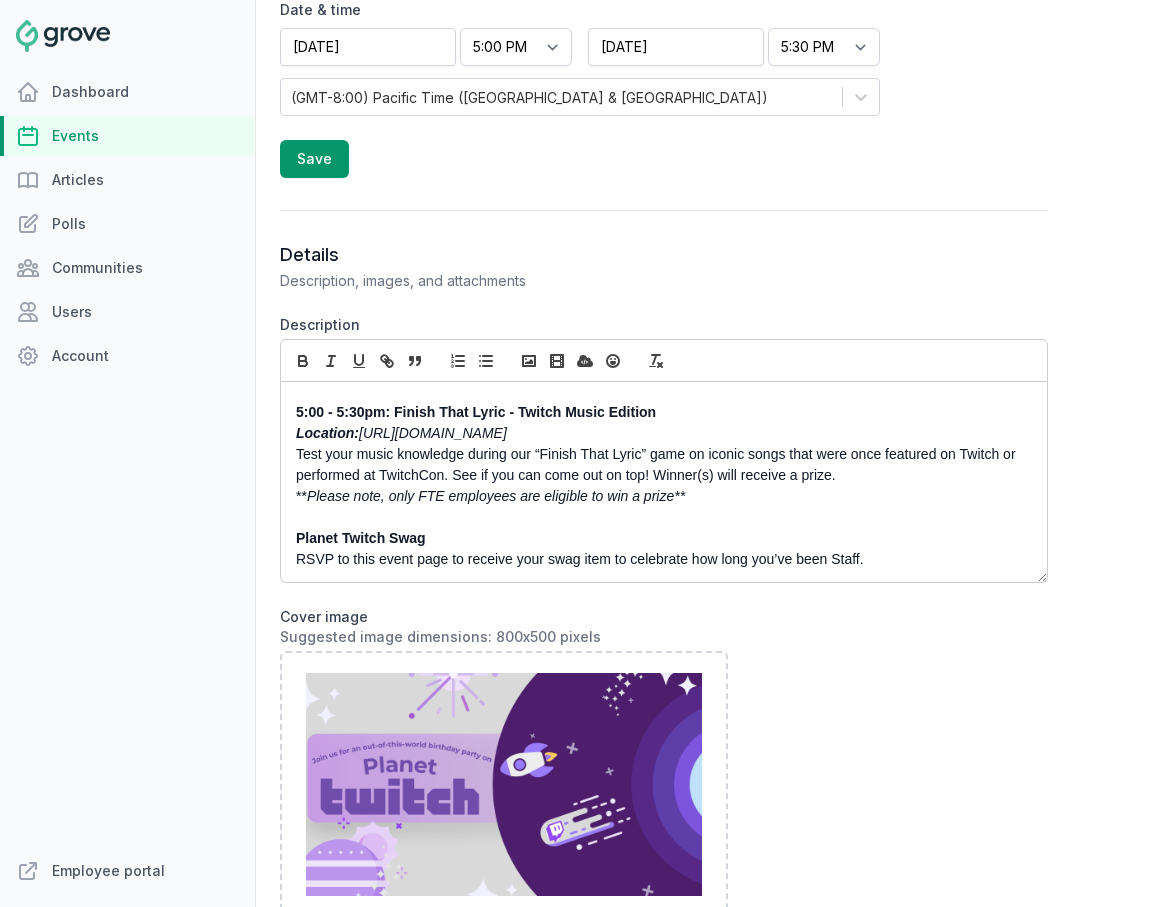 click on "Events" at bounding box center (127, 136) 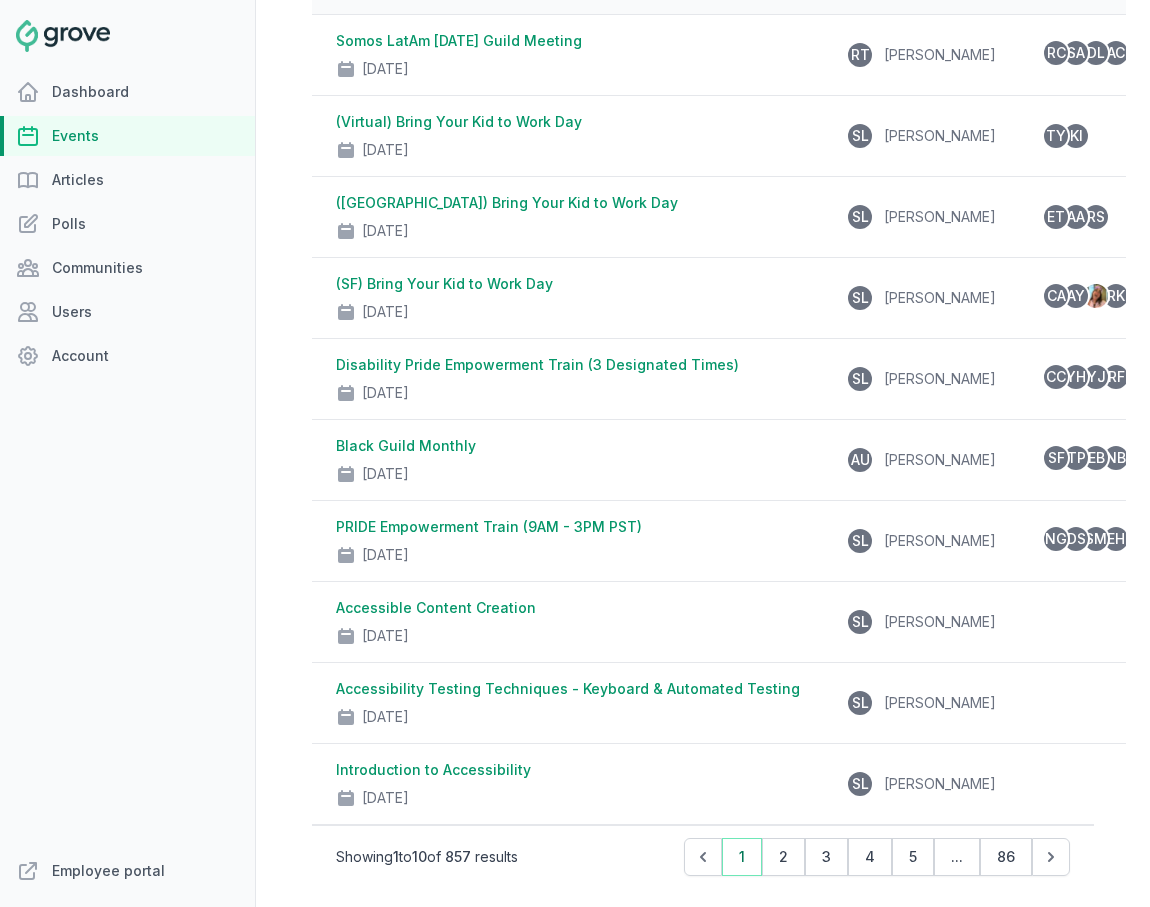 scroll, scrollTop: 0, scrollLeft: 0, axis: both 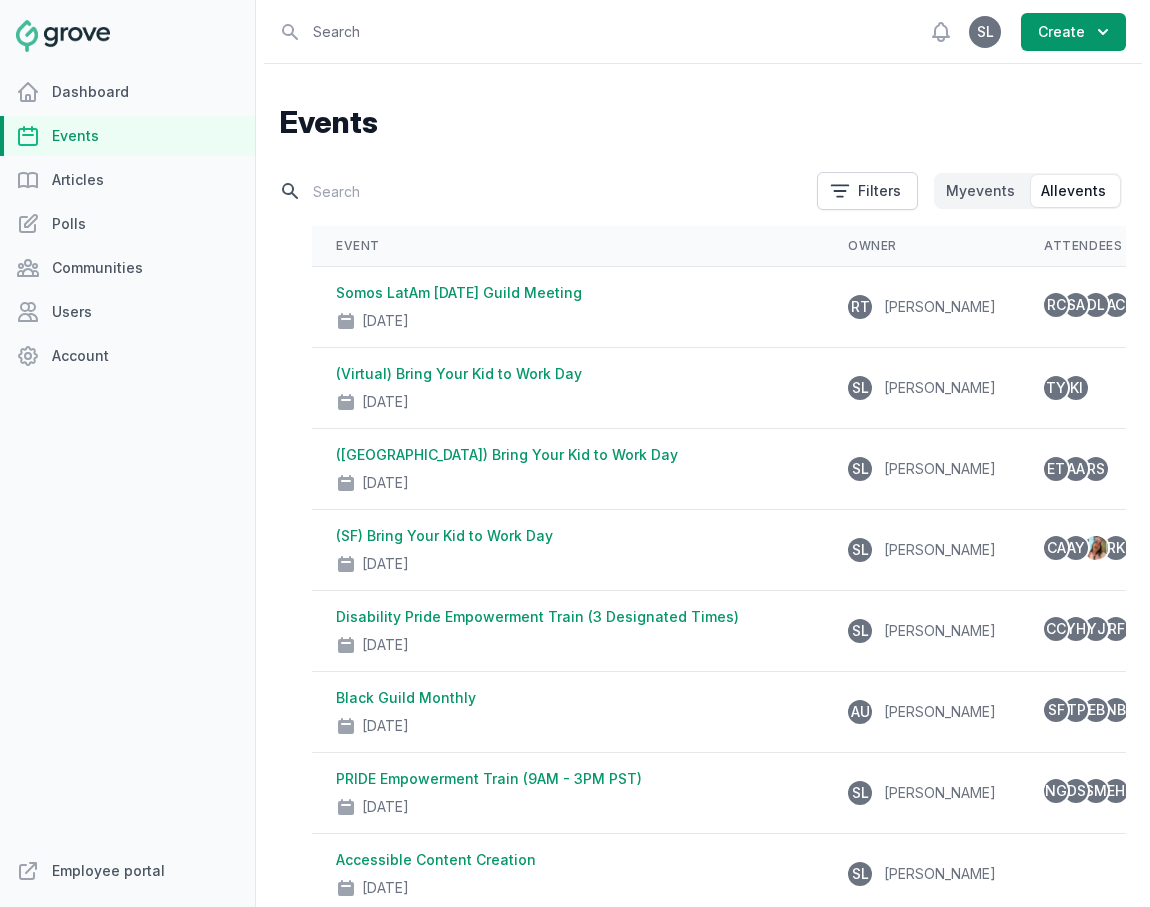 click at bounding box center (542, 191) 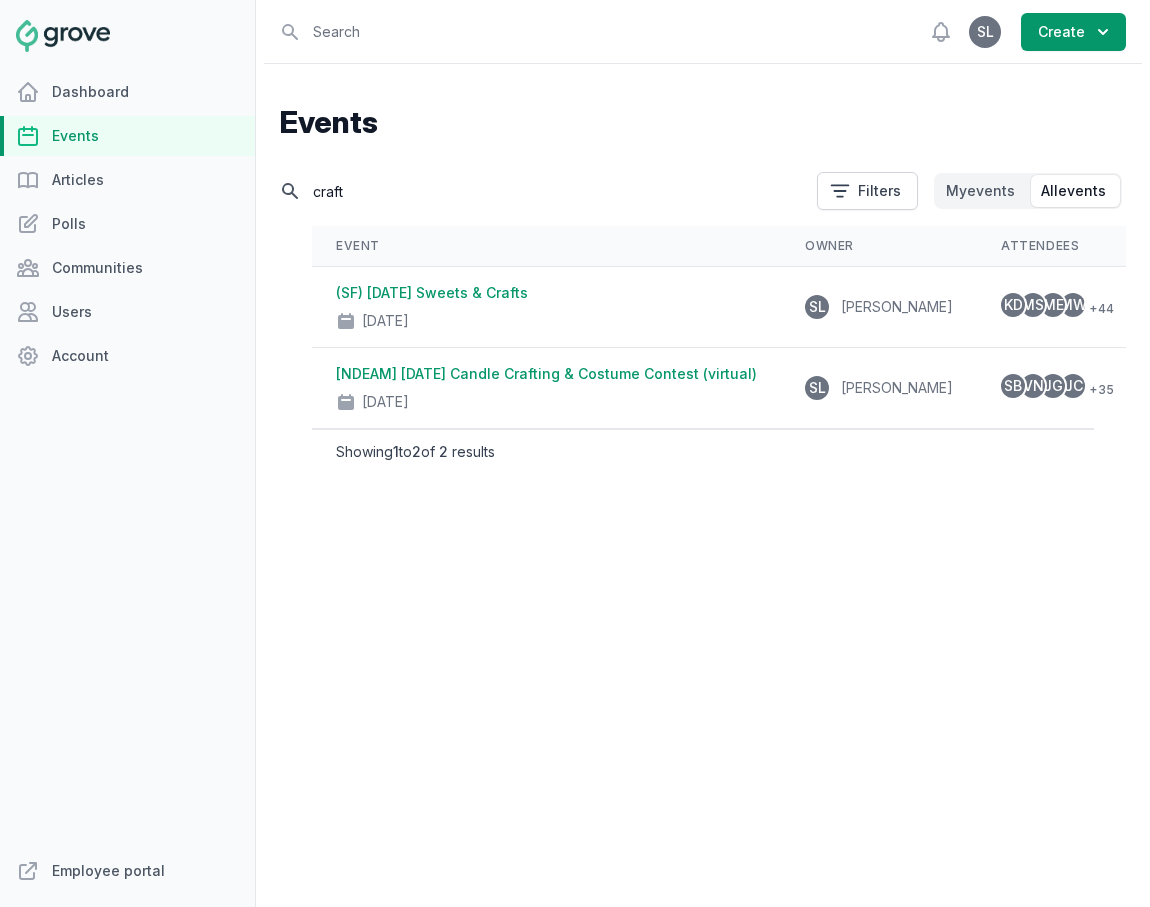 drag, startPoint x: 357, startPoint y: 189, endPoint x: 323, endPoint y: 189, distance: 34 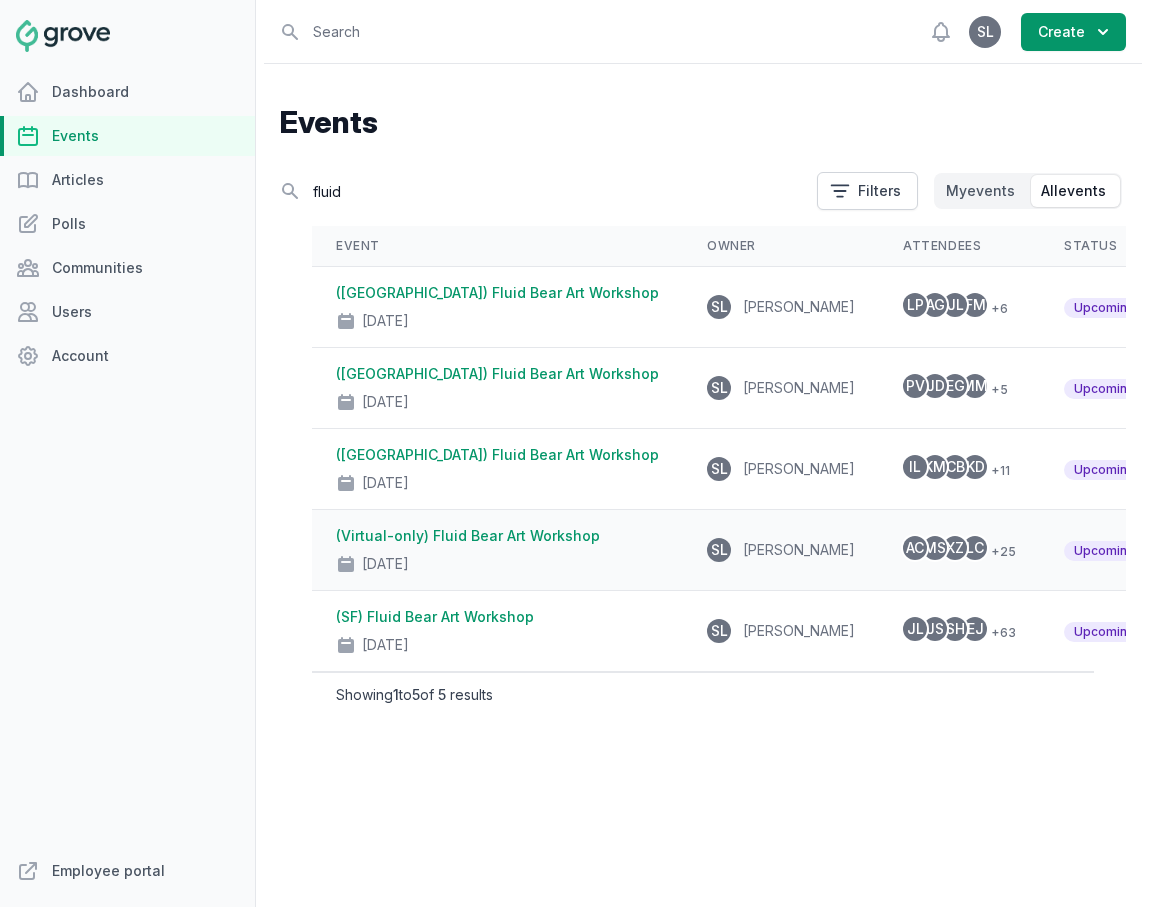 click on "(Virtual-only) Fluid Bear Art Workshop [DATE]" at bounding box center [497, 550] 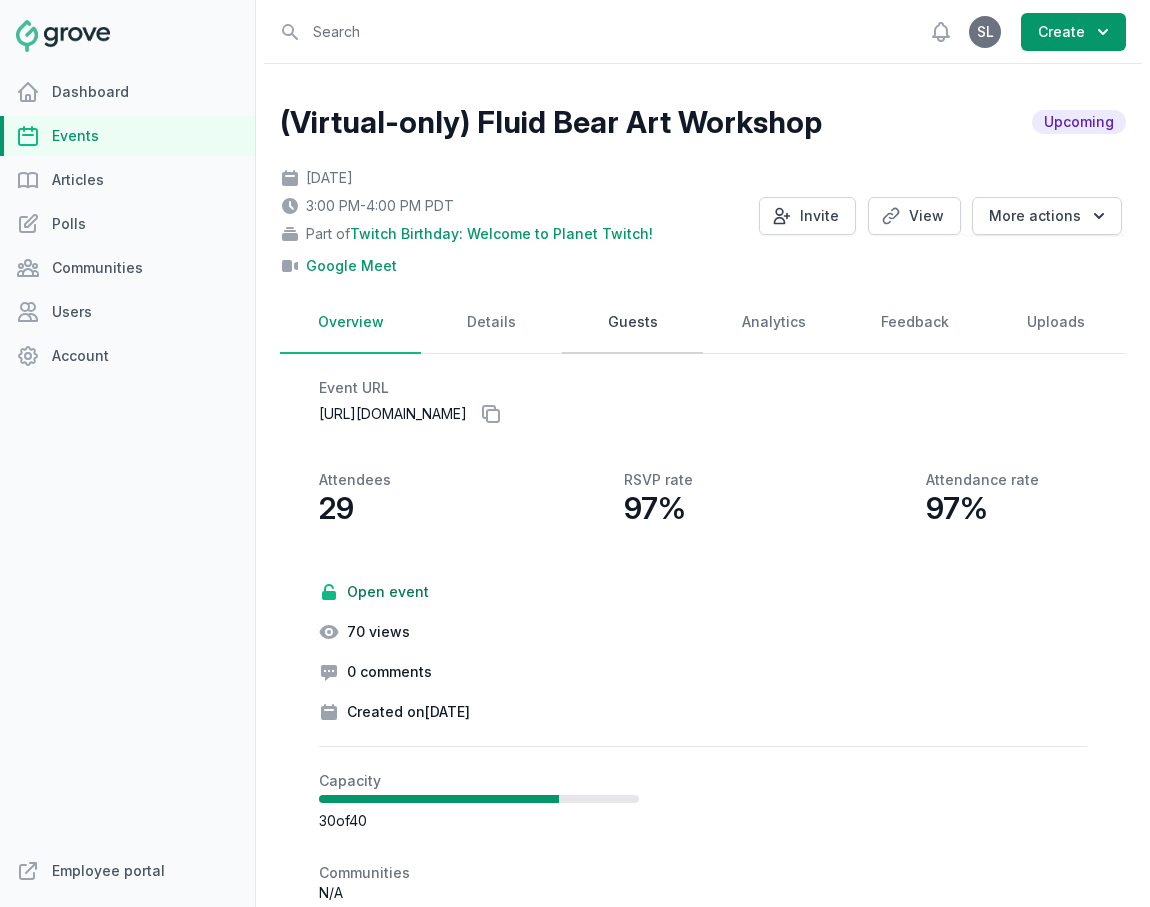 click on "Guests" at bounding box center [632, 323] 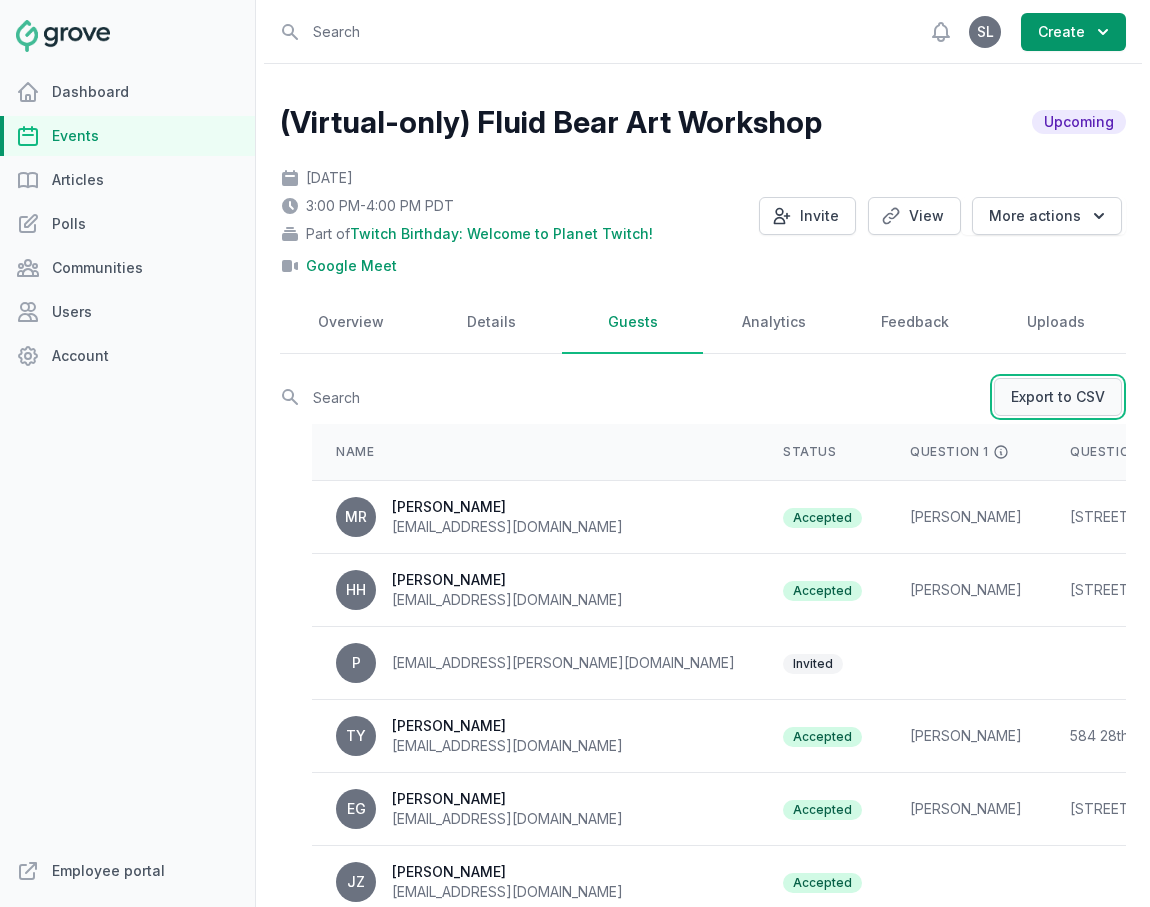 click on "Export to CSV" at bounding box center (1058, 397) 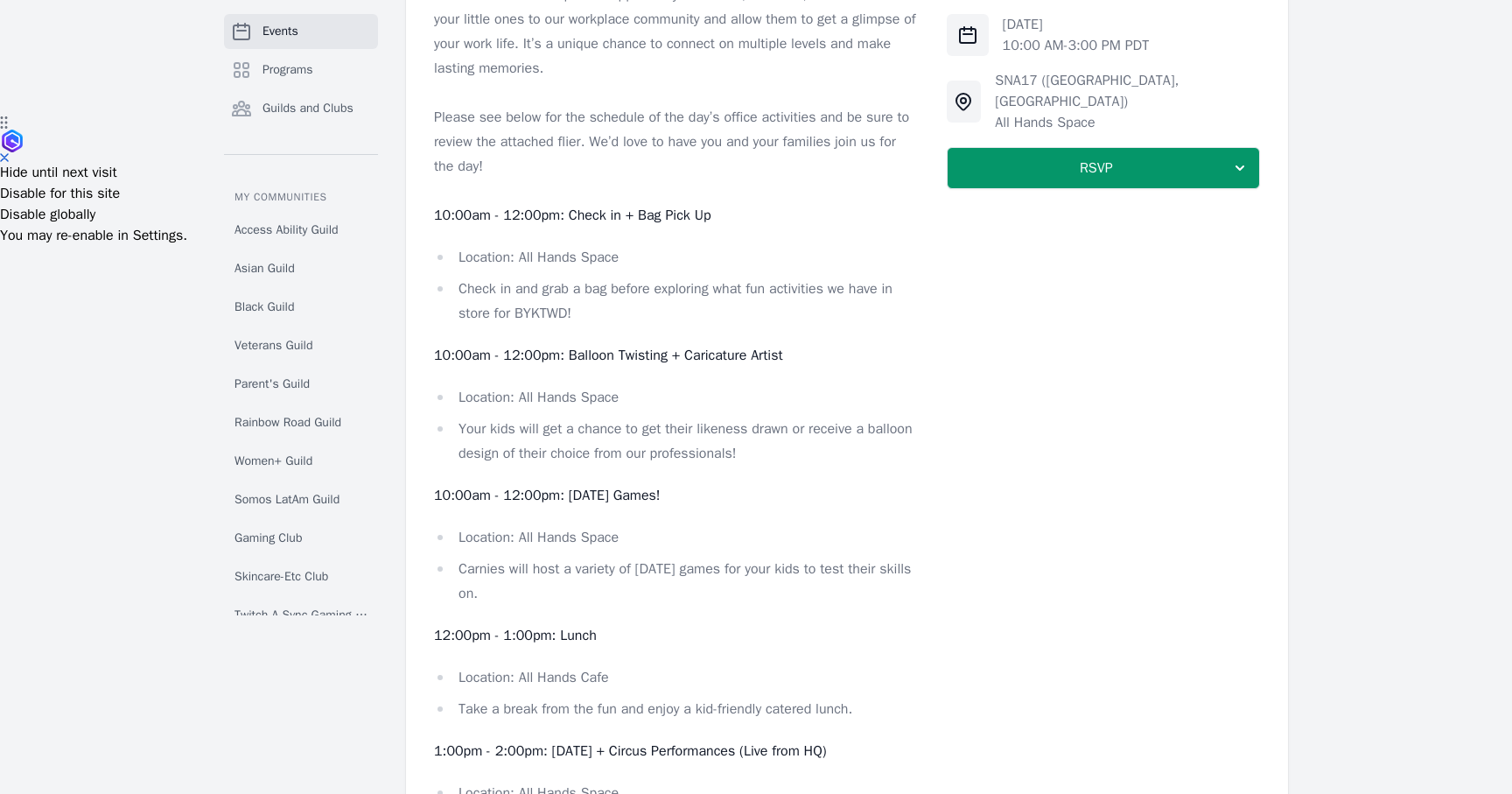 scroll, scrollTop: 799, scrollLeft: 0, axis: vertical 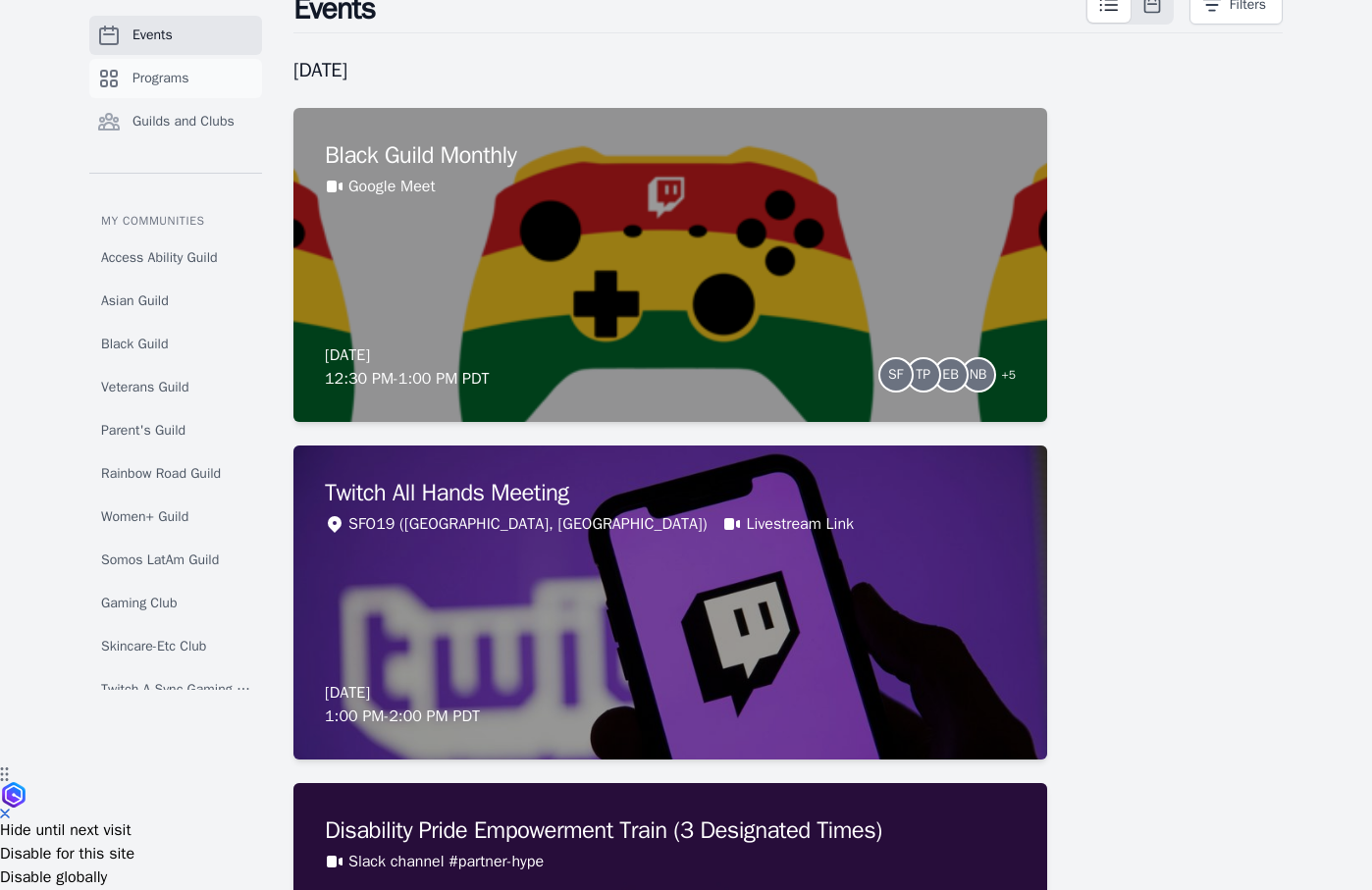 click on "Programs" at bounding box center (161, 79) 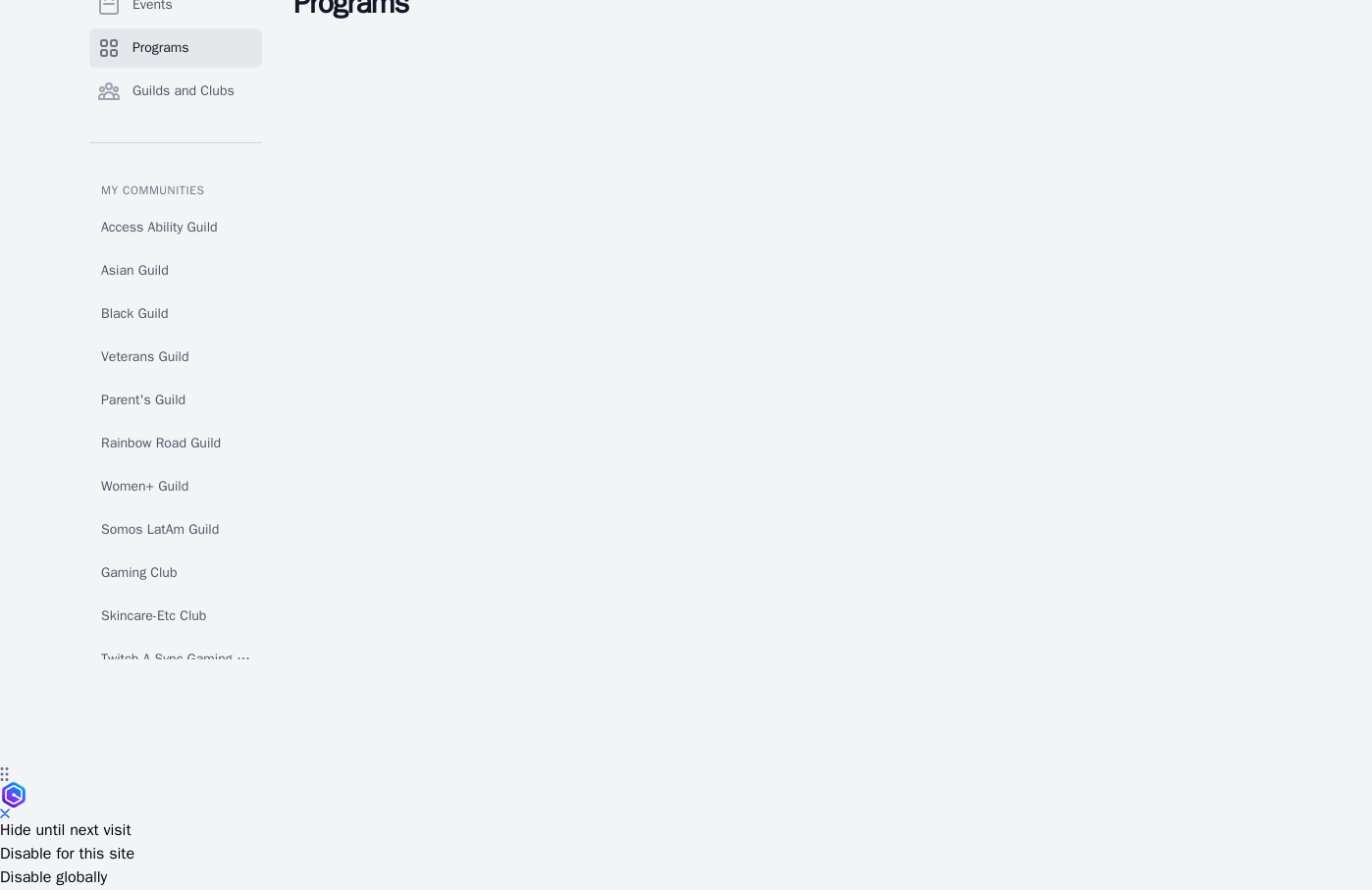 scroll, scrollTop: 0, scrollLeft: 0, axis: both 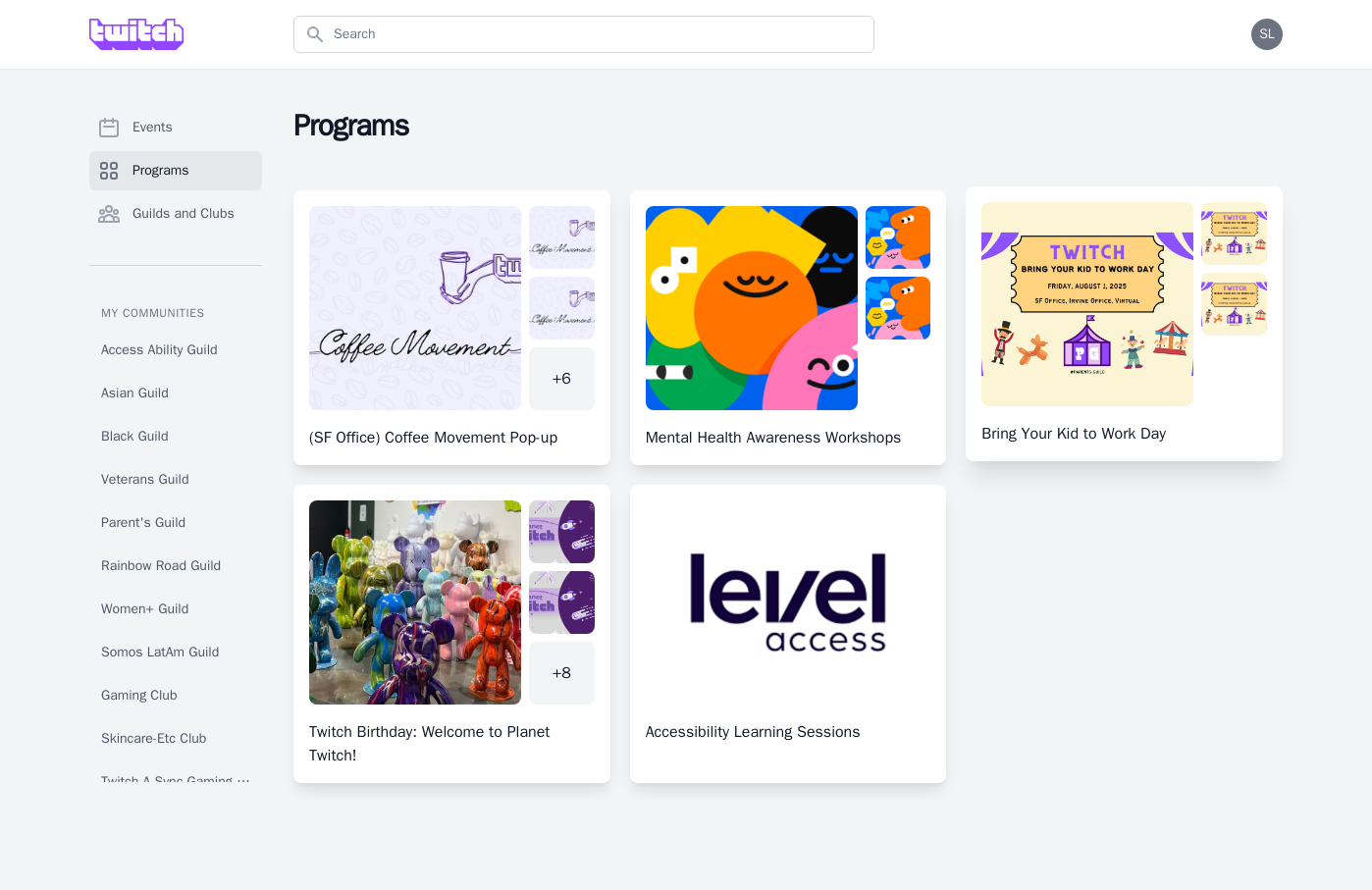 click at bounding box center (1124, 332) 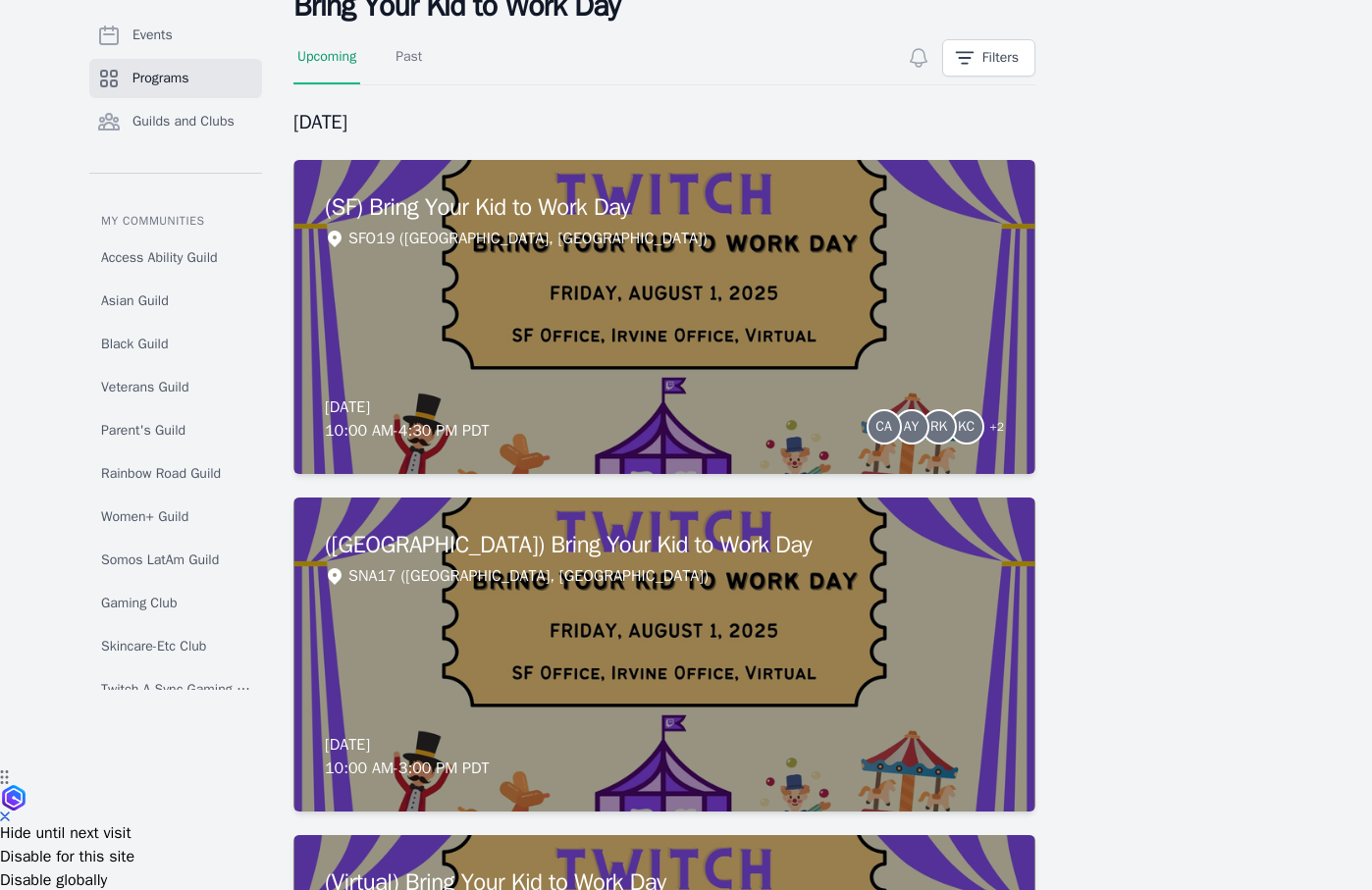 scroll, scrollTop: 124, scrollLeft: 0, axis: vertical 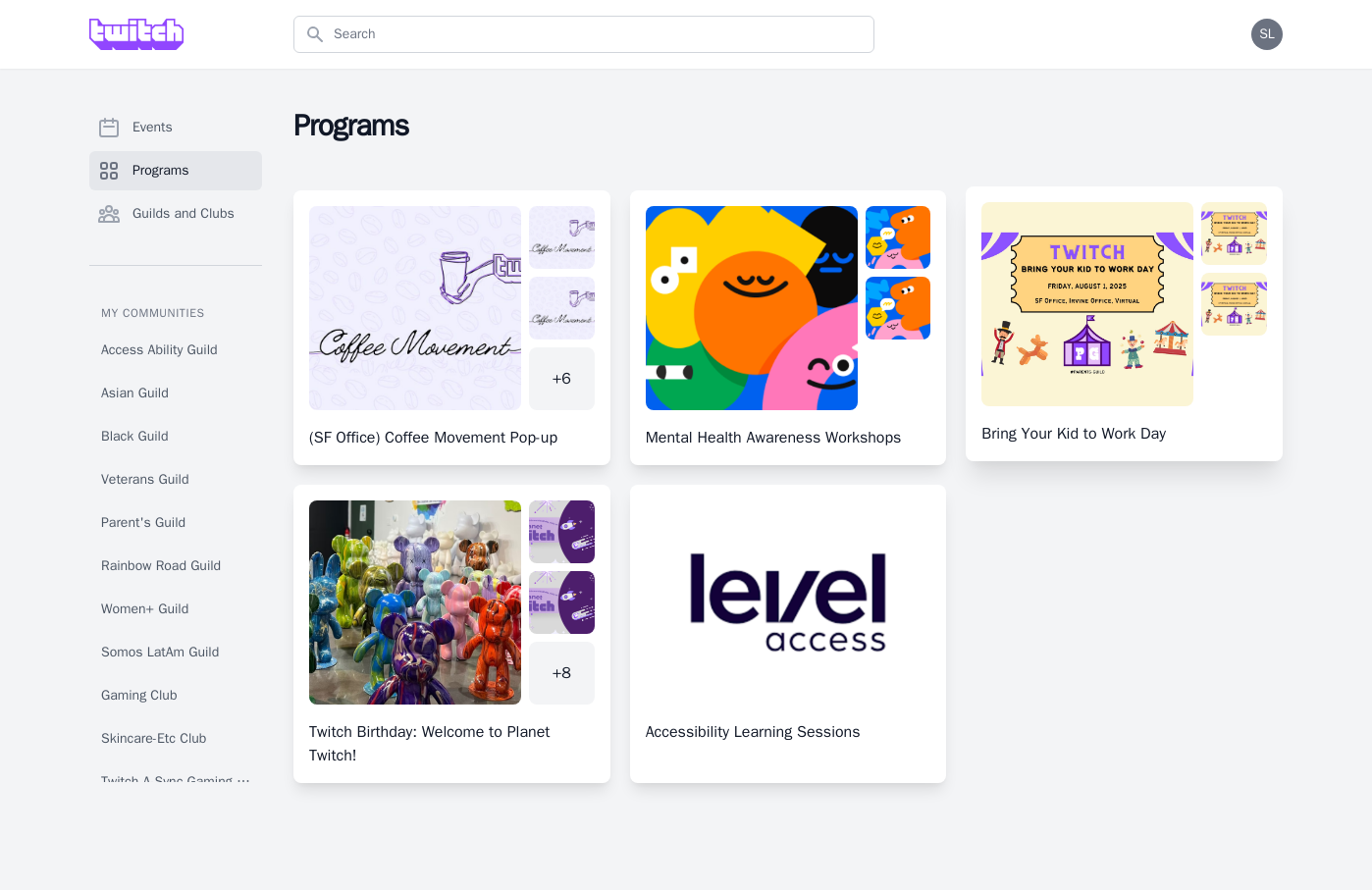 click at bounding box center (1124, 332) 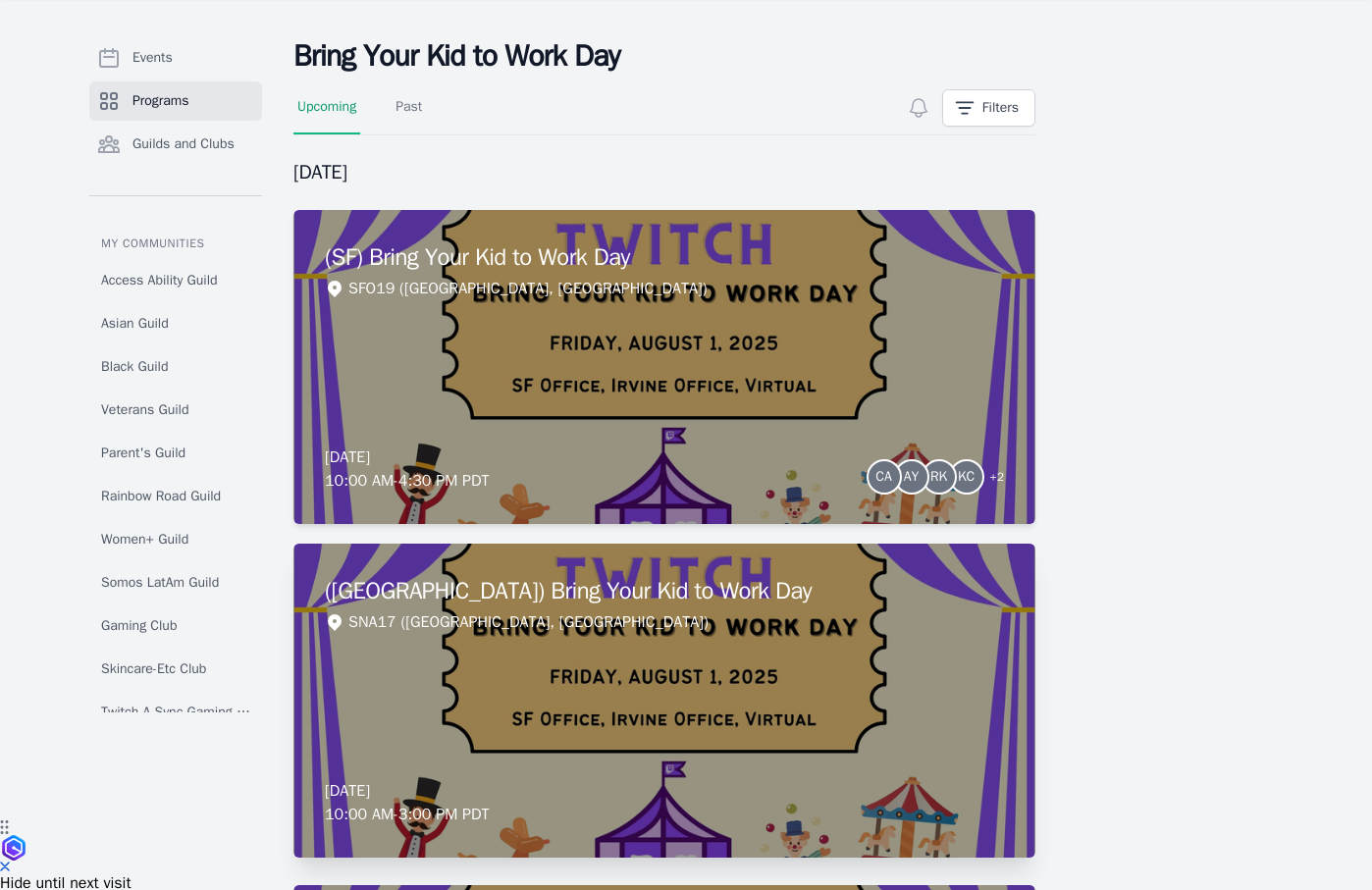 scroll, scrollTop: 40, scrollLeft: 0, axis: vertical 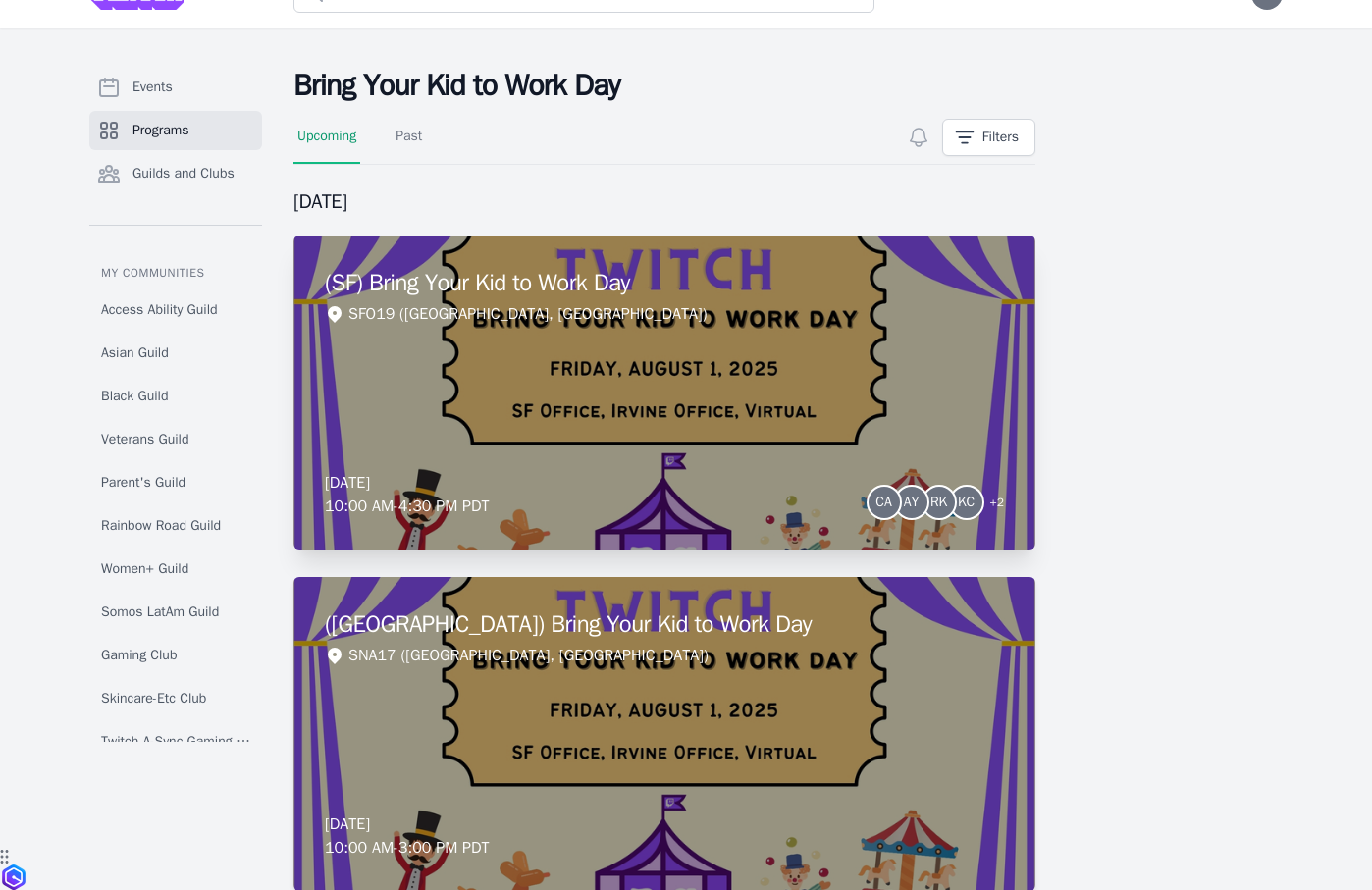 click on "(SF) Bring Your Kid to Work Day  SFO19 (San Francisco, CA) Friday, August 1, 2025 10:00 AM  -  4:30 PM   PDT CA AY RK KC + 2" at bounding box center [664, 393] 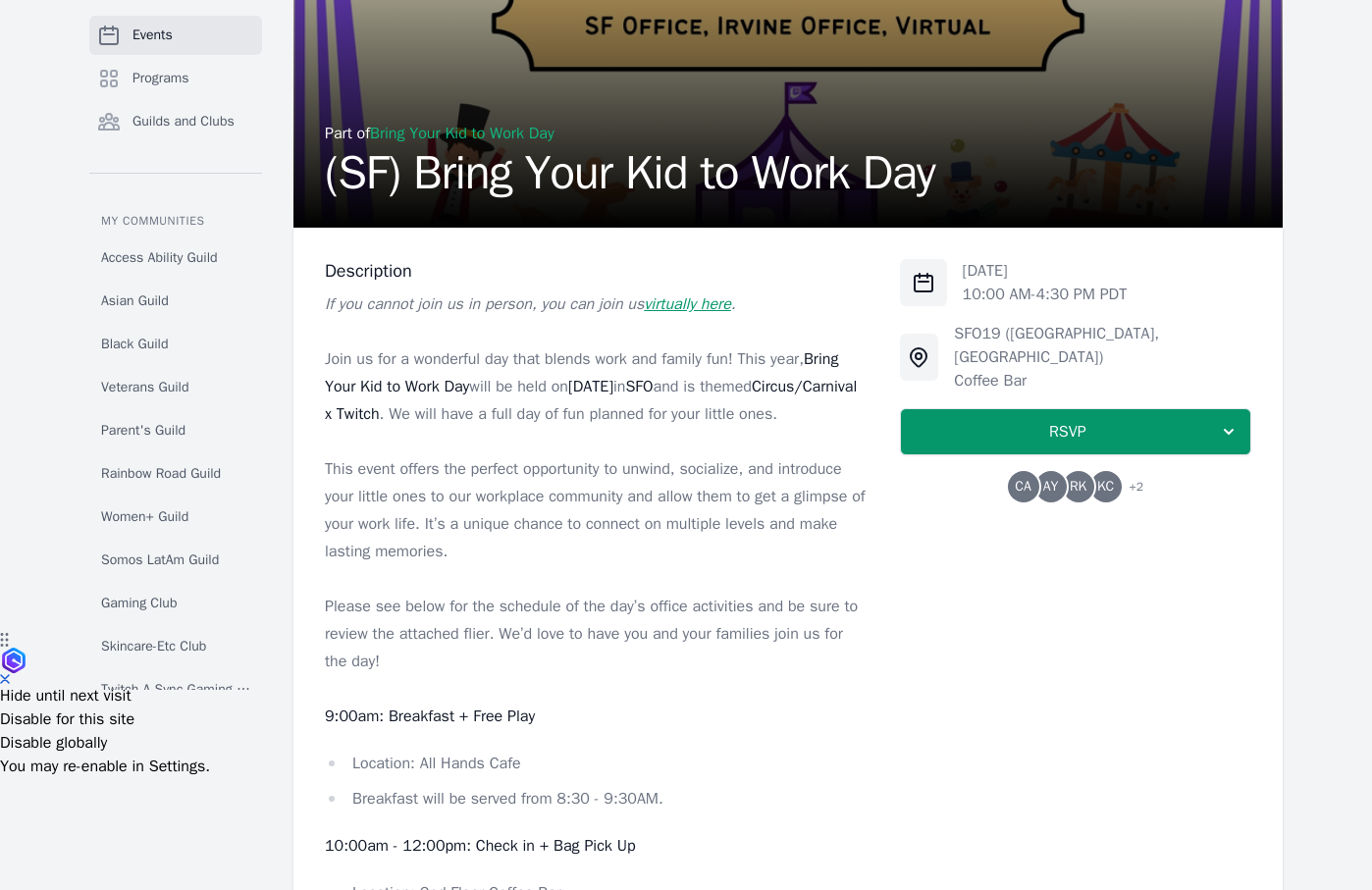scroll, scrollTop: 346, scrollLeft: 0, axis: vertical 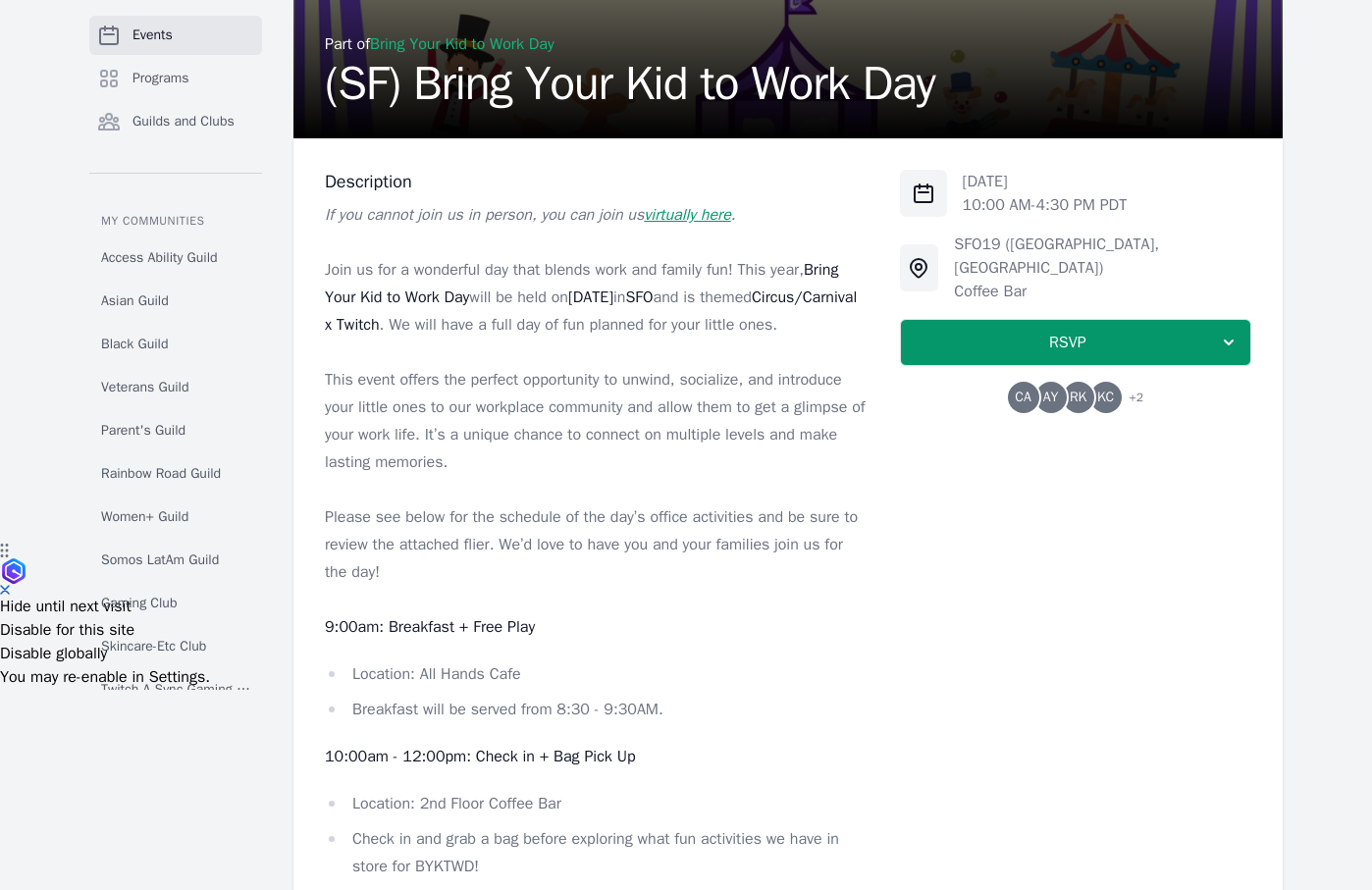 click on "virtually here" at bounding box center (687, 215) 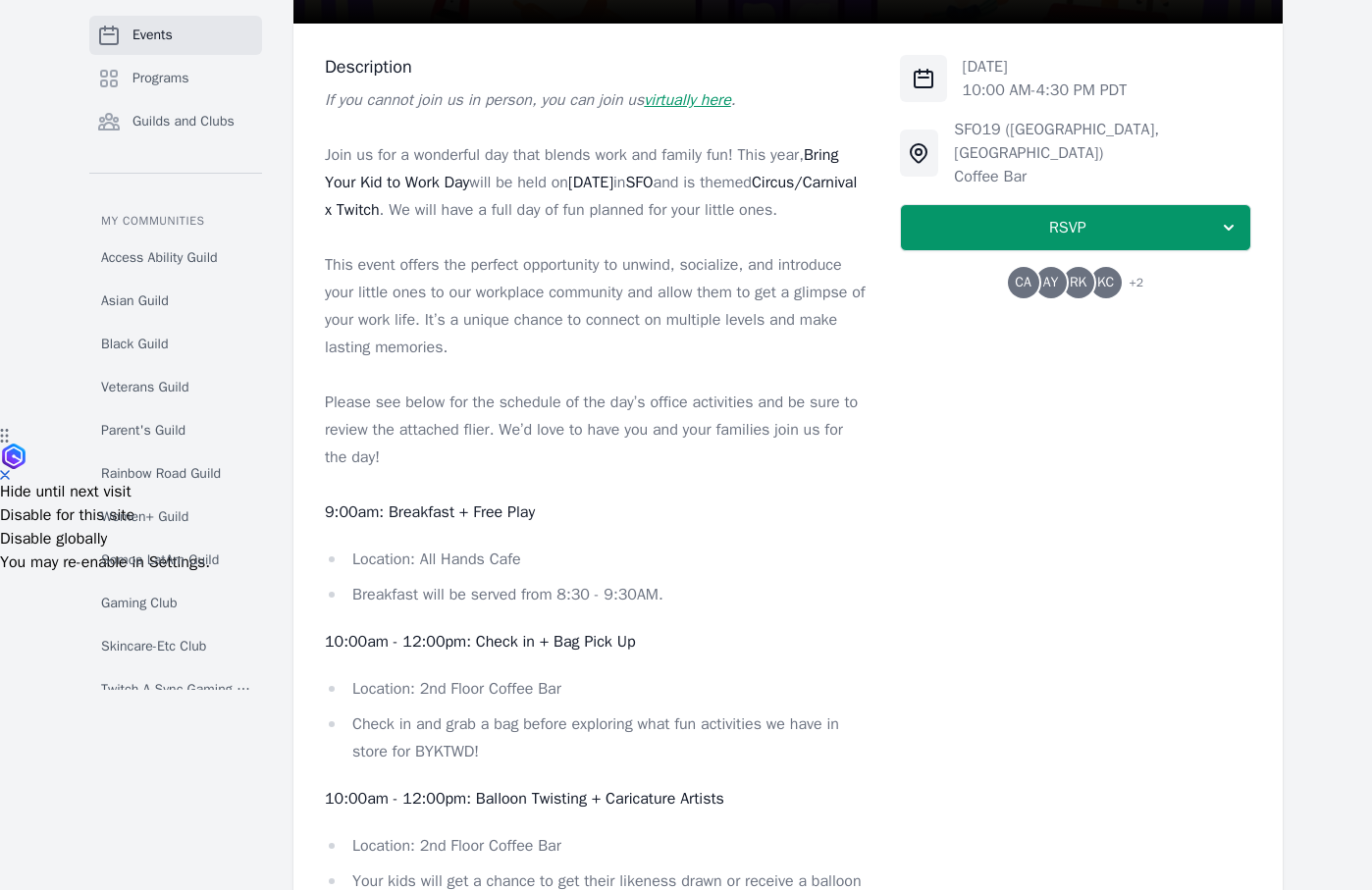 scroll, scrollTop: 463, scrollLeft: 0, axis: vertical 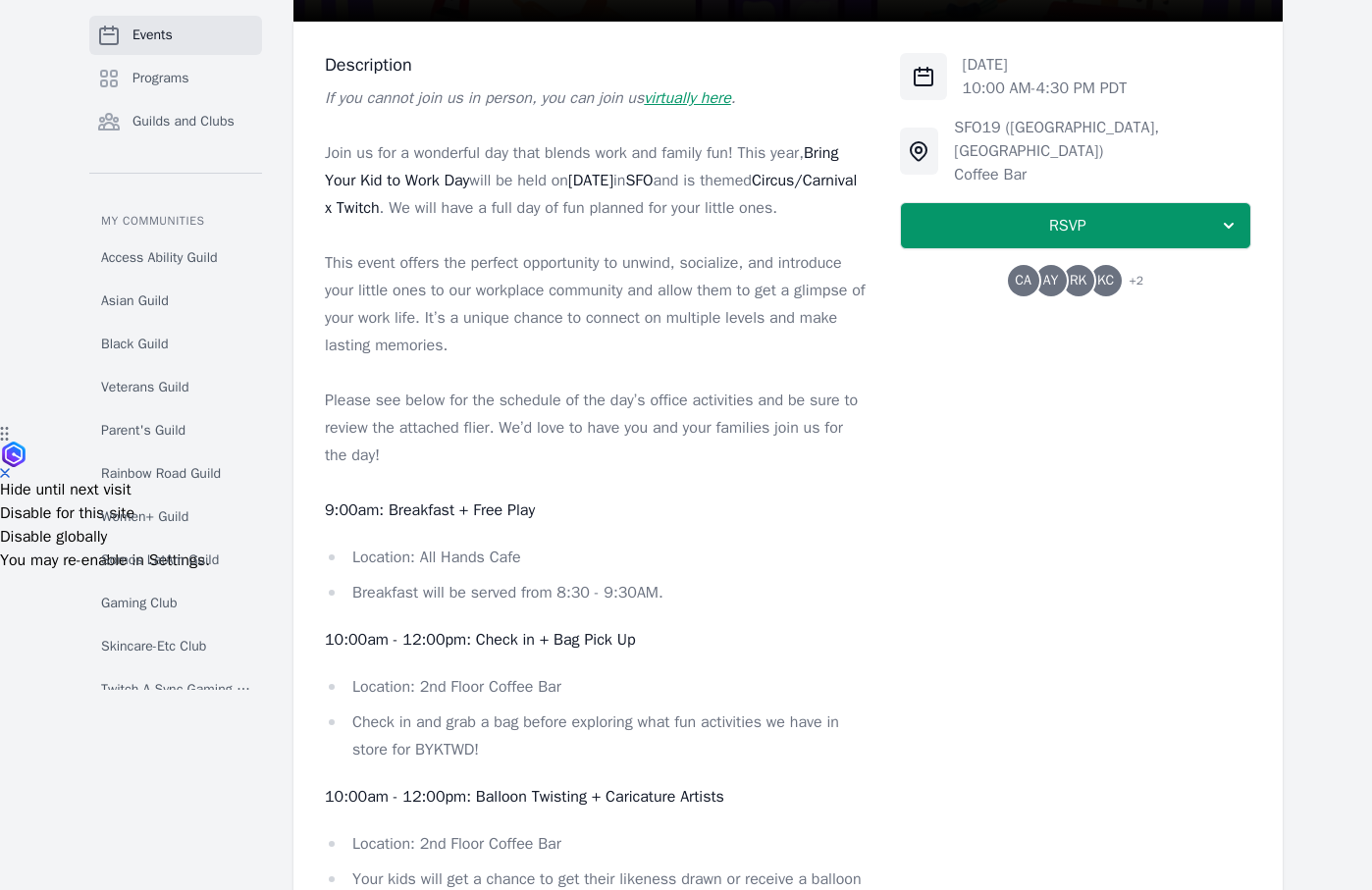 click on "RK" at bounding box center (1078, 281) 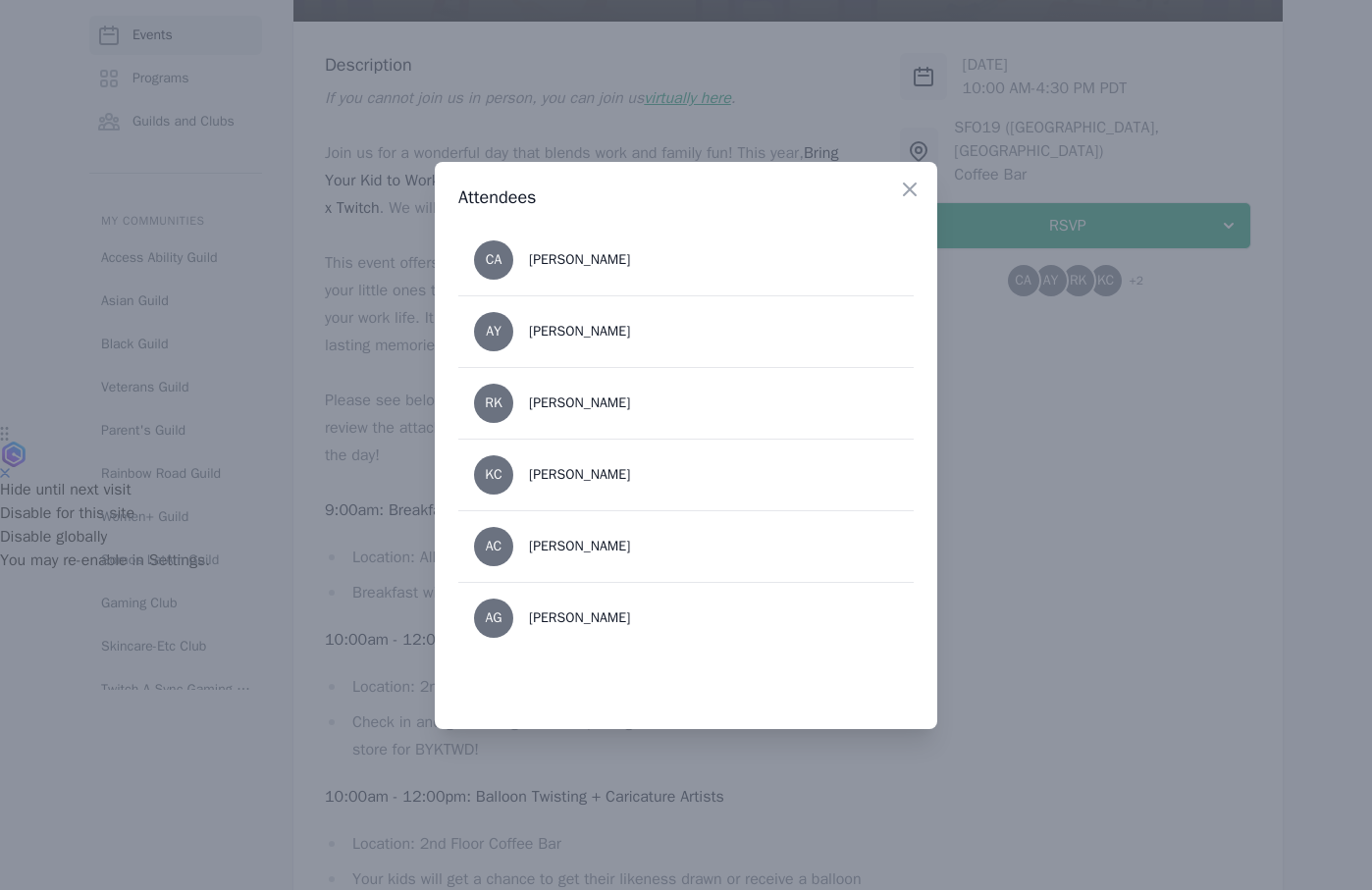 click at bounding box center [686, 445] 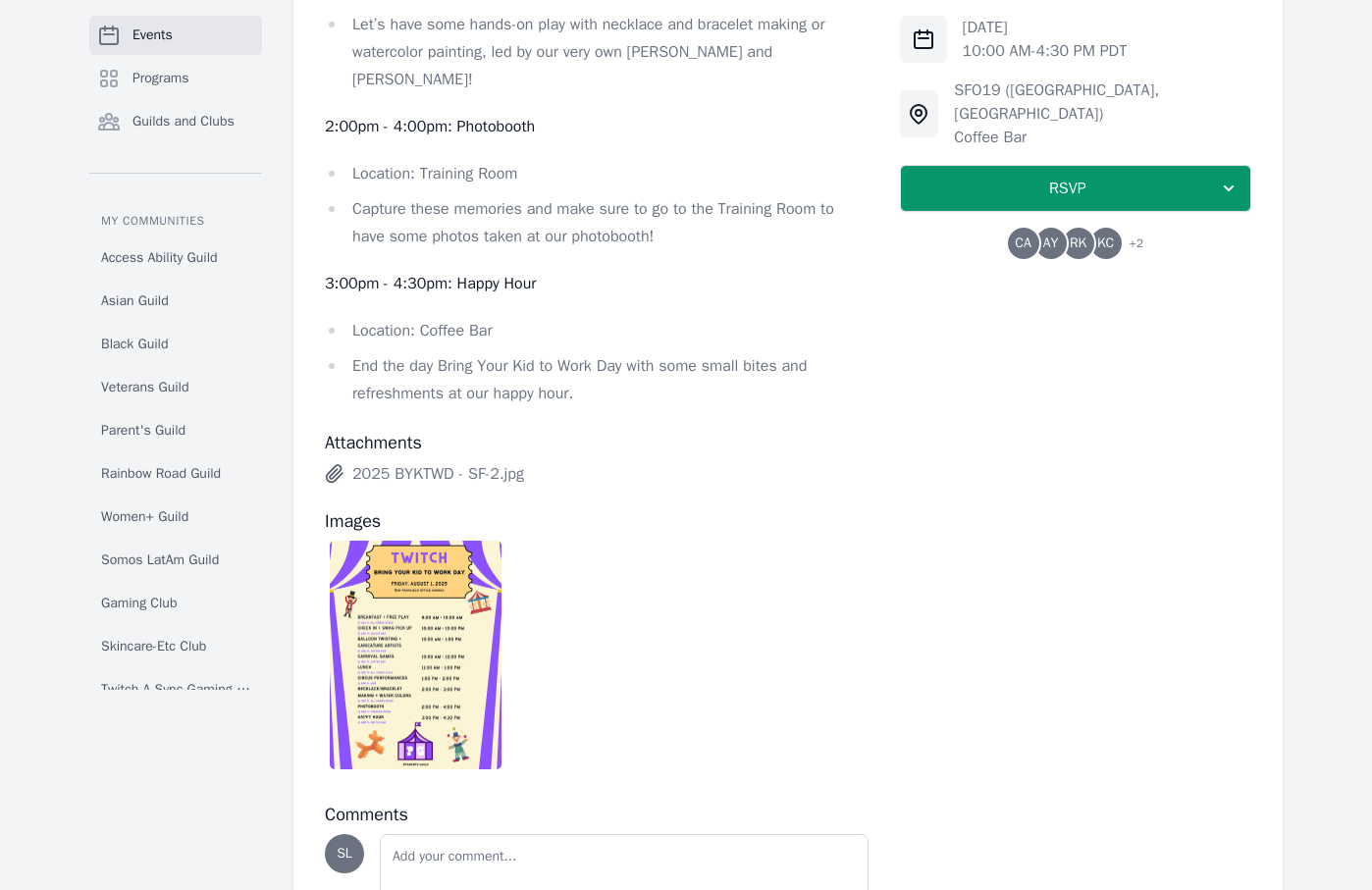 scroll, scrollTop: 2124, scrollLeft: 0, axis: vertical 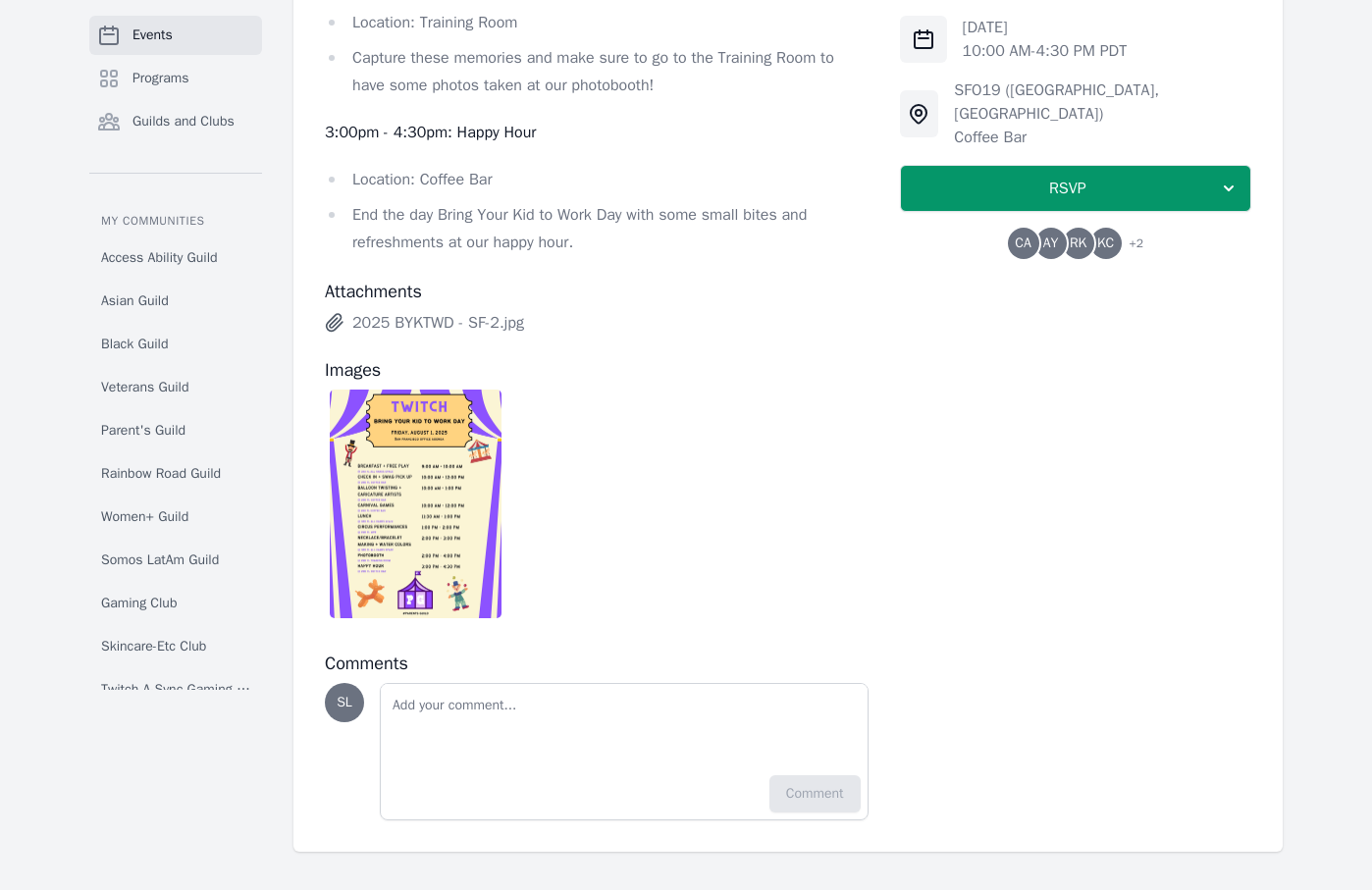 click at bounding box center [415, 503] 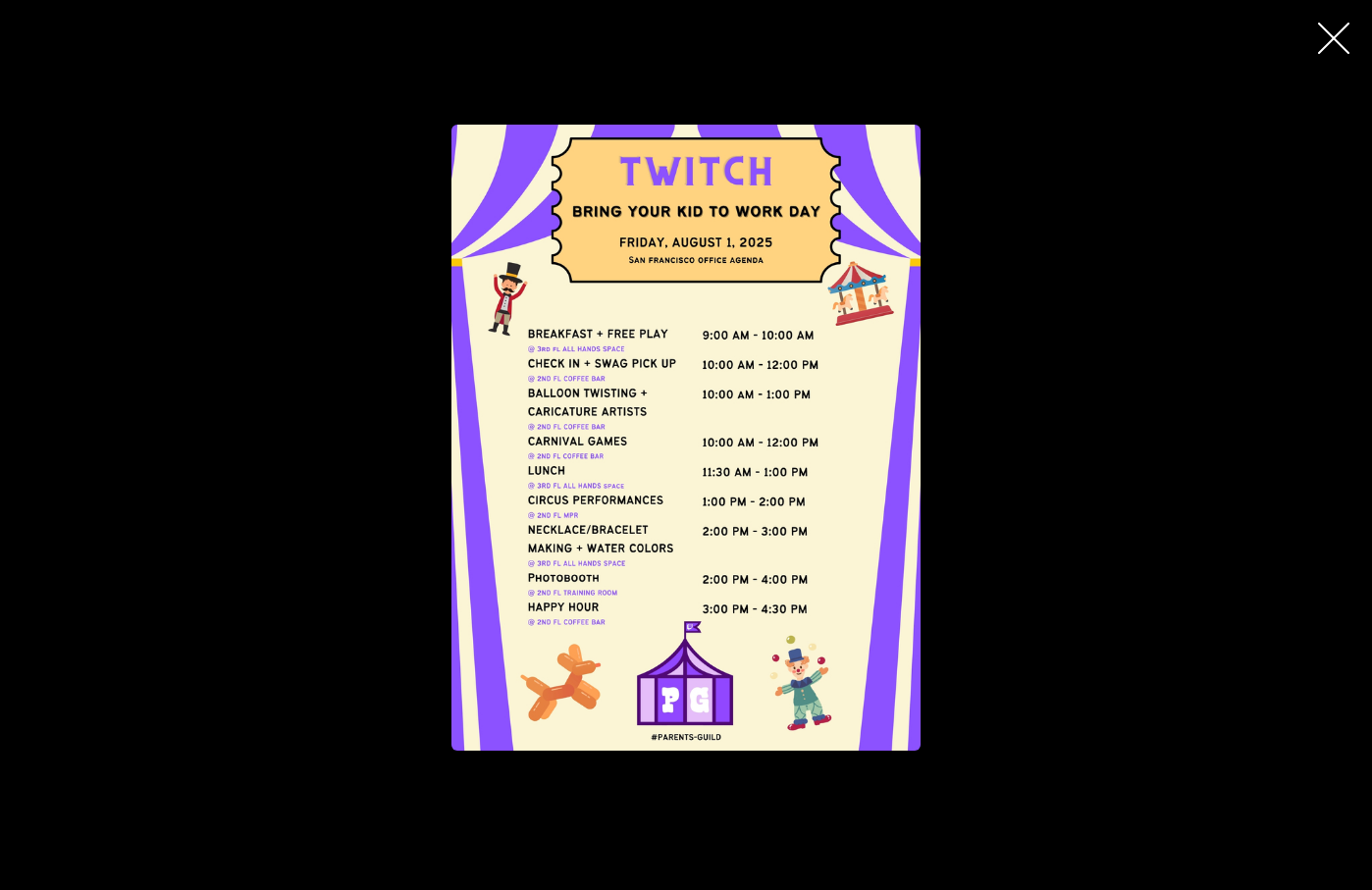 click at bounding box center (686, 437) 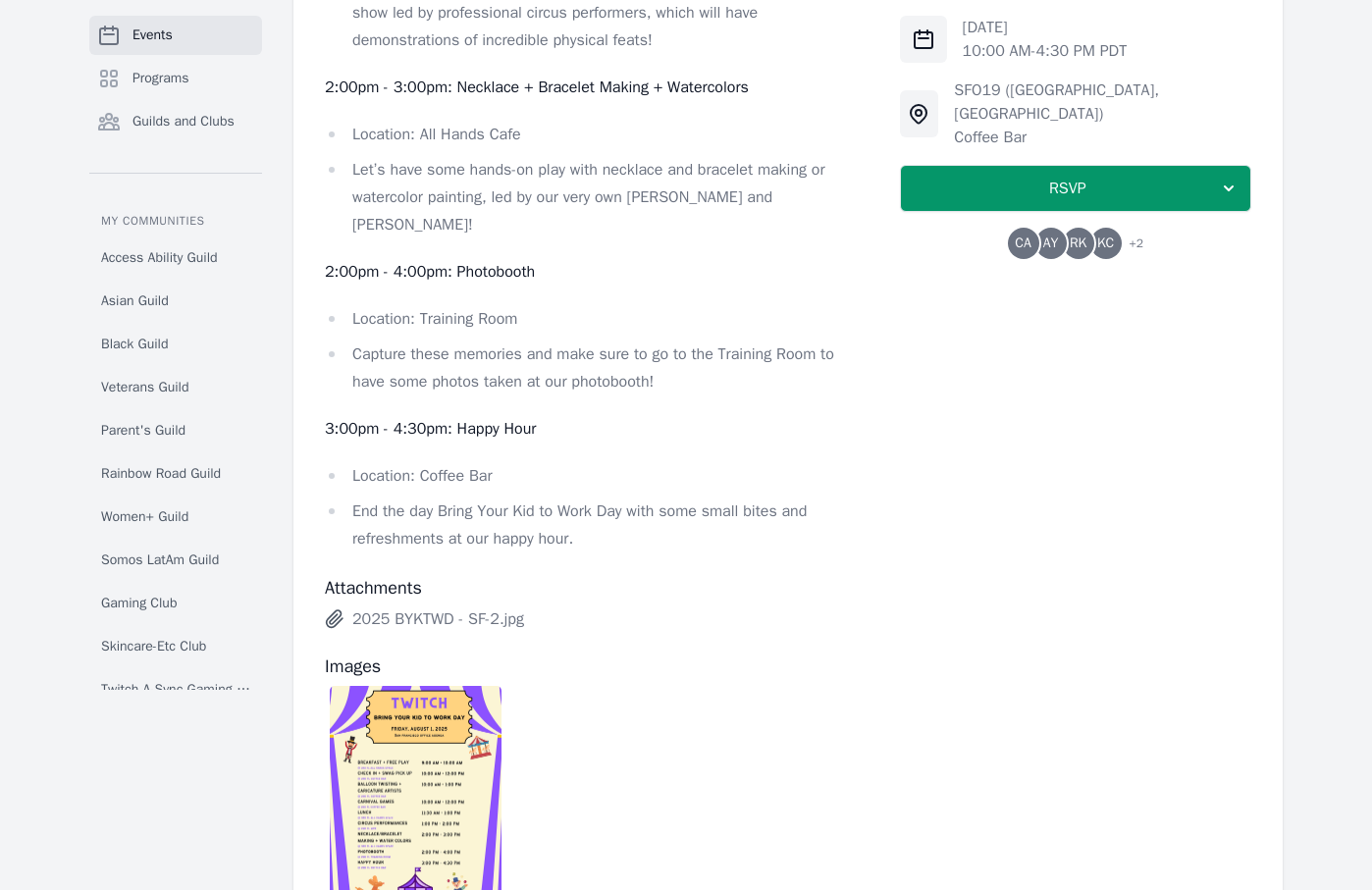 scroll, scrollTop: 2025, scrollLeft: 0, axis: vertical 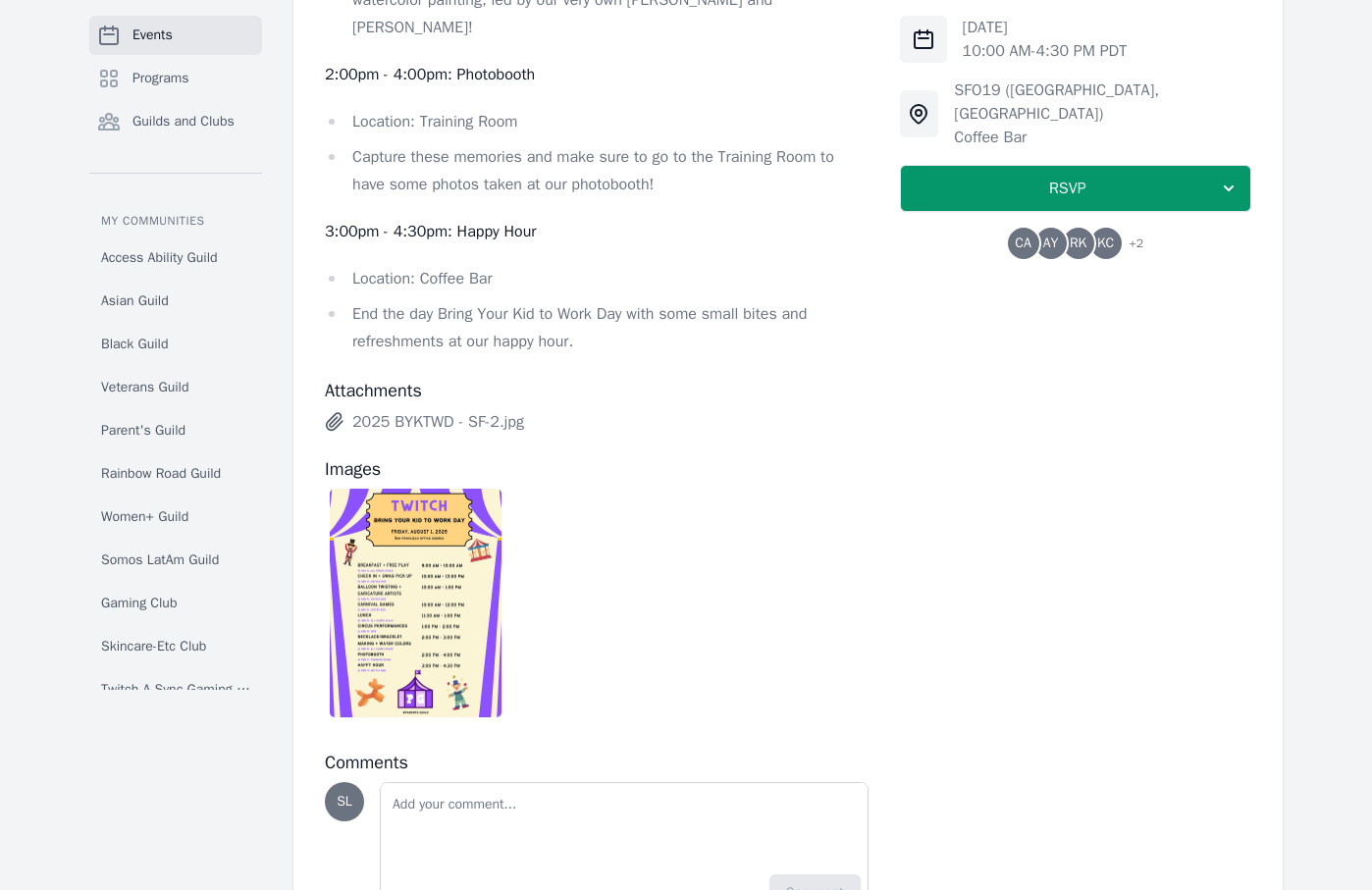 click at bounding box center (415, 602) 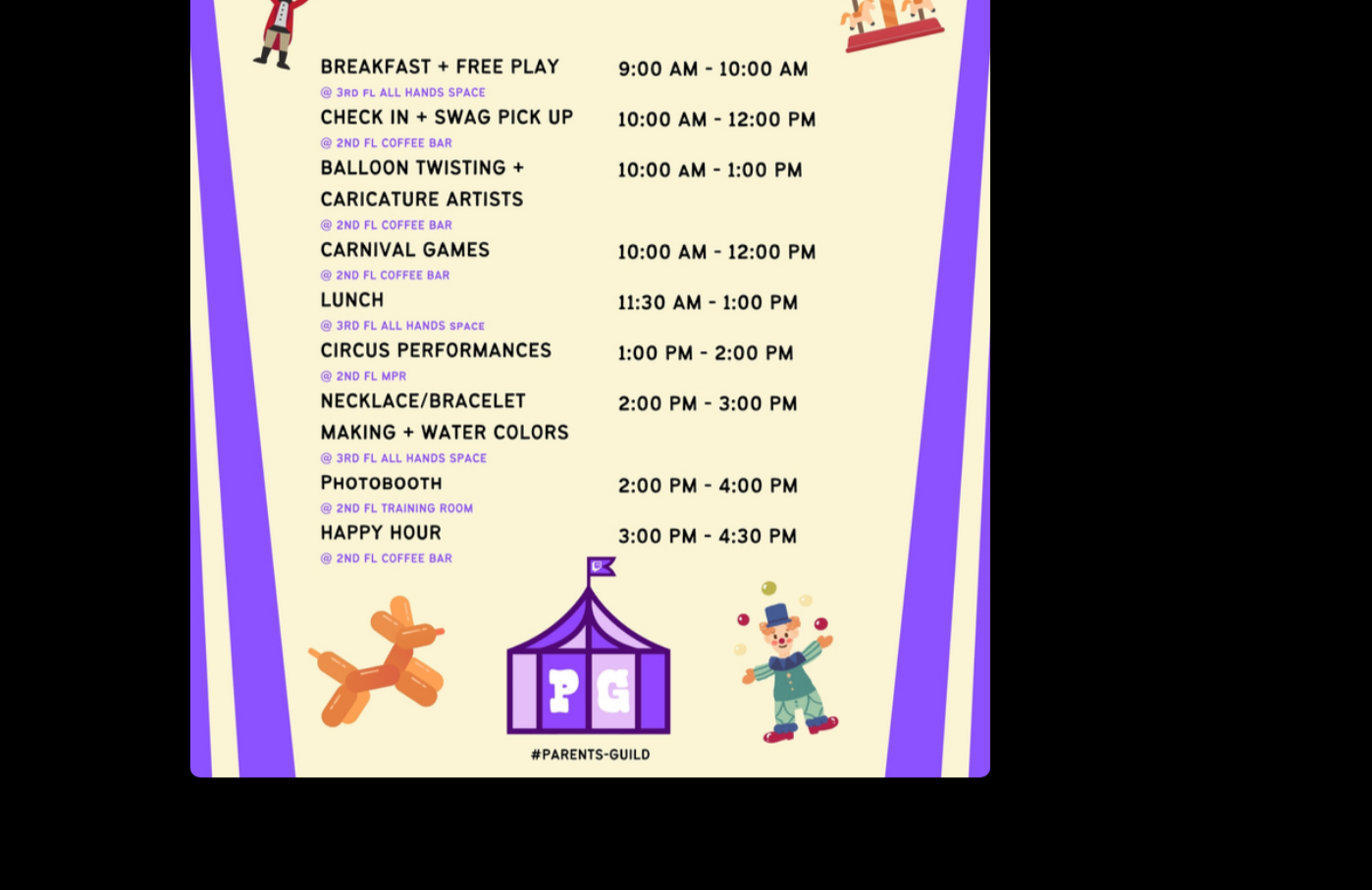 click at bounding box center (686, 437) 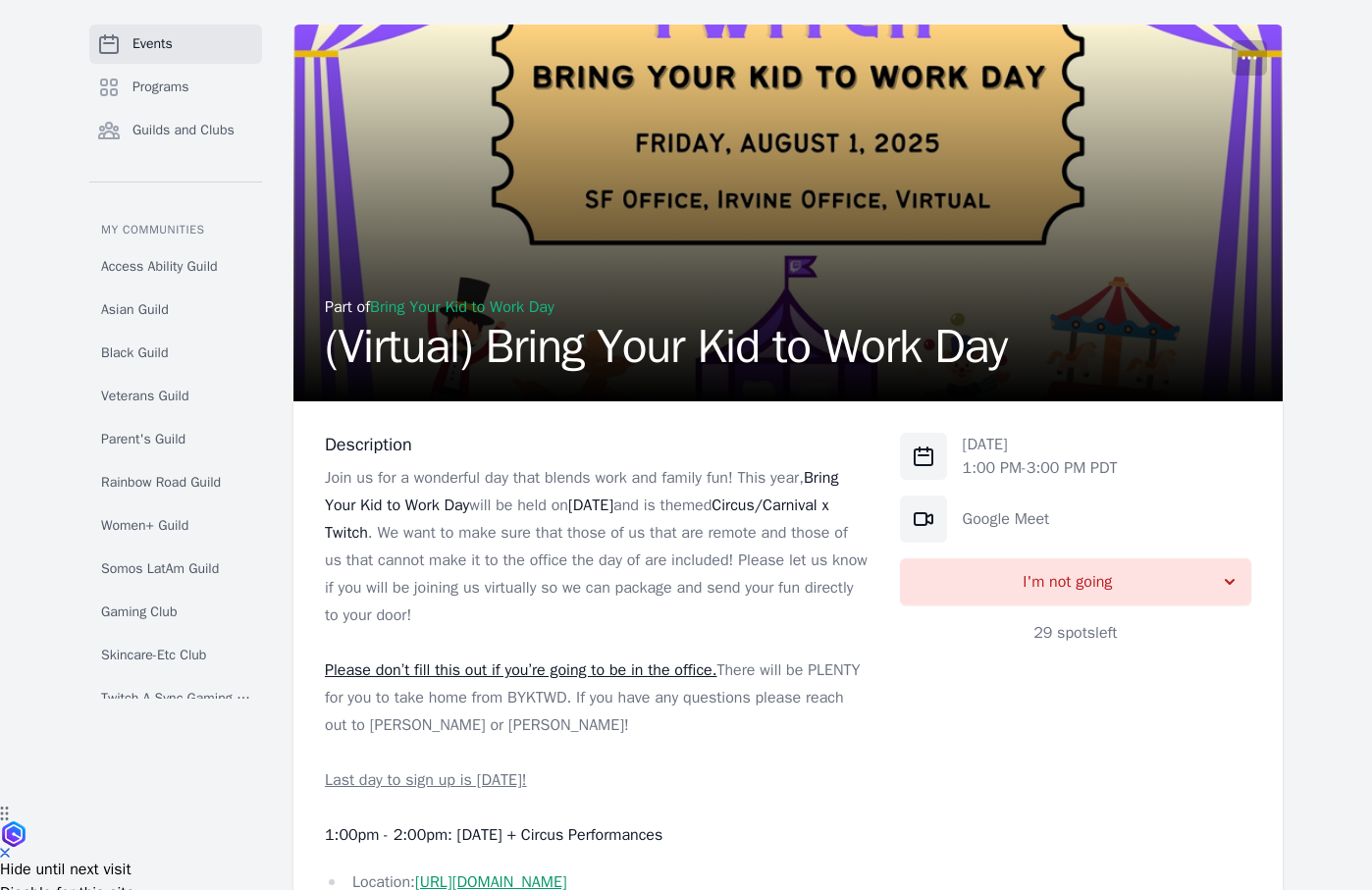 scroll, scrollTop: 0, scrollLeft: 0, axis: both 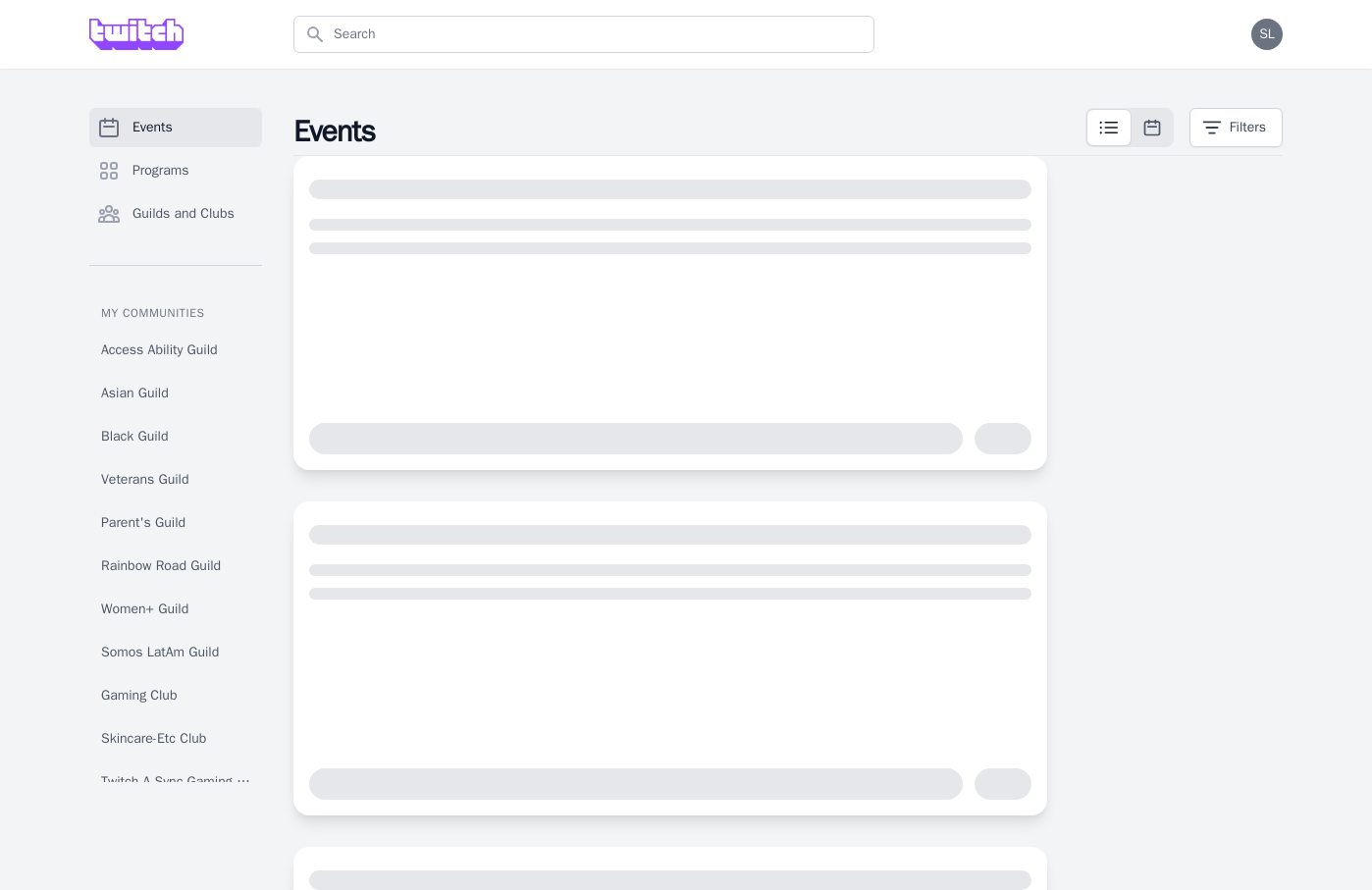 click on "Events Programs Guilds and Clubs" at bounding box center (176, 186) 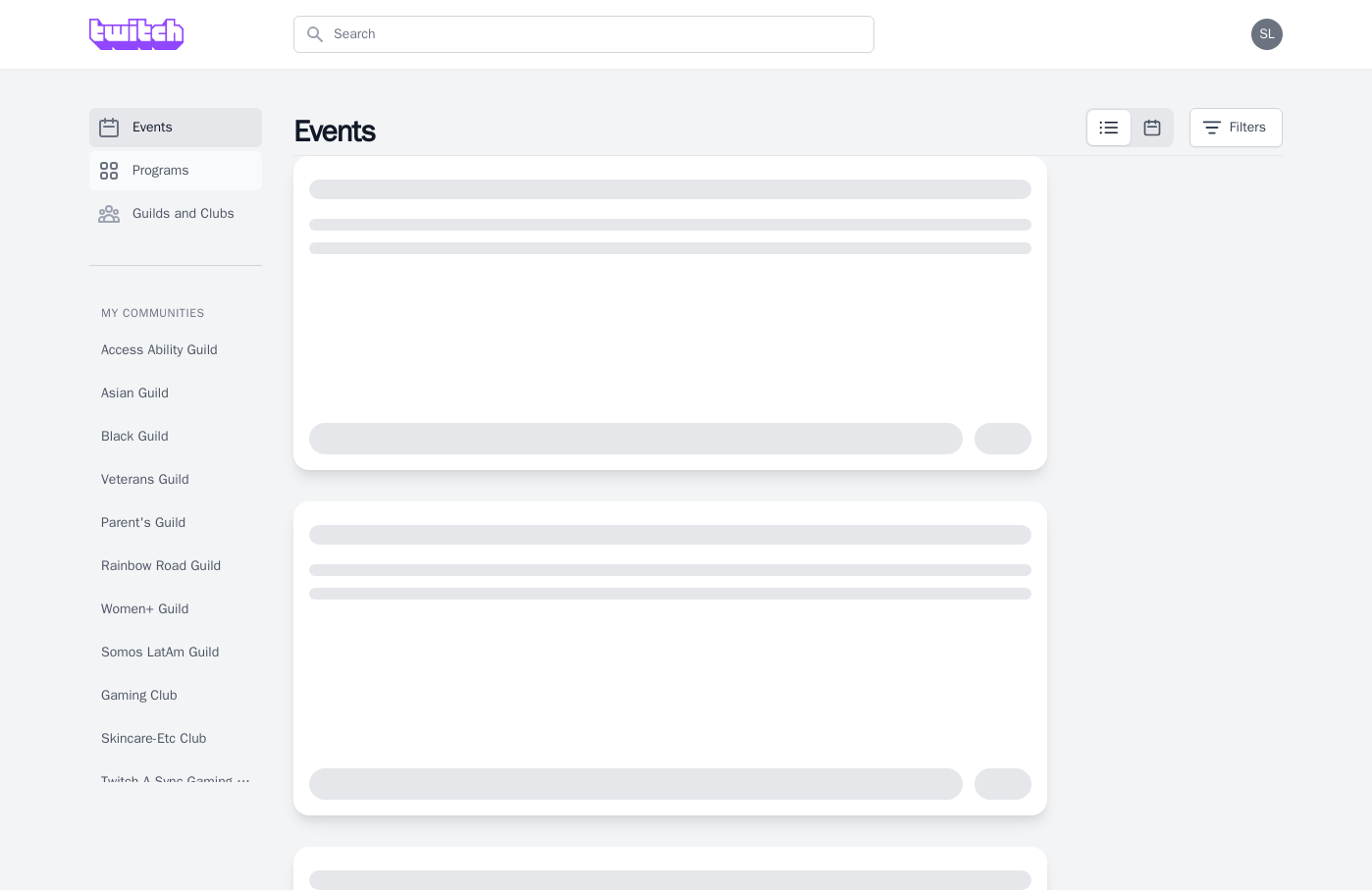 click on "Programs" at bounding box center (161, 171) 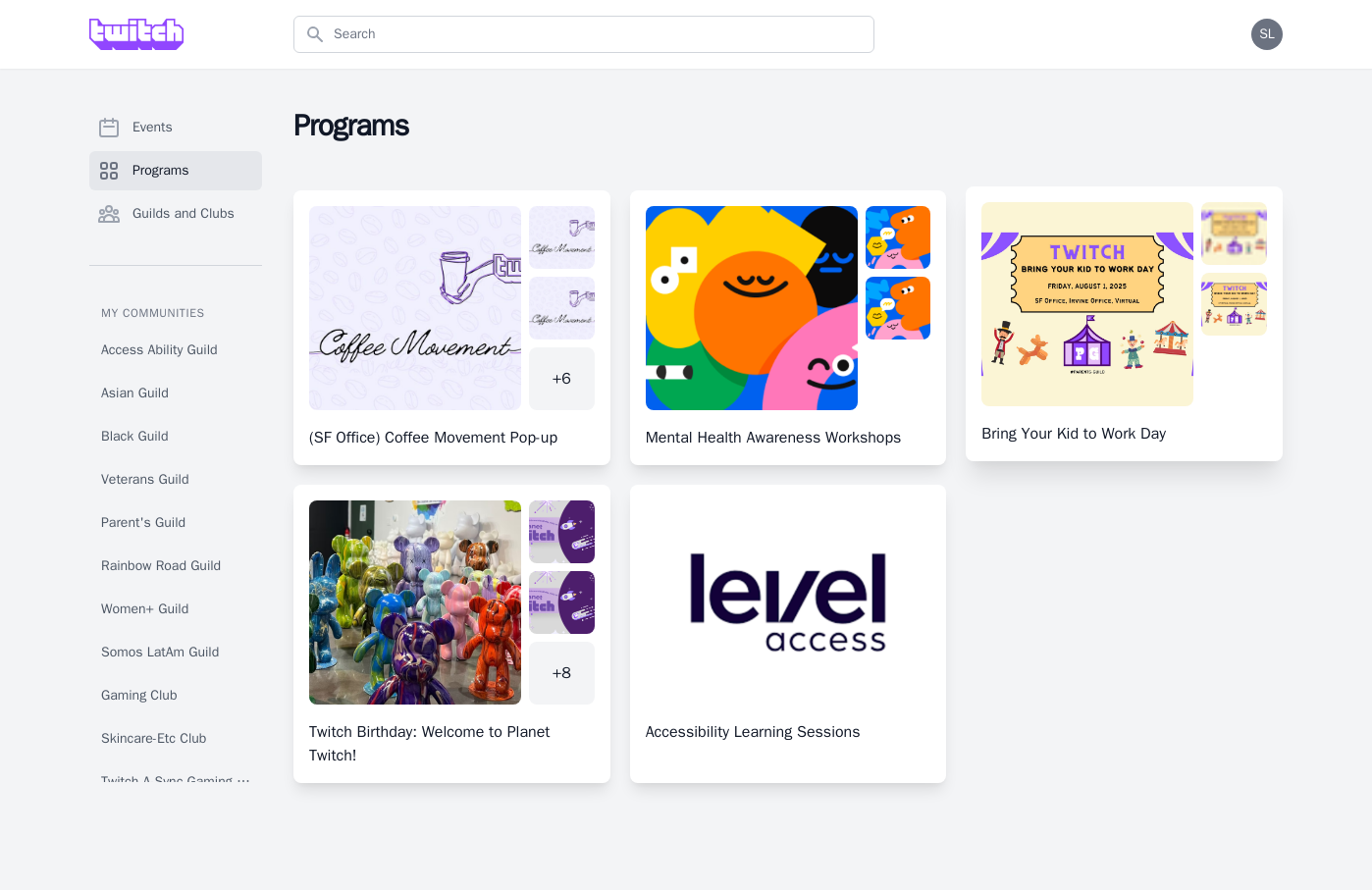click at bounding box center [1124, 332] 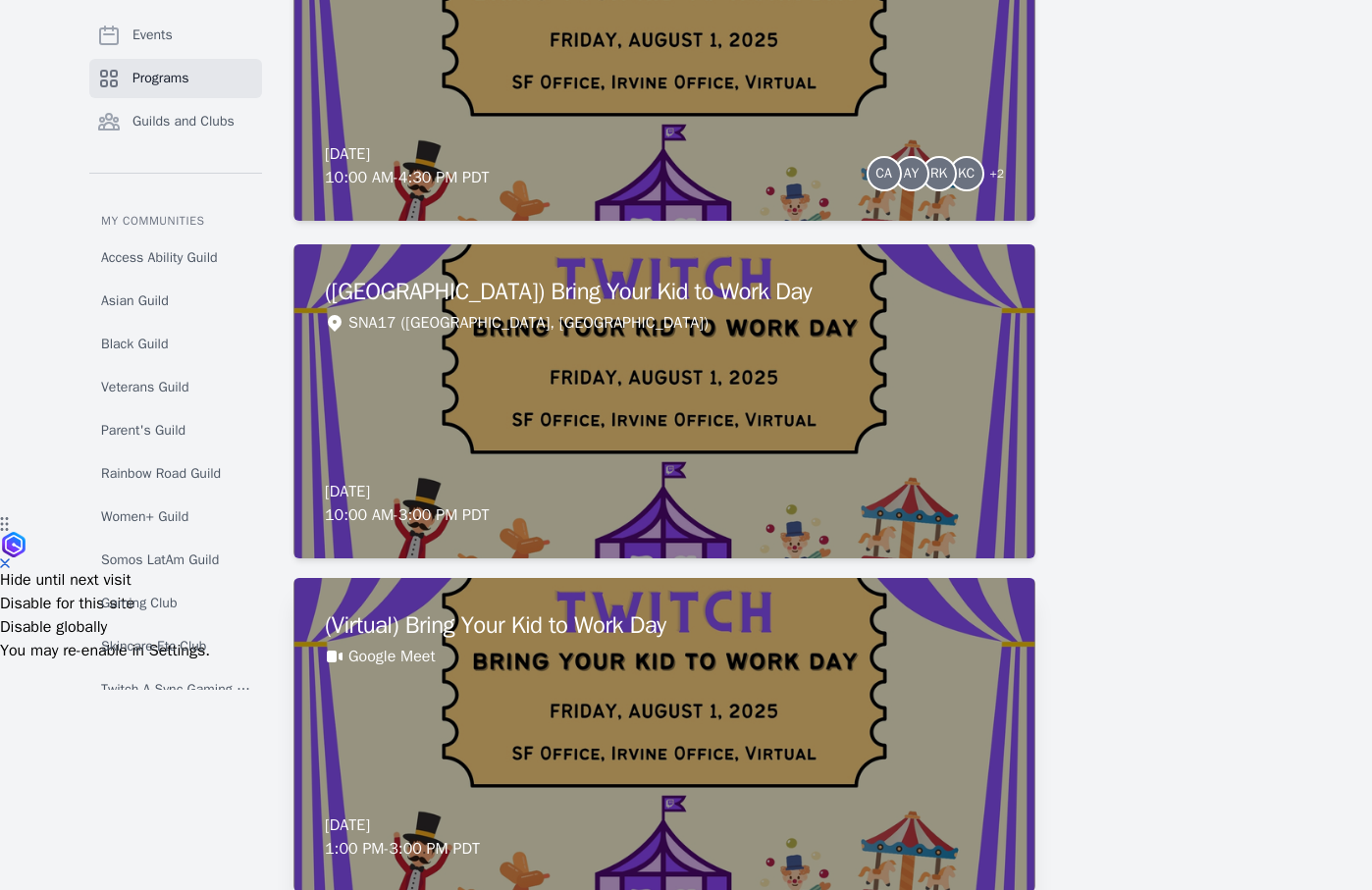scroll, scrollTop: 457, scrollLeft: 0, axis: vertical 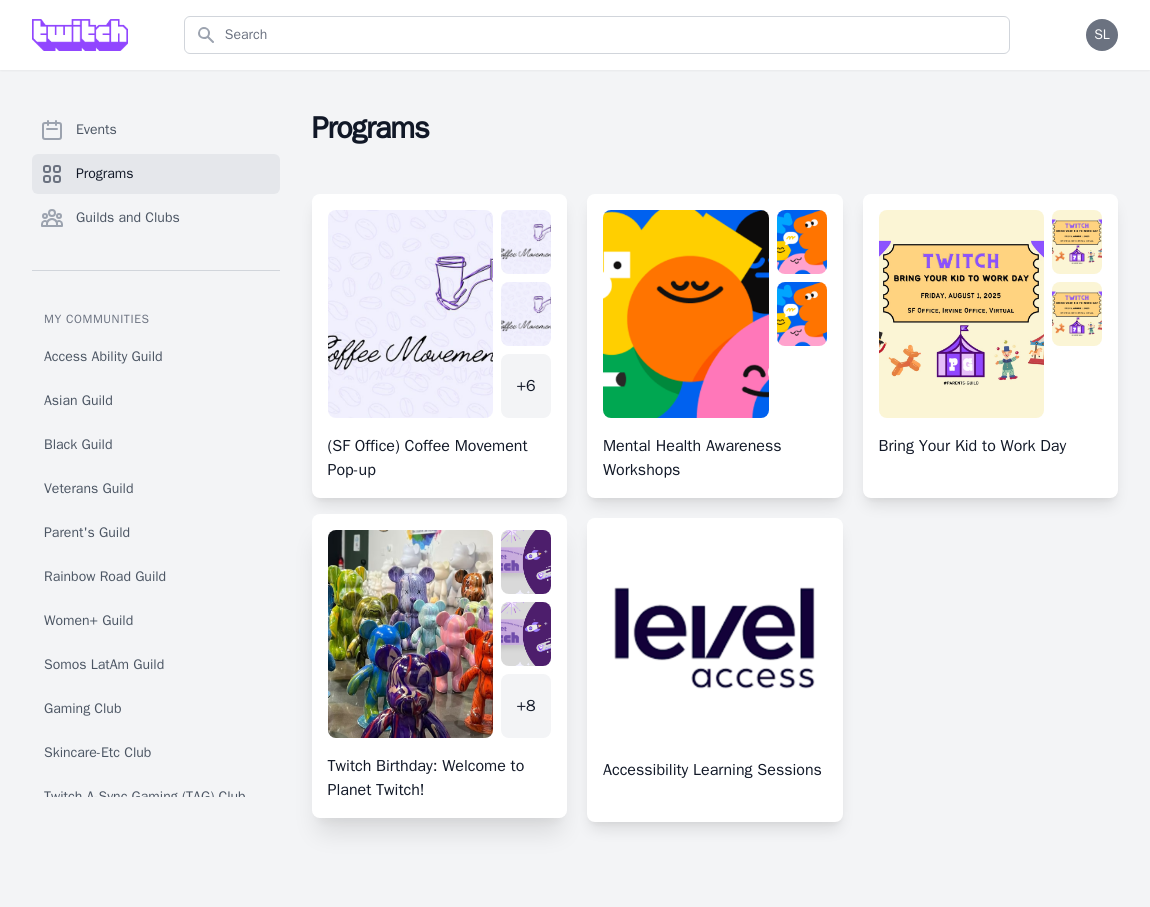 click at bounding box center (440, 674) 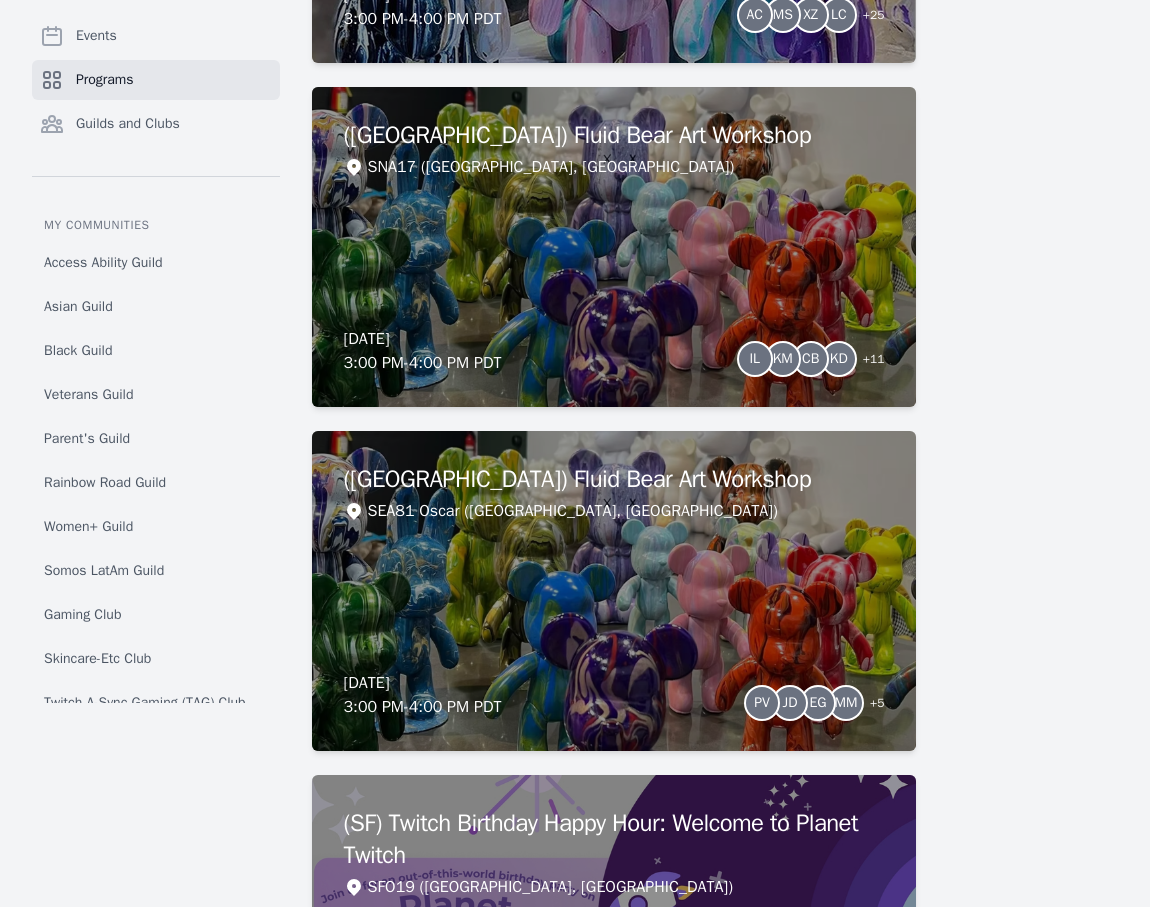 scroll, scrollTop: 1952, scrollLeft: 0, axis: vertical 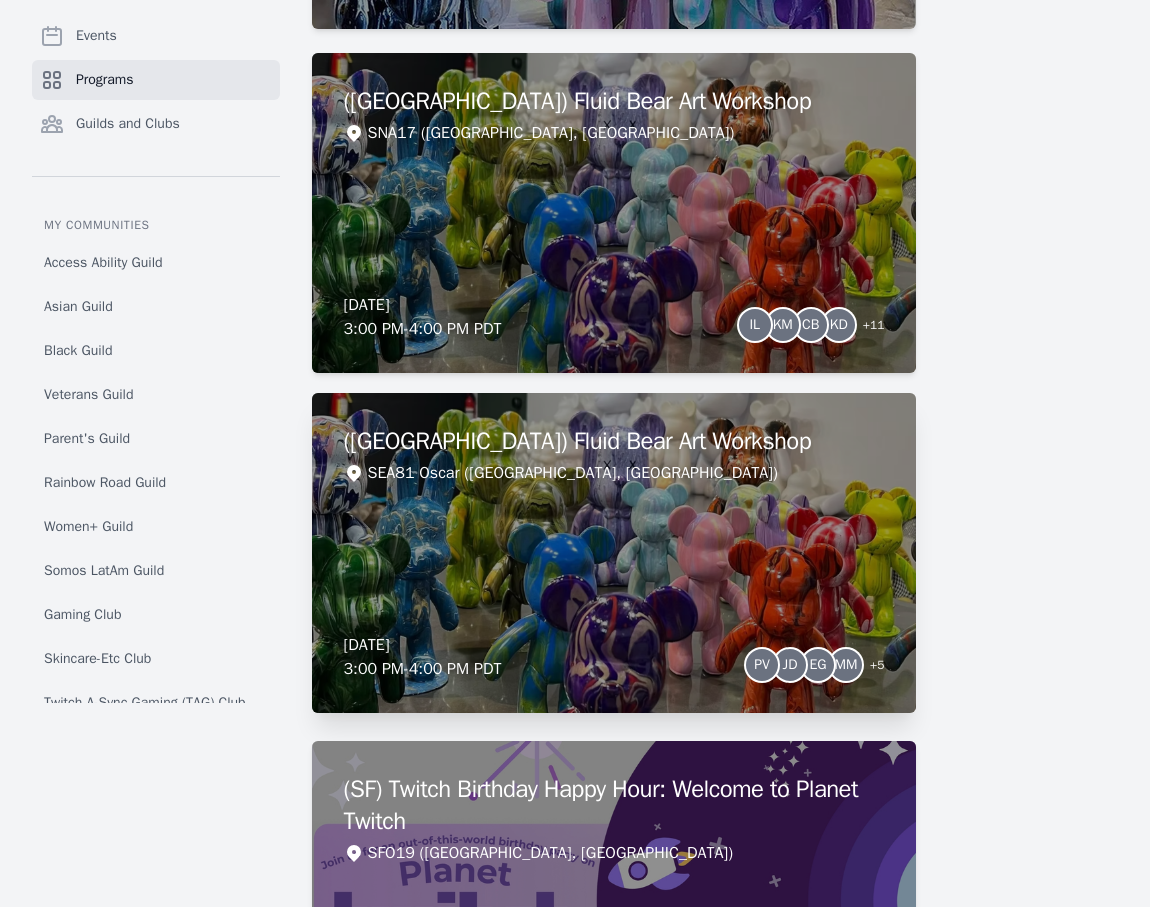click on "(Seattle) Fluid Bear Art Workshop SEA81 Oscar (Seattle, WA) Thursday, July 24, 2025 3:00 PM  -  4:00 PM   PDT PV JD EG MM + 5" at bounding box center [614, 553] 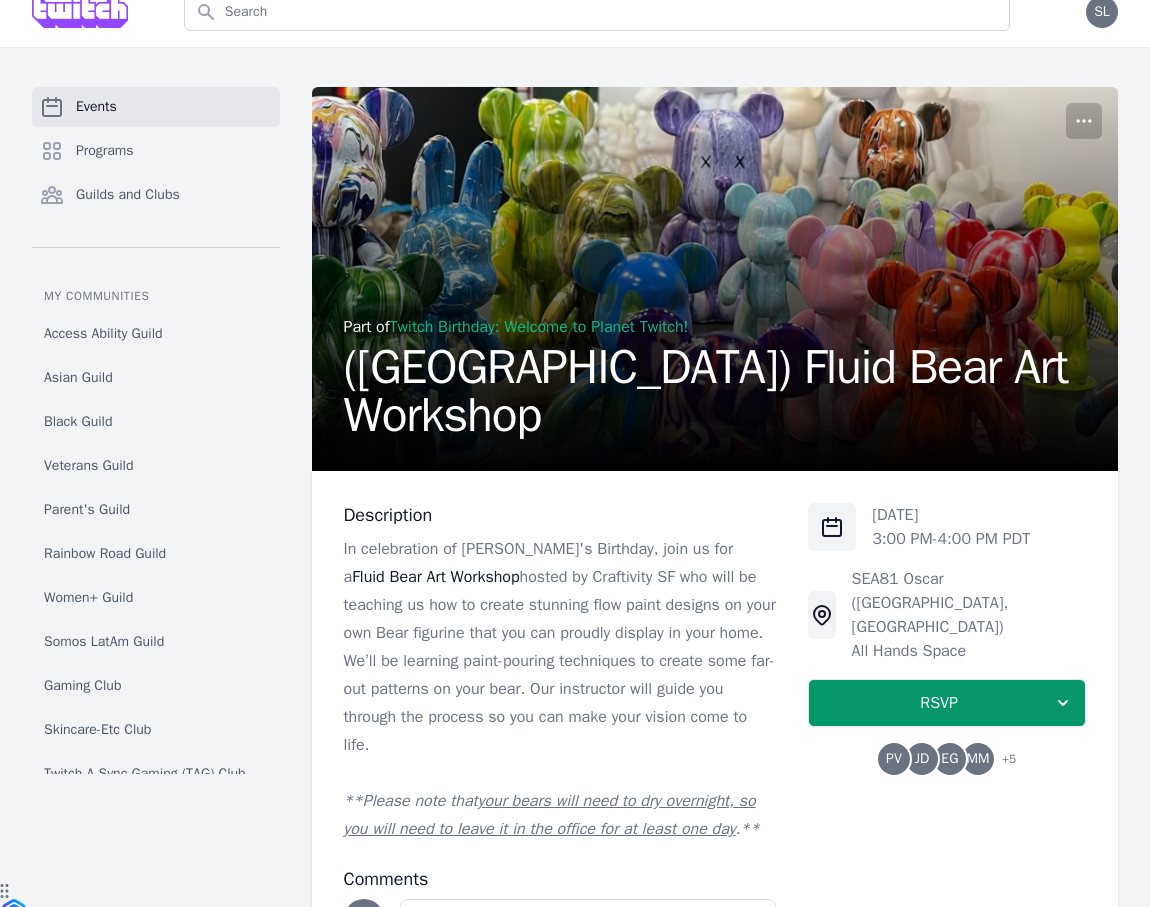 scroll, scrollTop: 36, scrollLeft: 0, axis: vertical 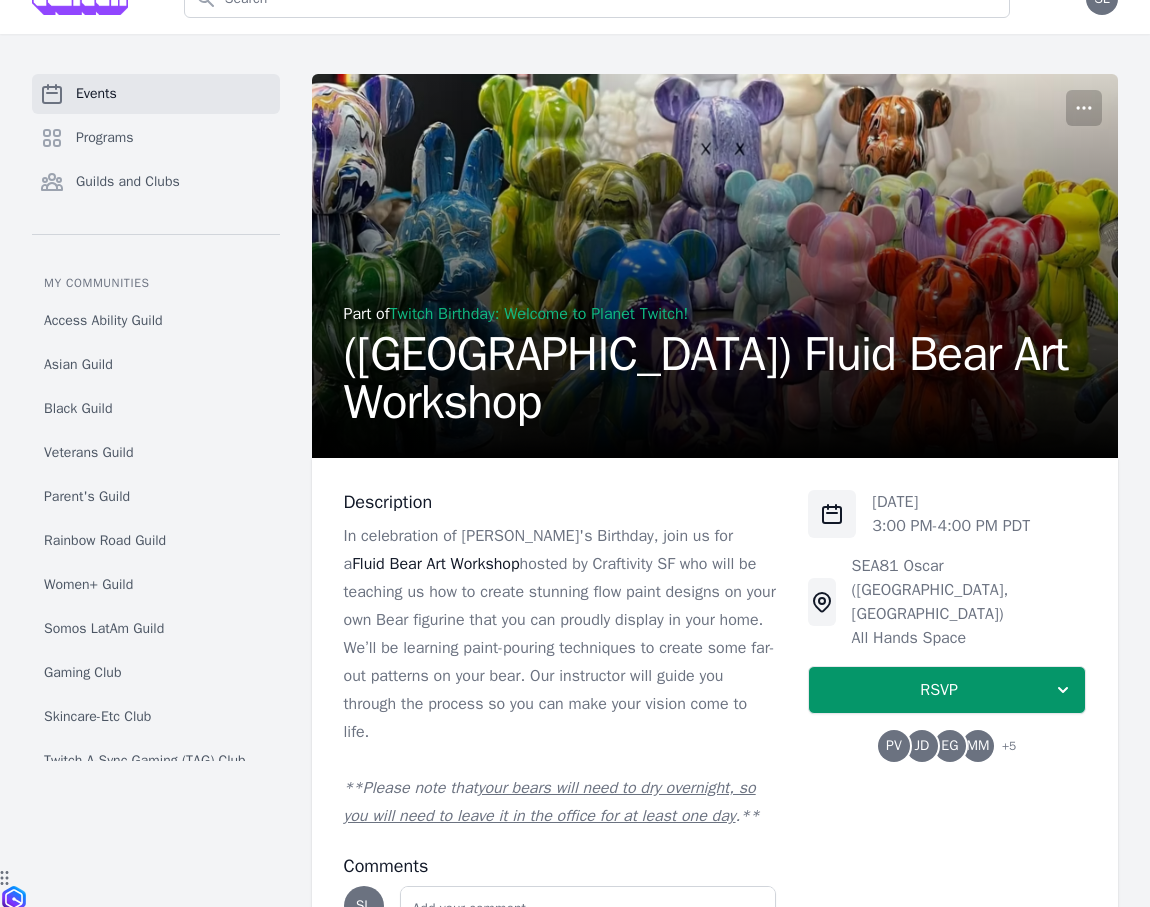 click on "JD" at bounding box center (921, 746) 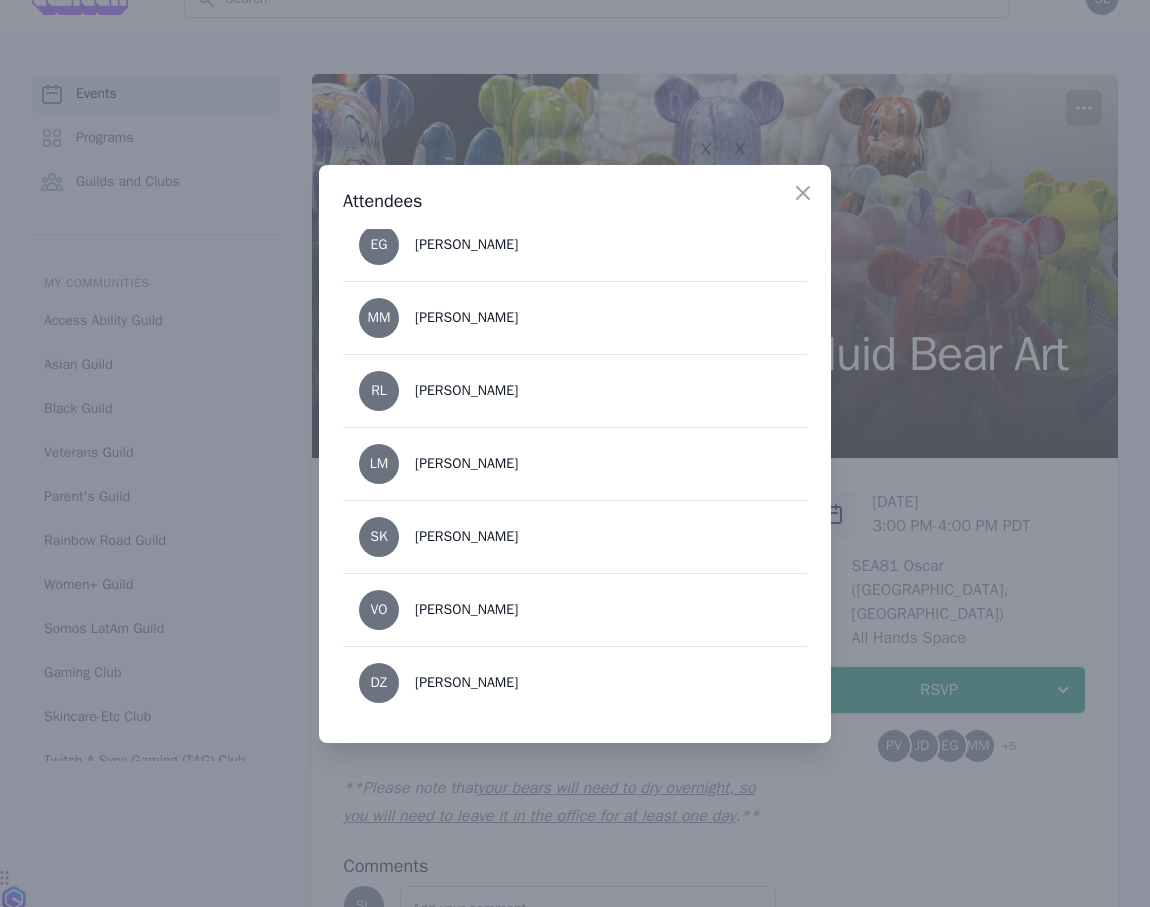 scroll, scrollTop: 0, scrollLeft: 0, axis: both 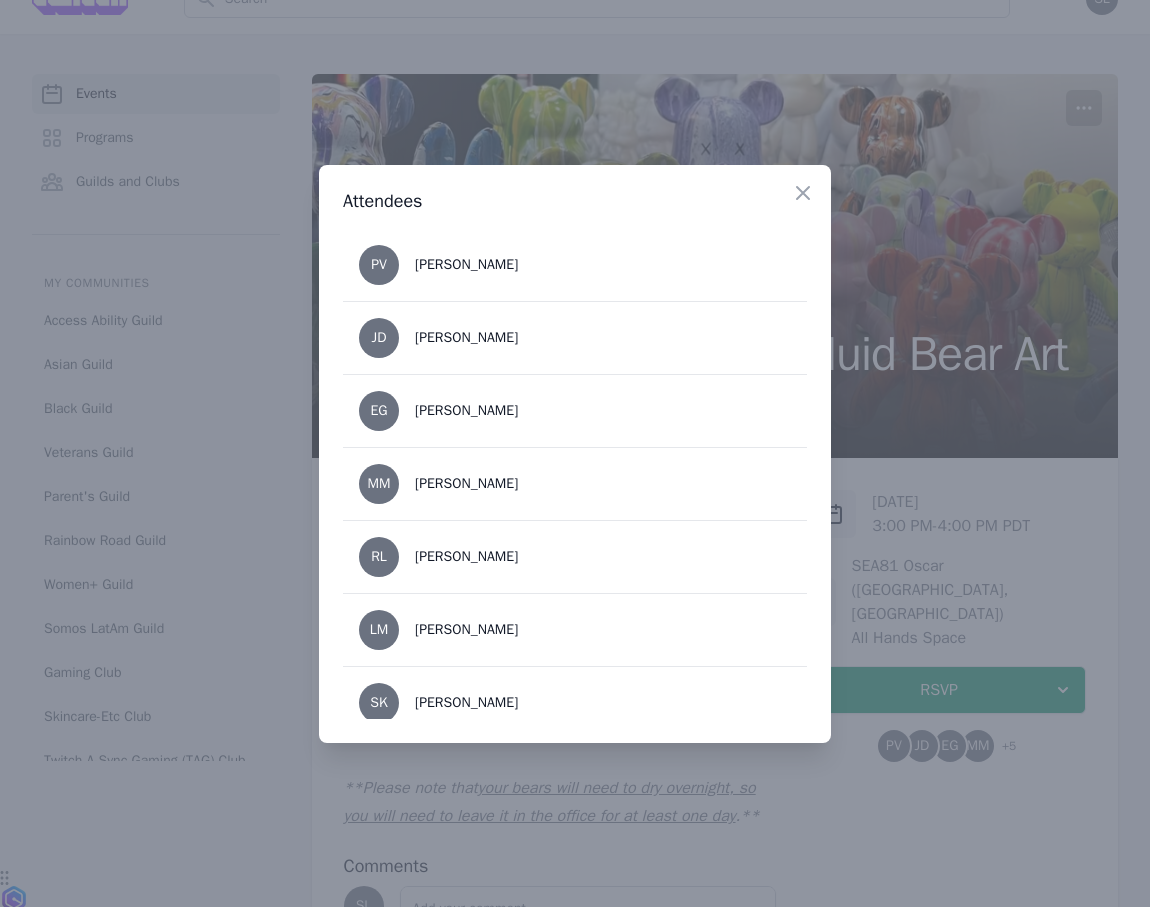 click at bounding box center [575, 453] 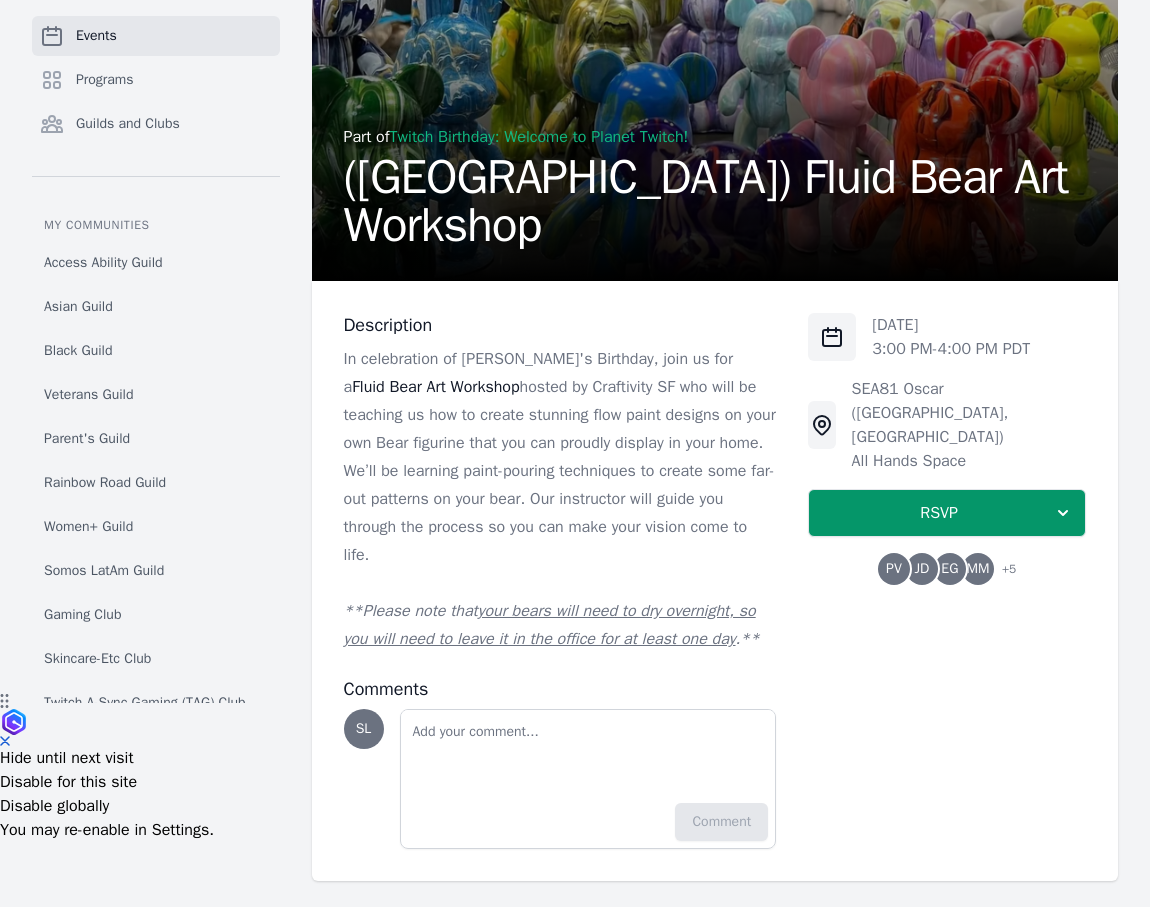 scroll, scrollTop: 221, scrollLeft: 0, axis: vertical 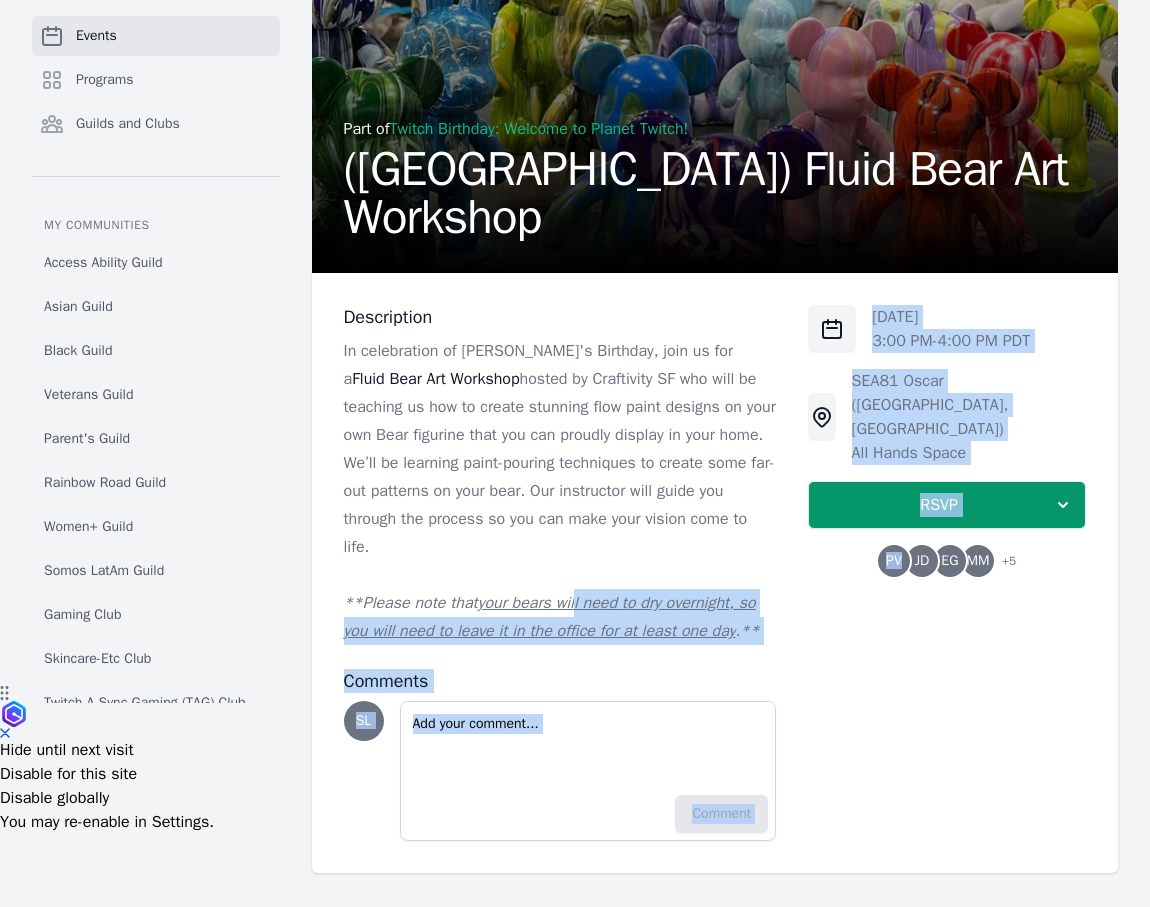 drag, startPoint x: 578, startPoint y: 602, endPoint x: 797, endPoint y: 638, distance: 221.93918 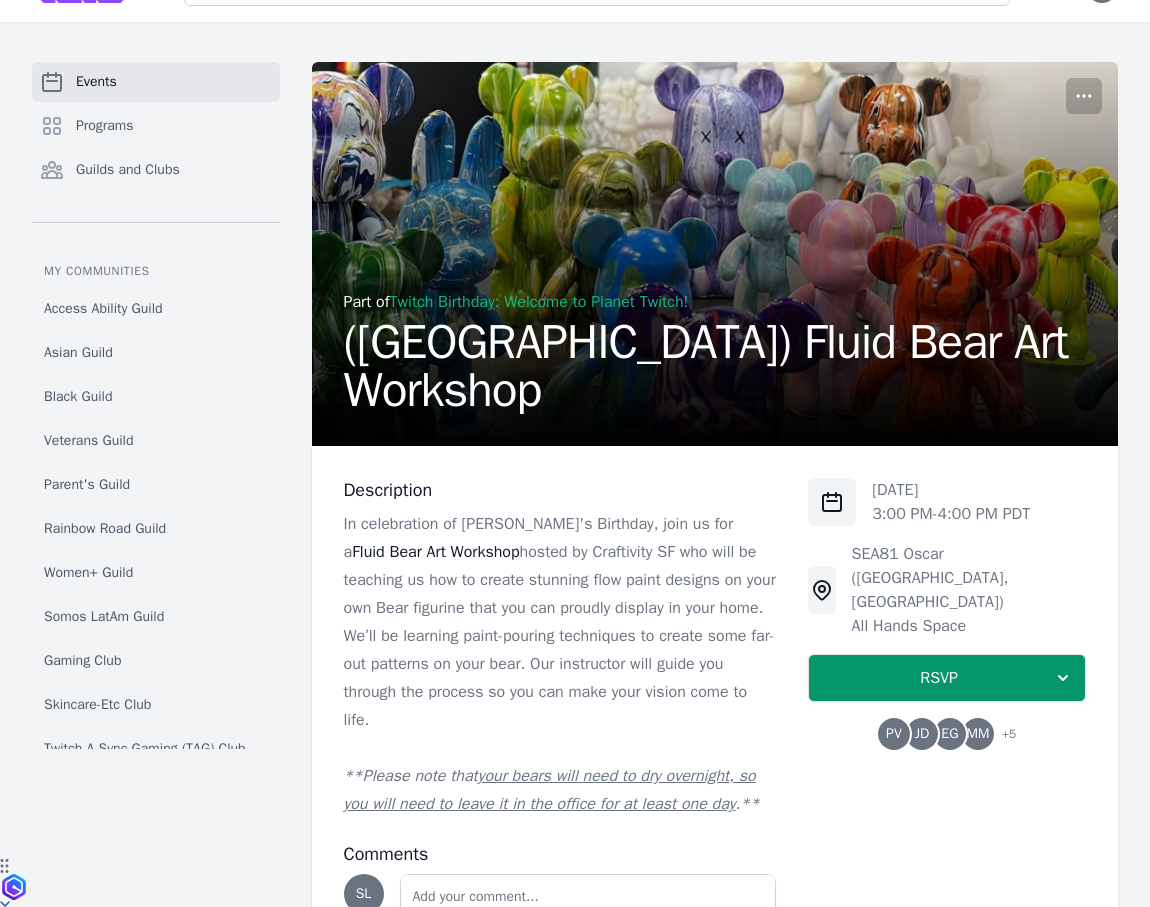 scroll, scrollTop: 0, scrollLeft: 0, axis: both 